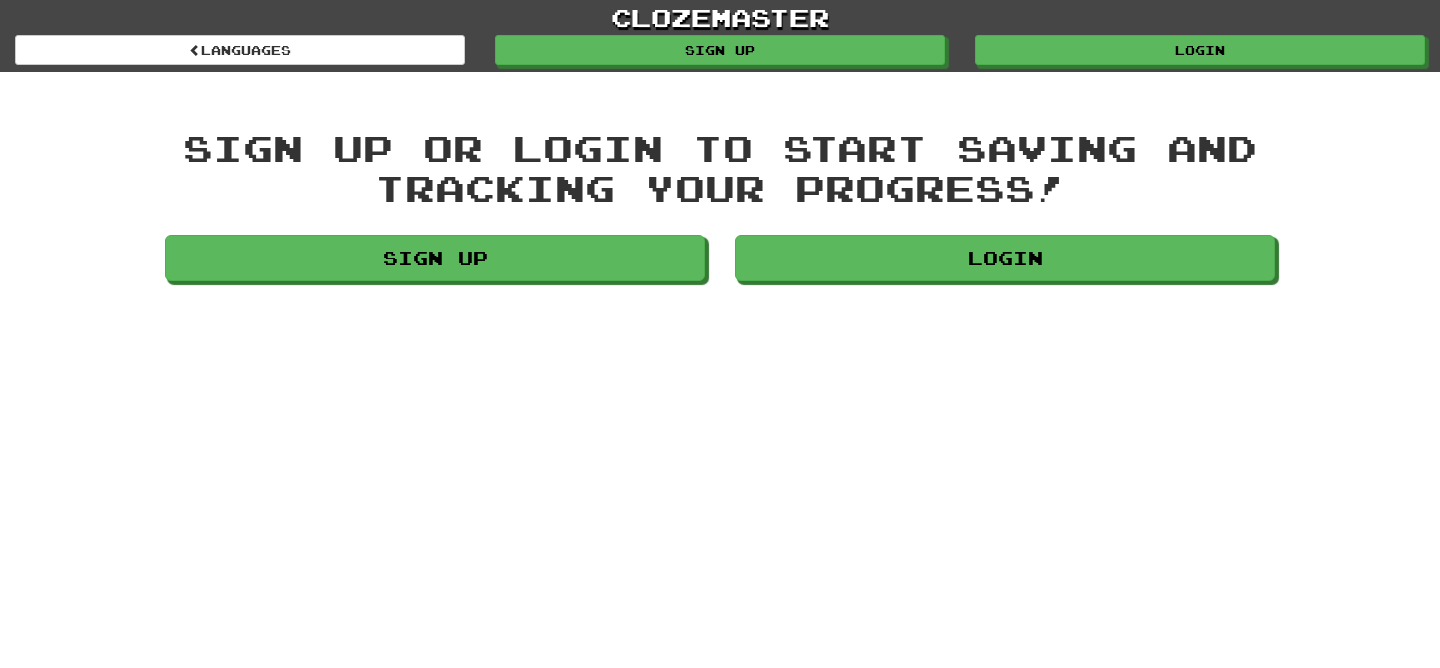 scroll, scrollTop: 0, scrollLeft: 0, axis: both 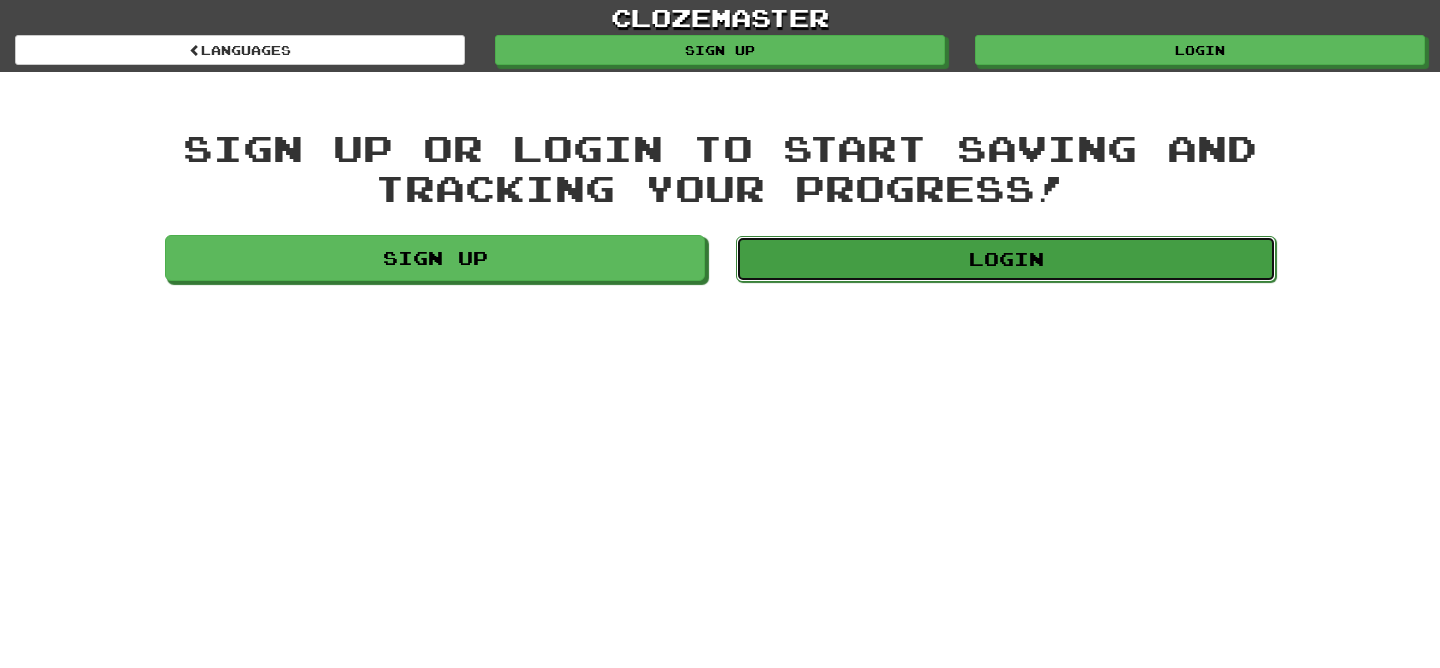 click on "Login" at bounding box center [1006, 259] 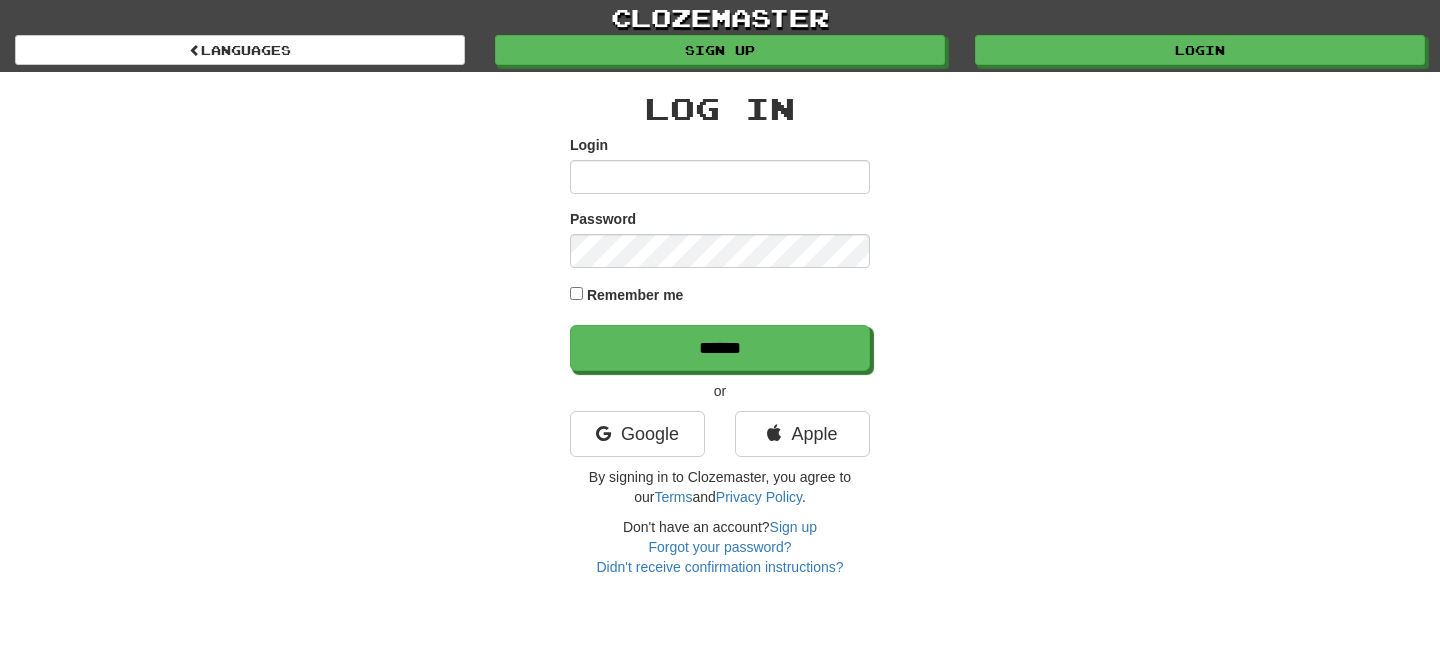 scroll, scrollTop: 0, scrollLeft: 0, axis: both 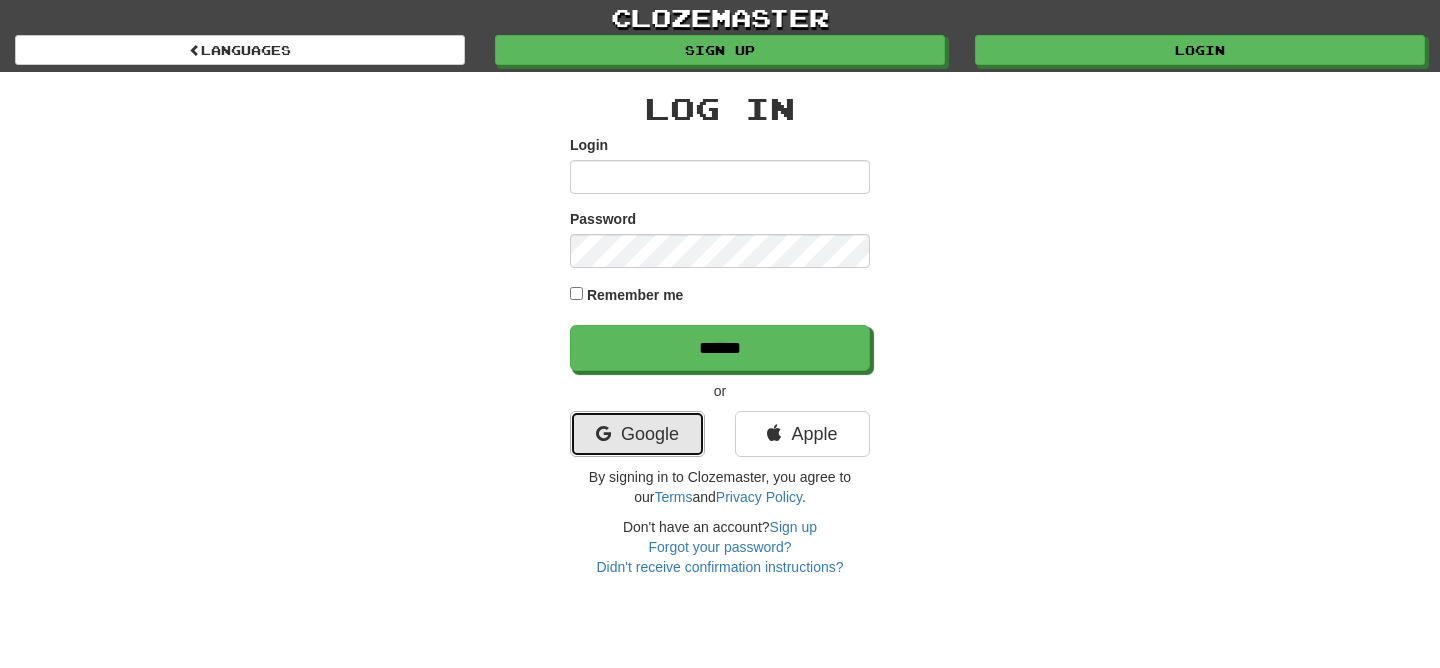 click on "Google" at bounding box center [637, 434] 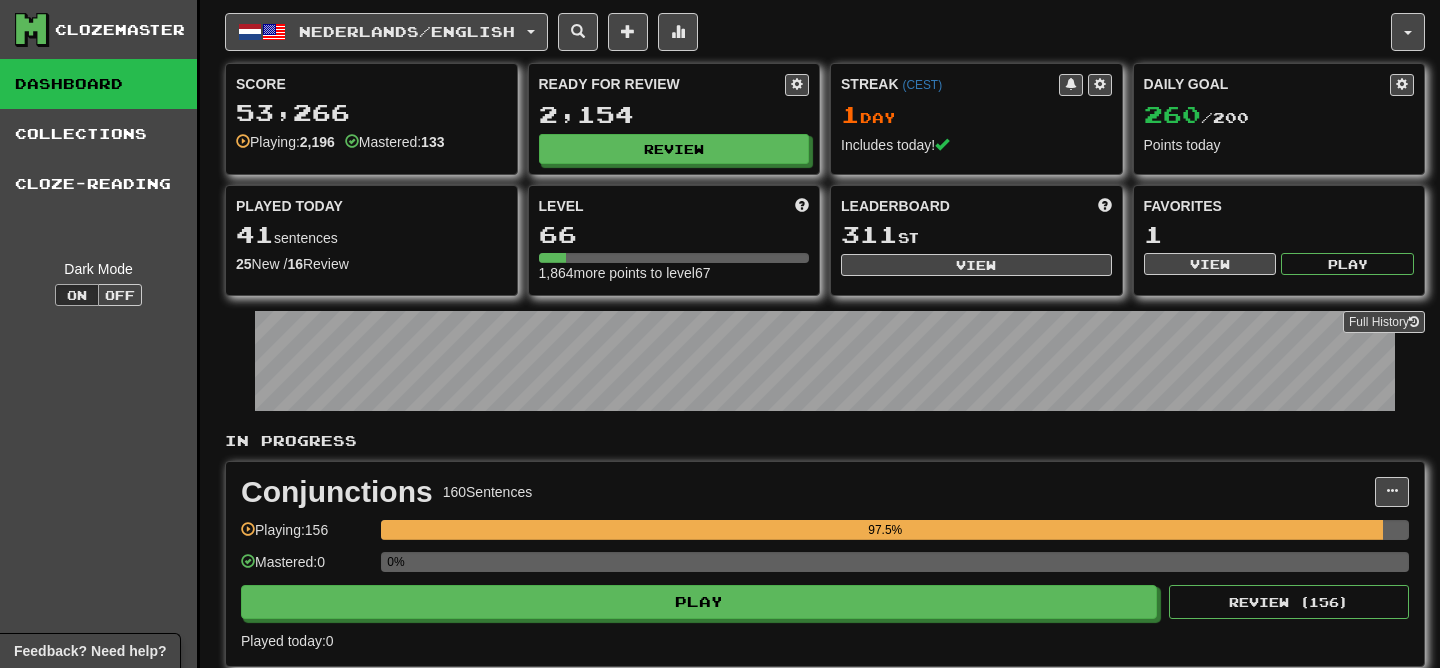 scroll, scrollTop: 0, scrollLeft: 0, axis: both 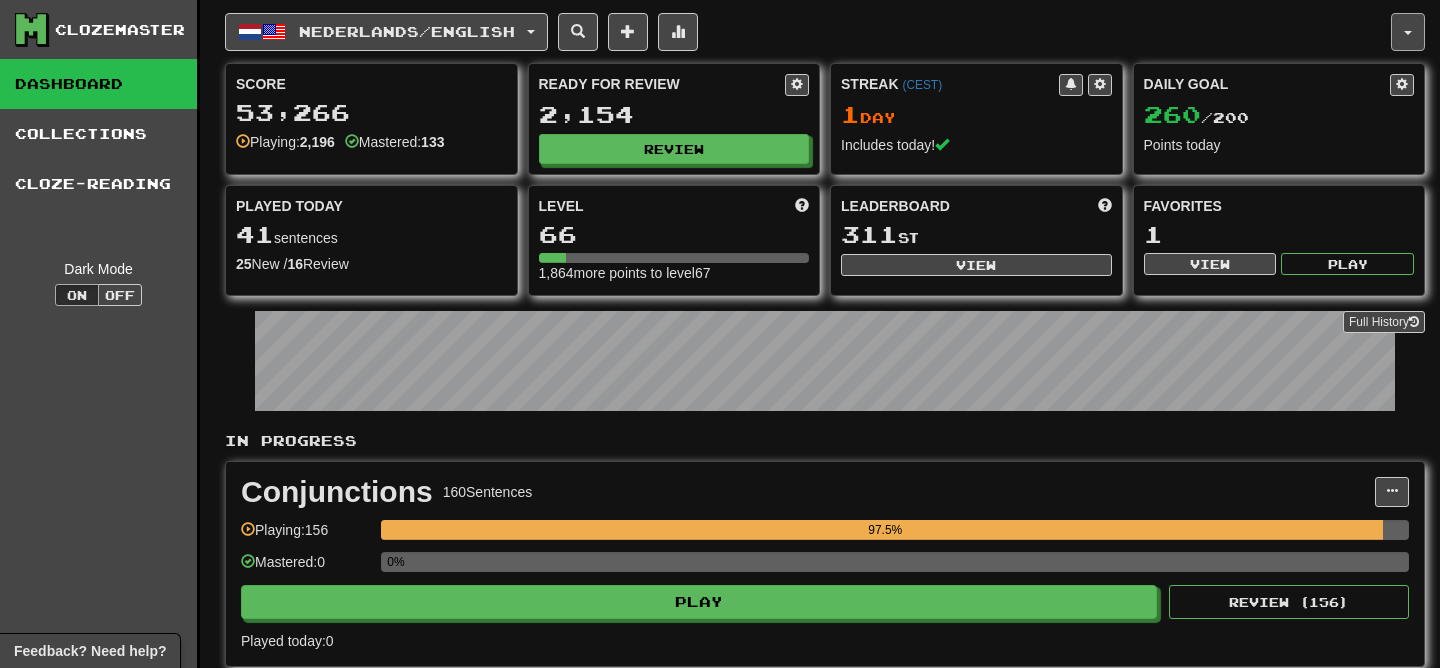click at bounding box center [1408, 32] 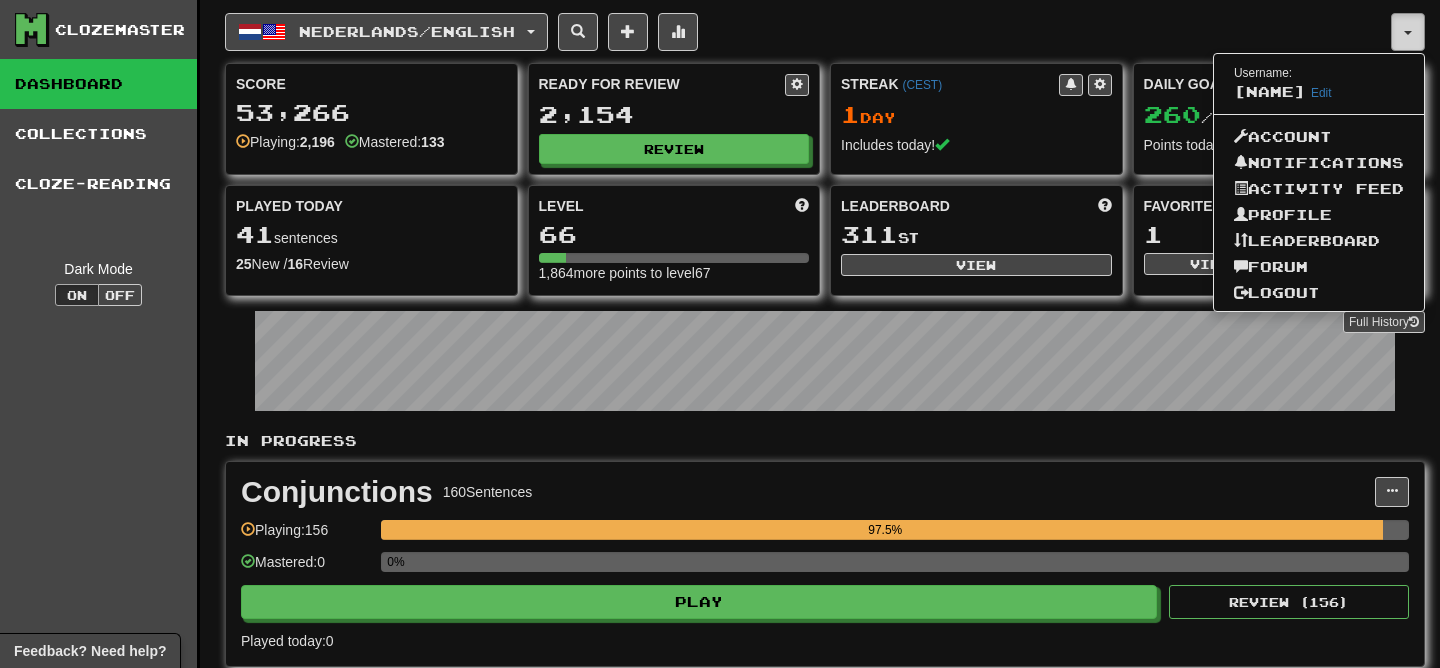 click at bounding box center [1408, 32] 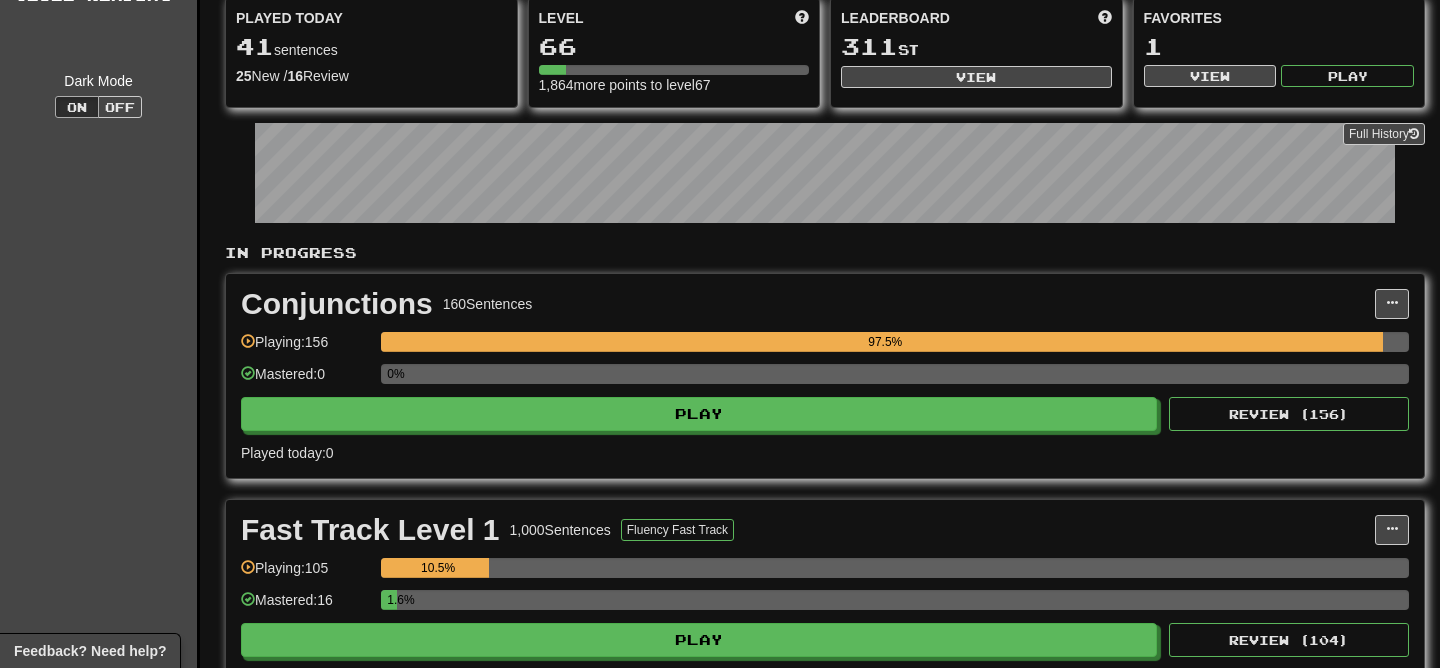 scroll, scrollTop: 0, scrollLeft: 0, axis: both 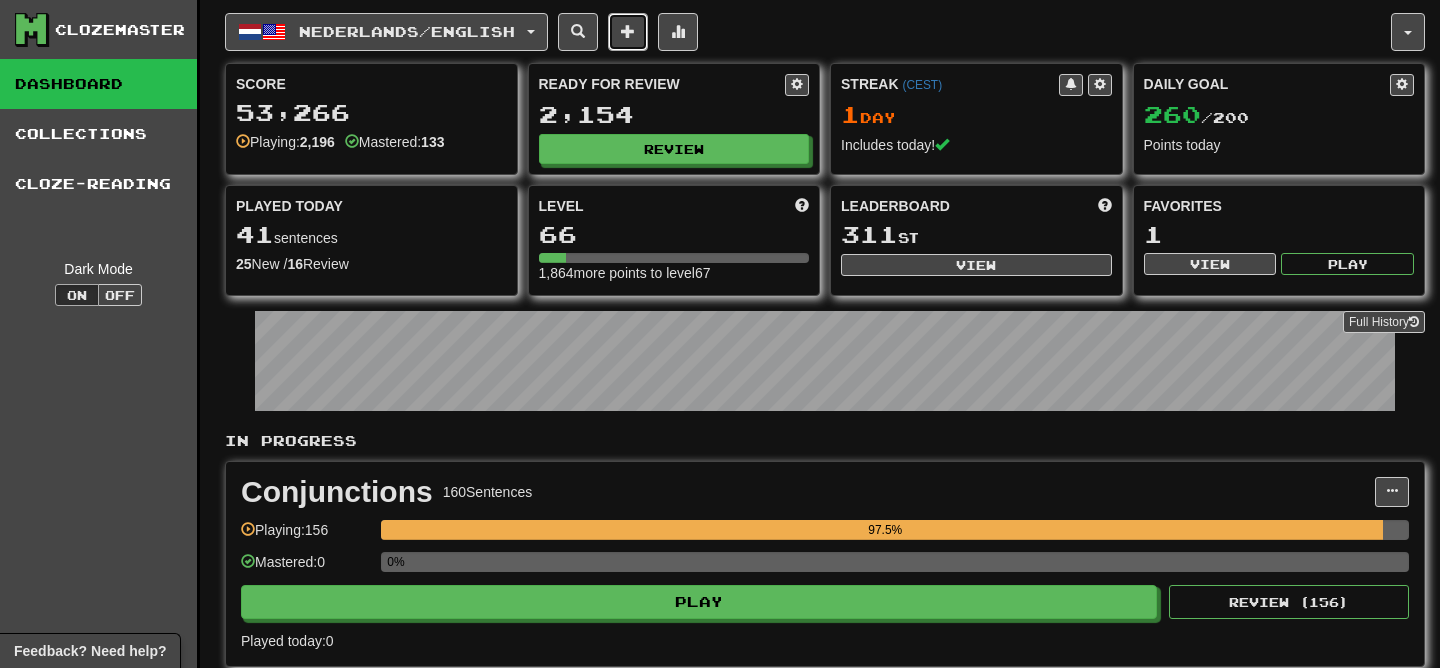 click at bounding box center (628, 31) 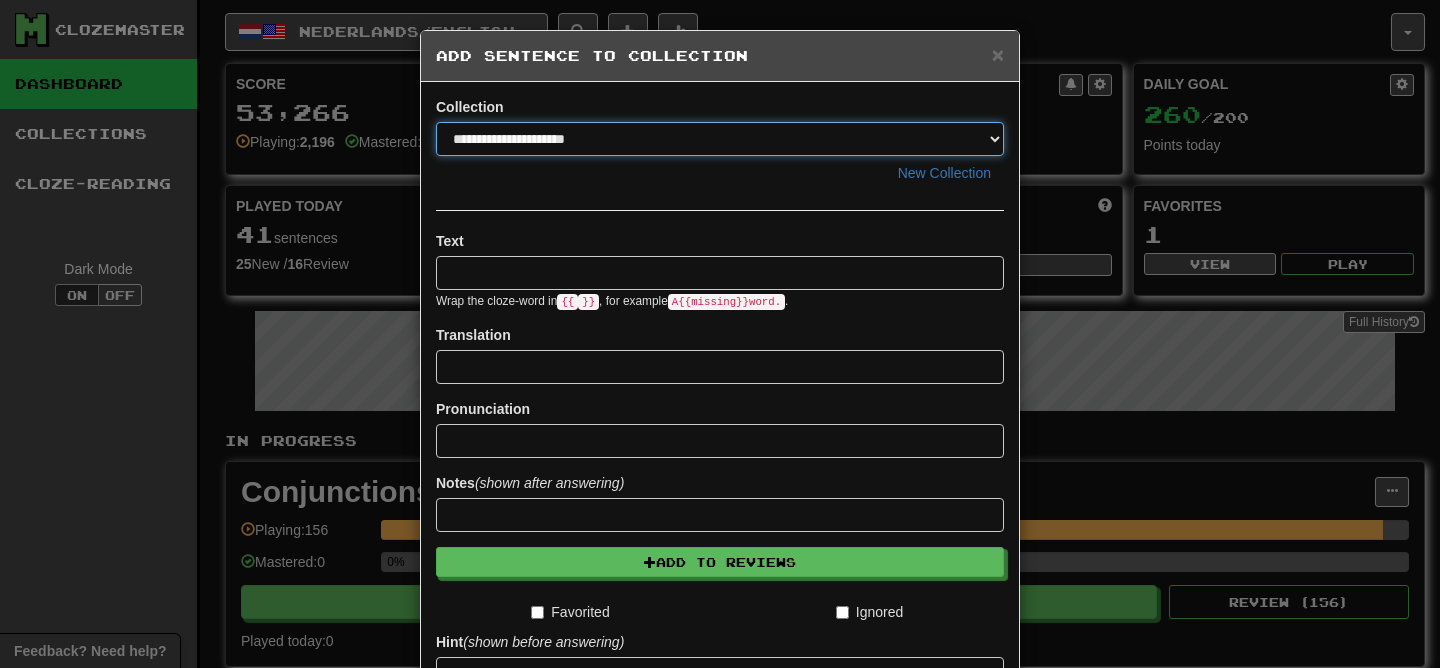 click on "**********" at bounding box center (720, 139) 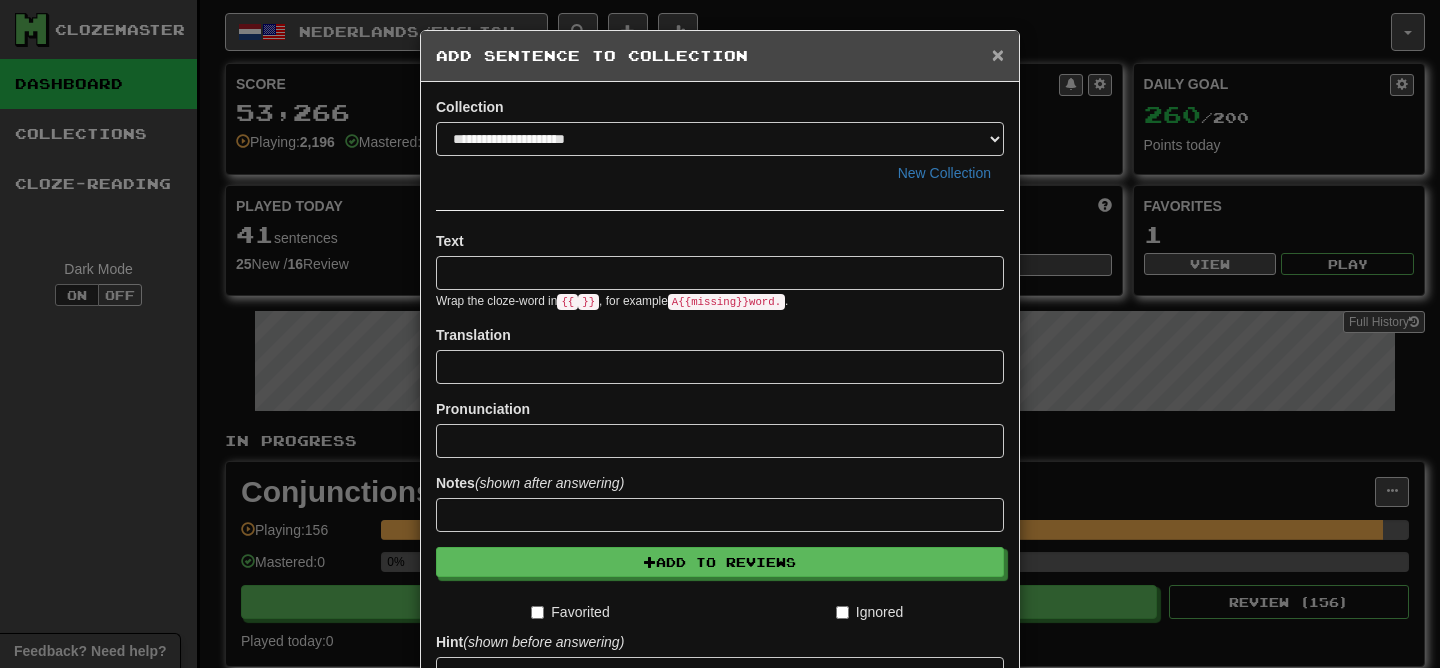 click on "×" at bounding box center (998, 54) 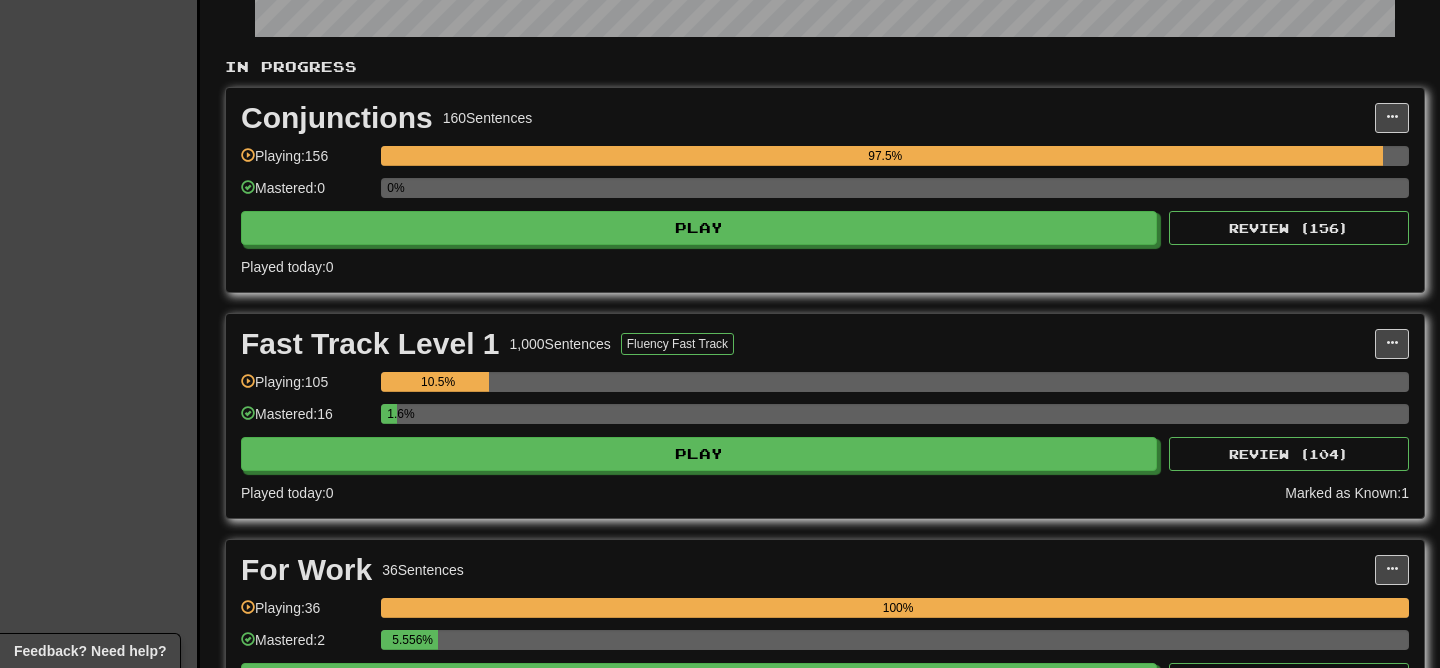 scroll, scrollTop: 0, scrollLeft: 0, axis: both 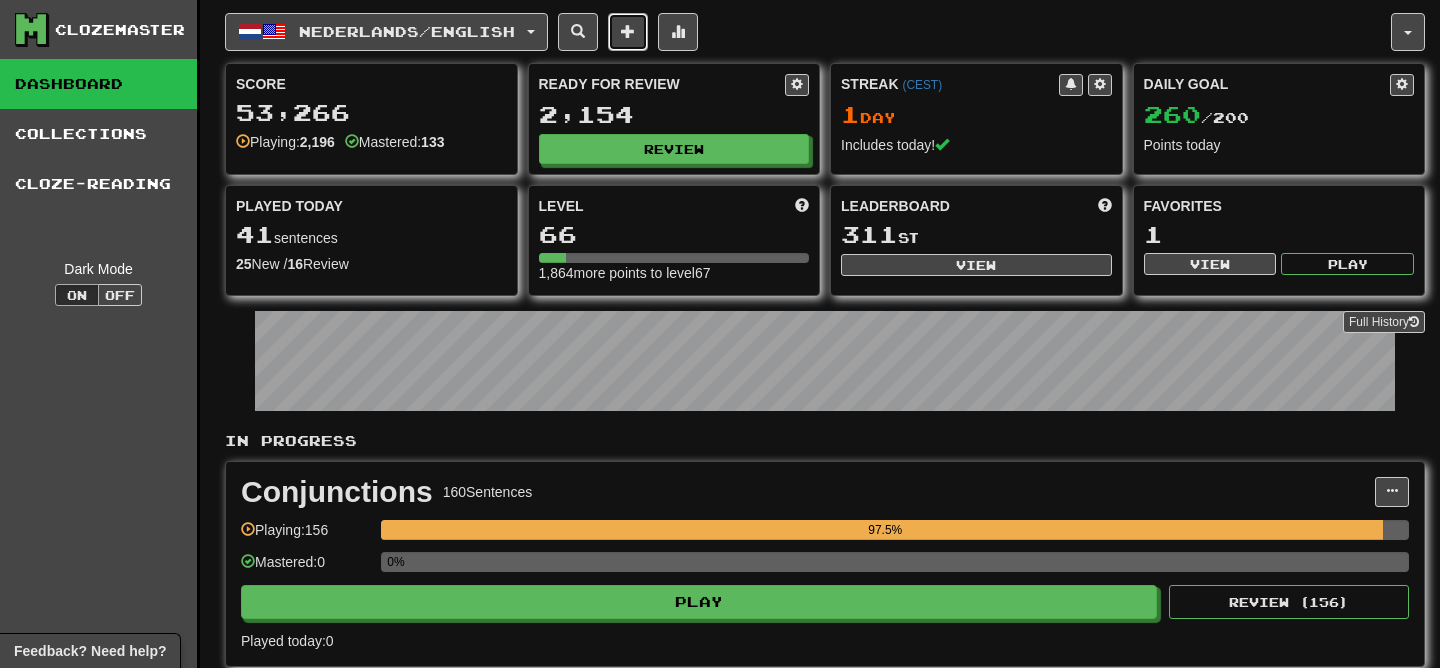 click at bounding box center (628, 31) 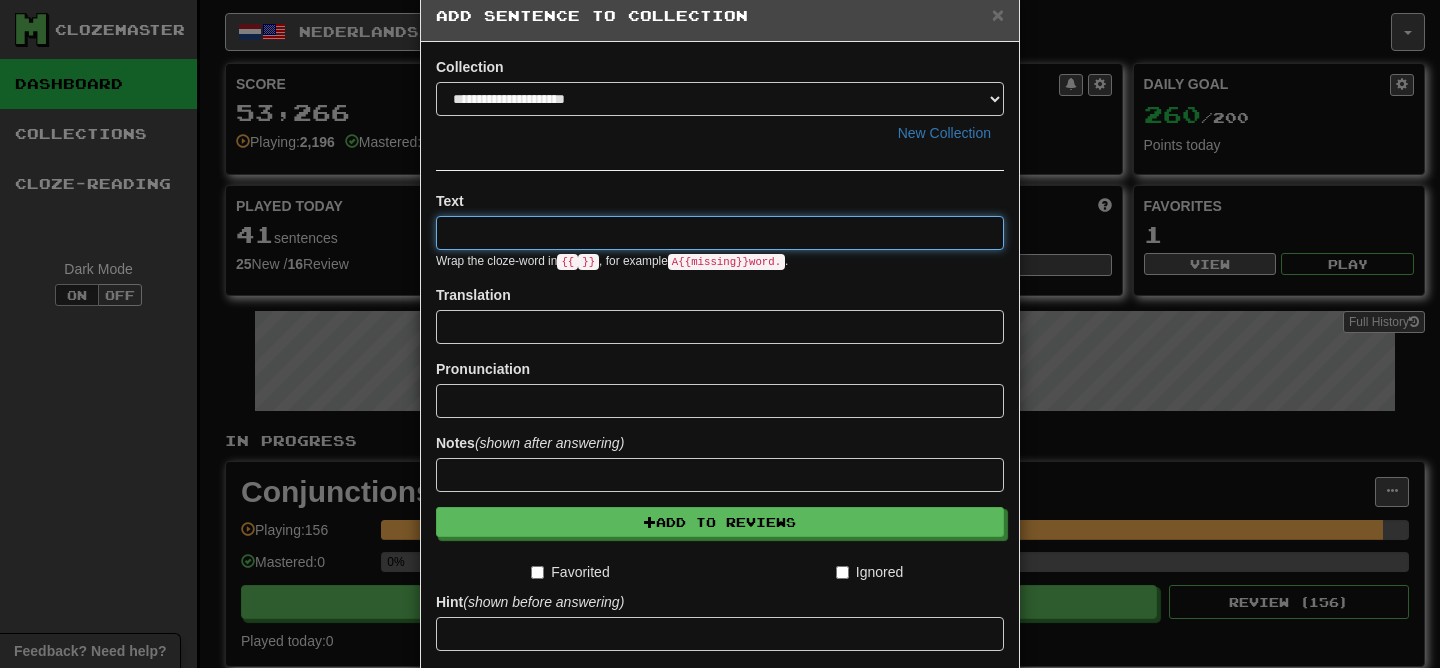 scroll, scrollTop: 42, scrollLeft: 0, axis: vertical 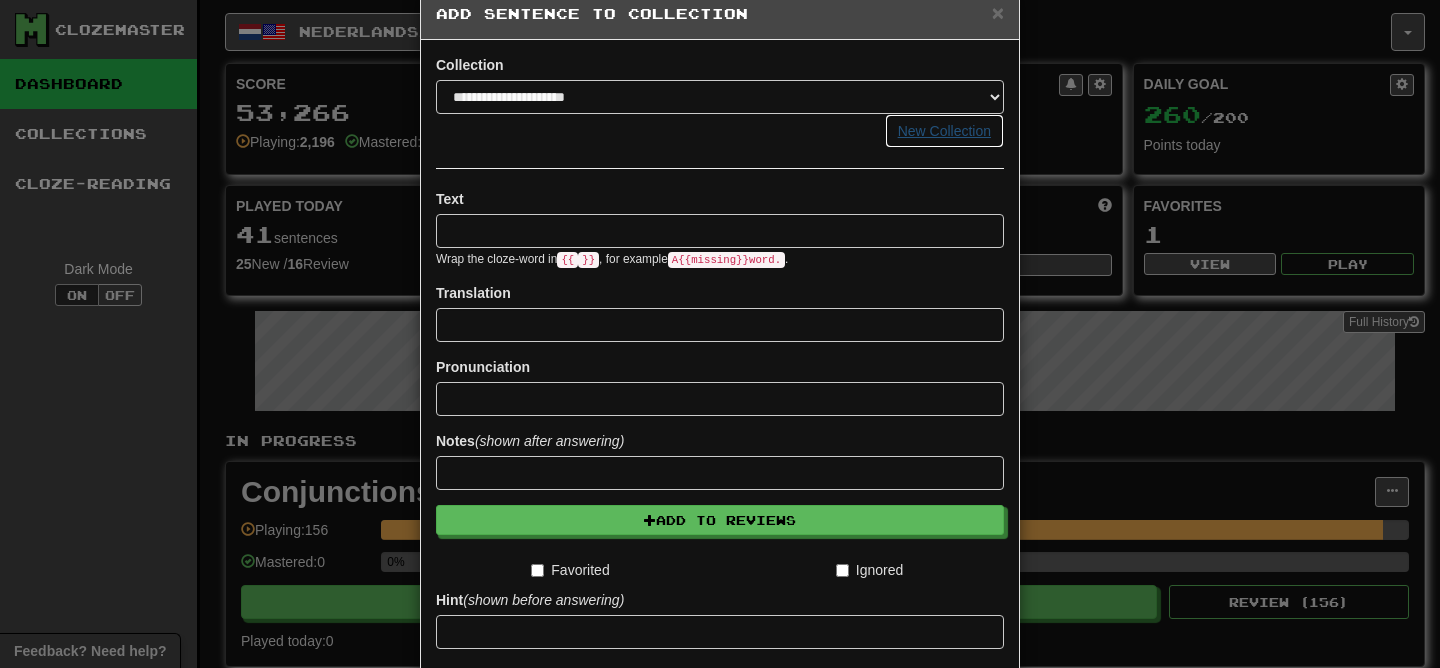 click on "New Collection" at bounding box center [944, 131] 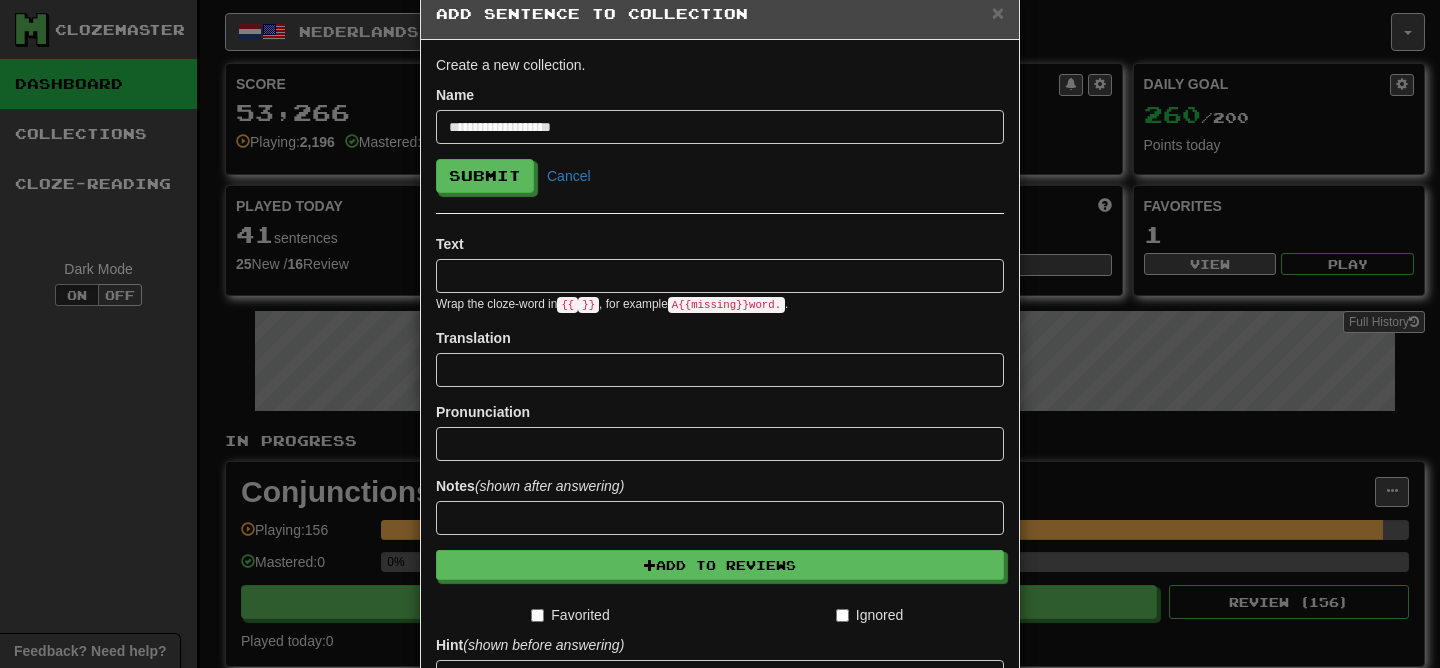 type on "**********" 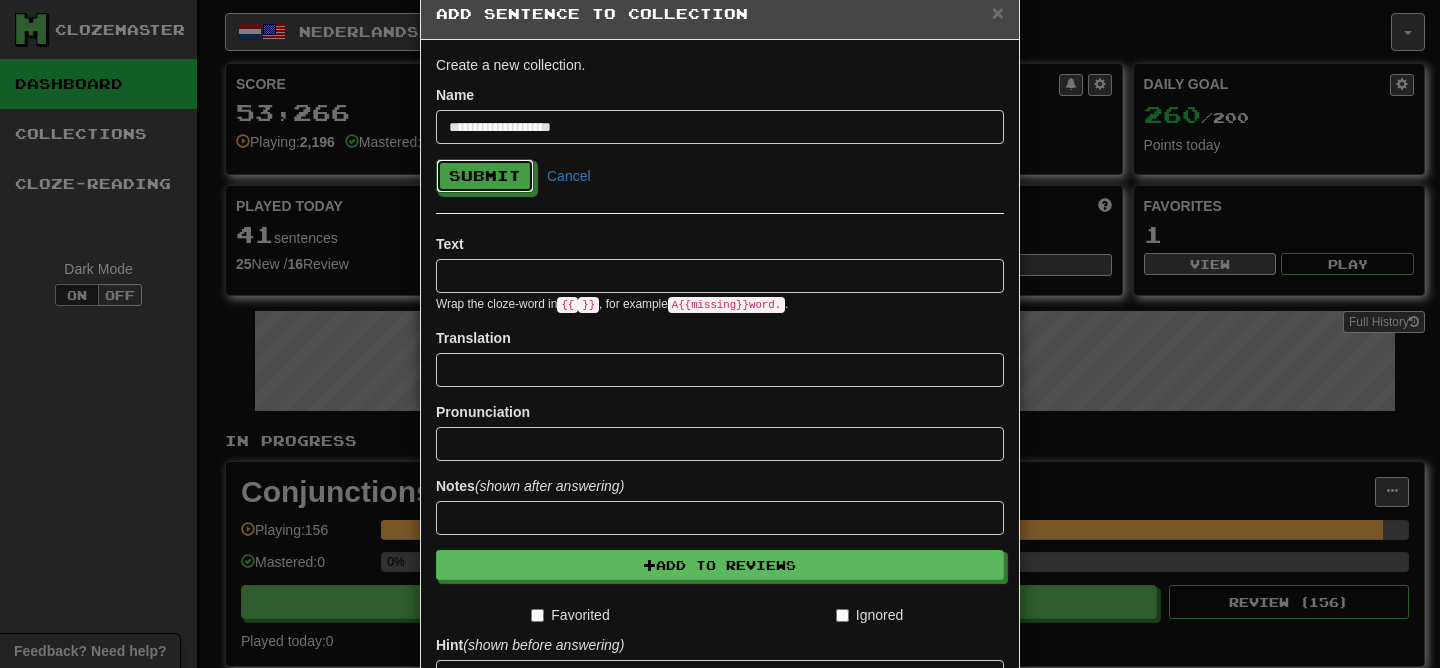 type 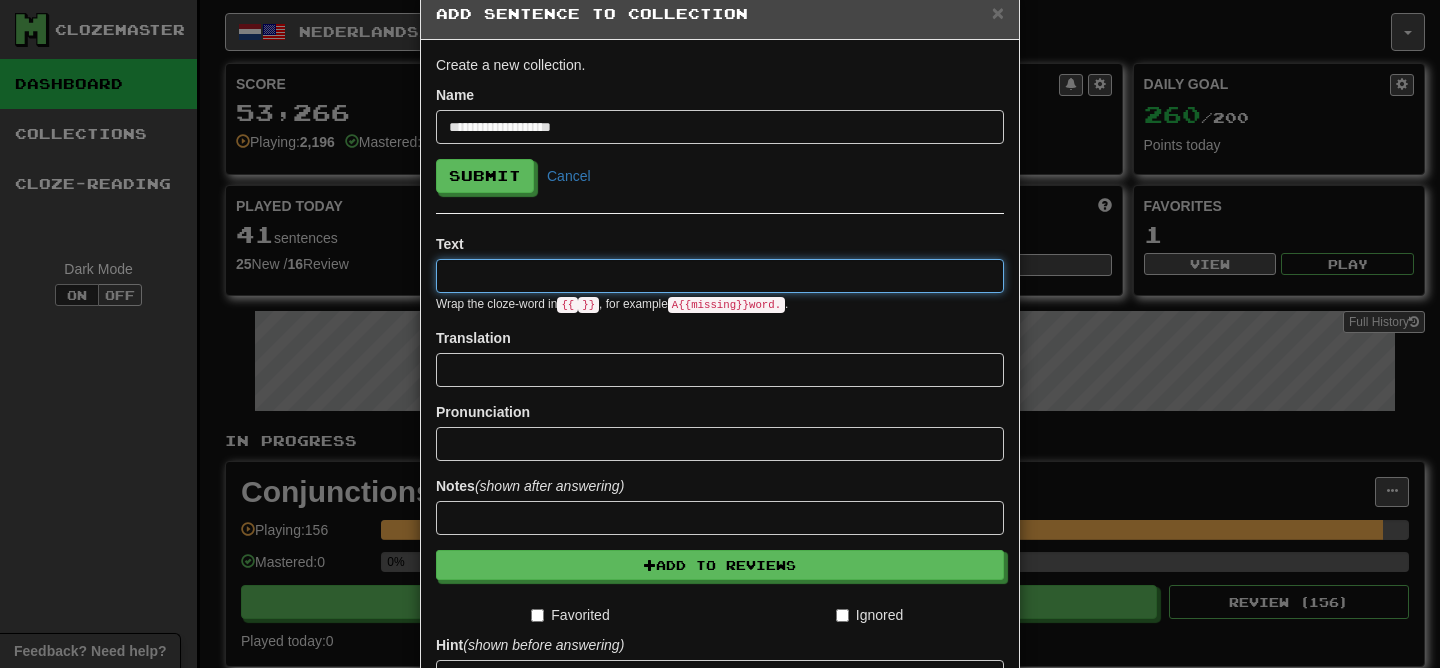 click at bounding box center (720, 276) 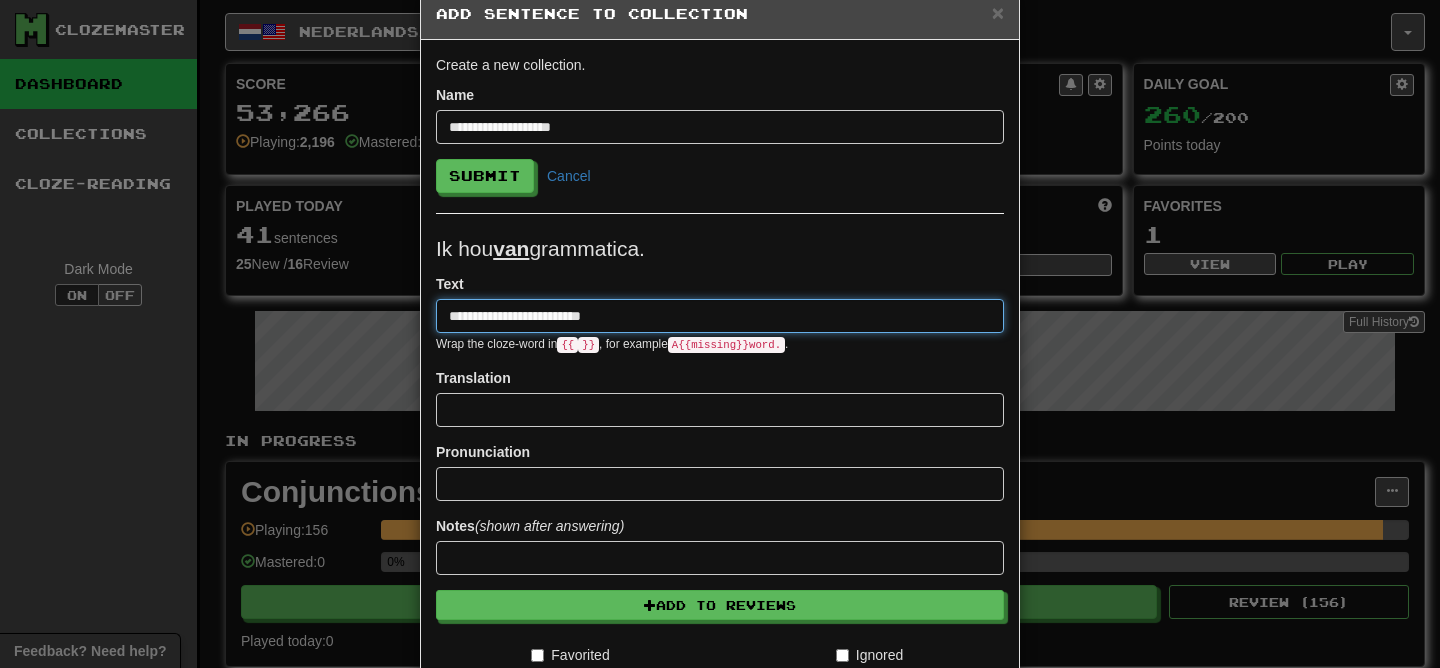type on "**********" 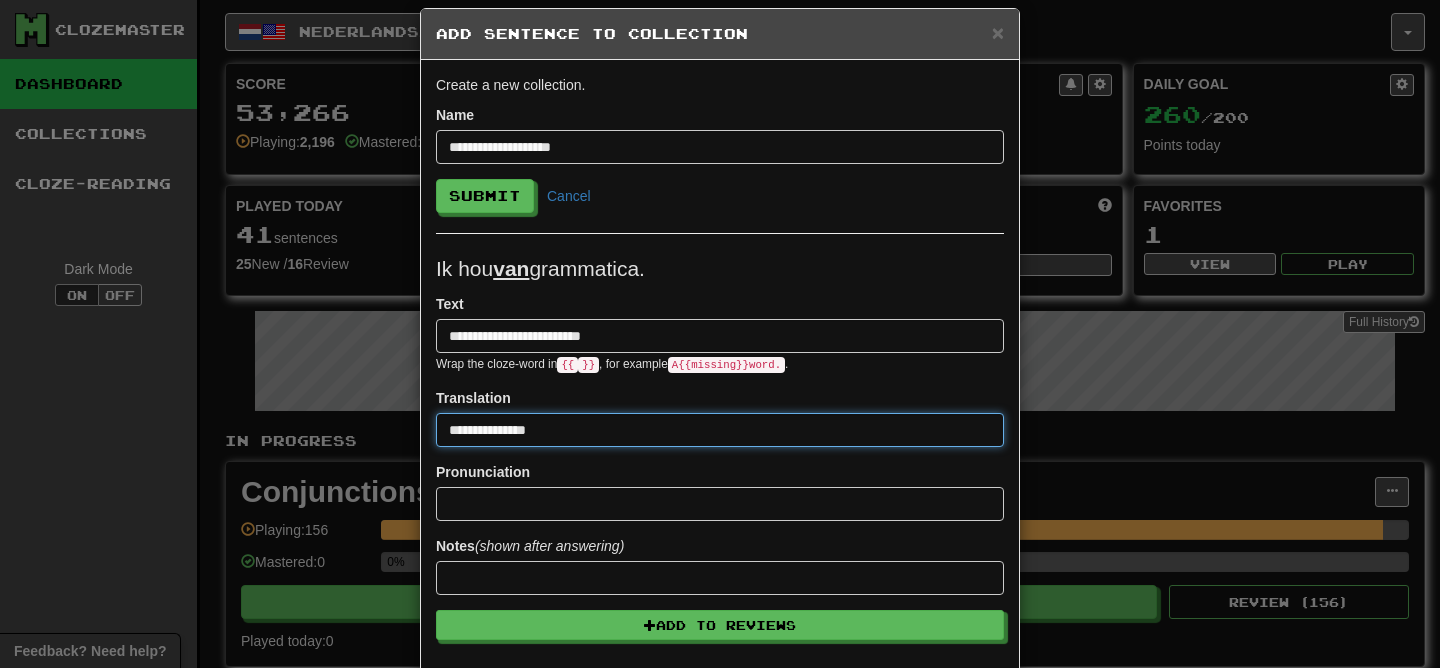 scroll, scrollTop: 0, scrollLeft: 0, axis: both 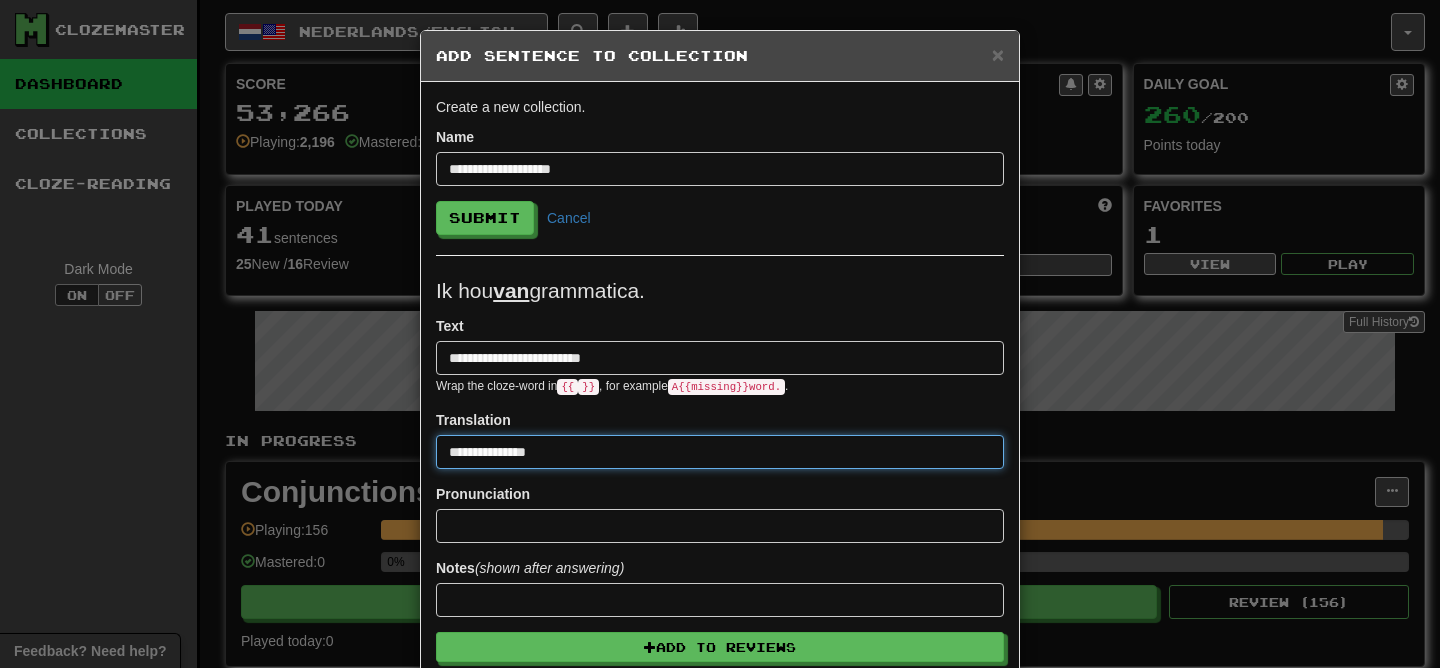 type on "**********" 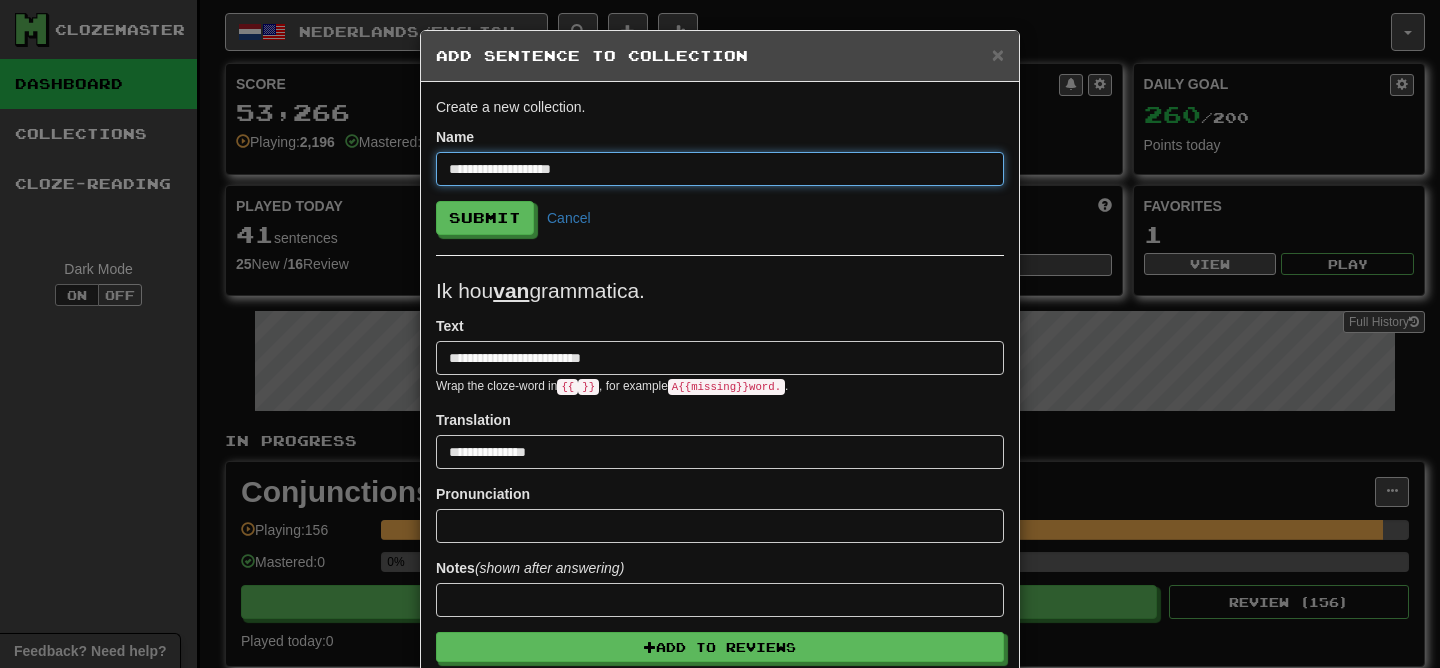 click on "**********" at bounding box center (720, 169) 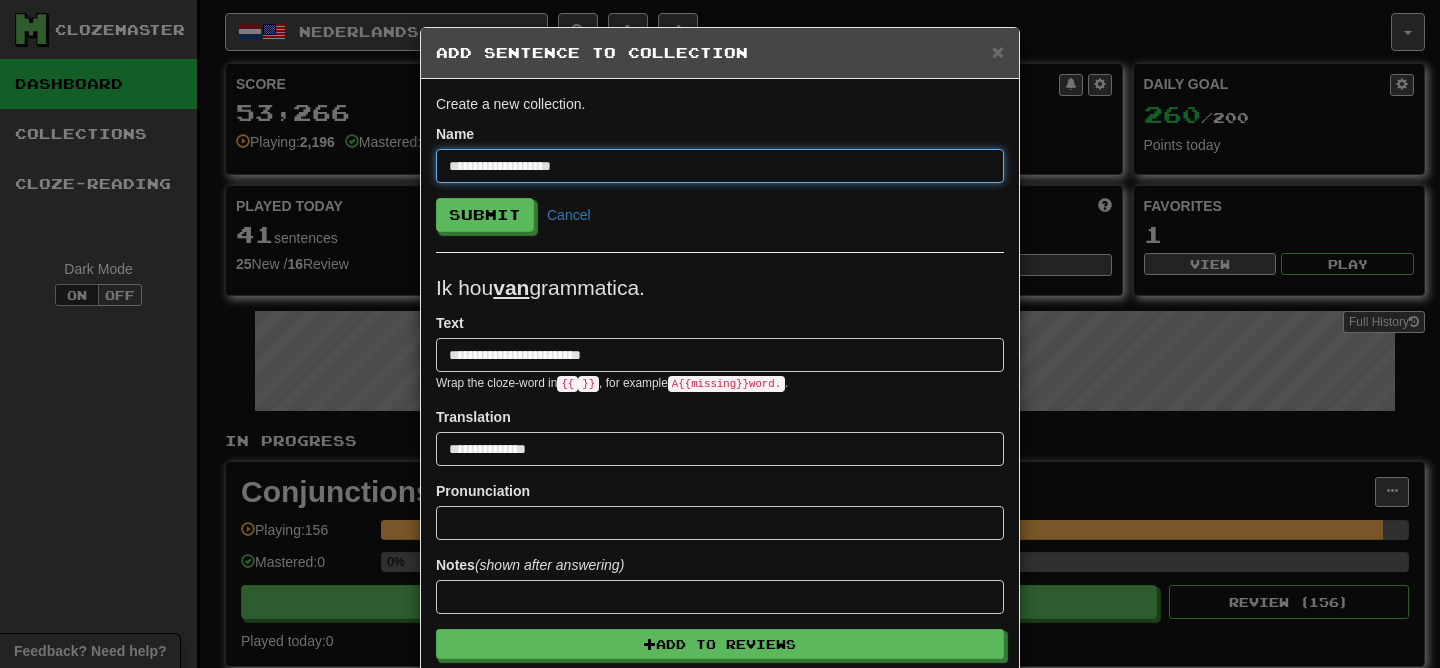 scroll, scrollTop: 0, scrollLeft: 0, axis: both 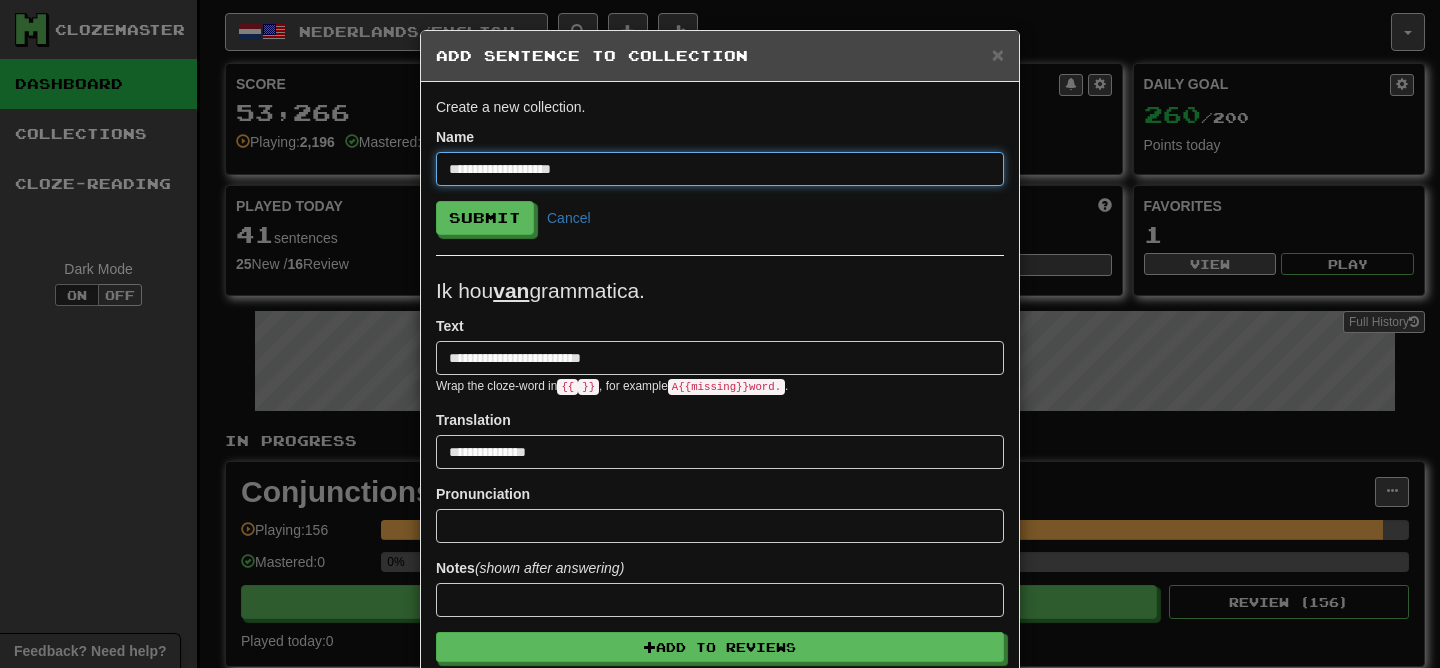 click on "**********" at bounding box center (720, 169) 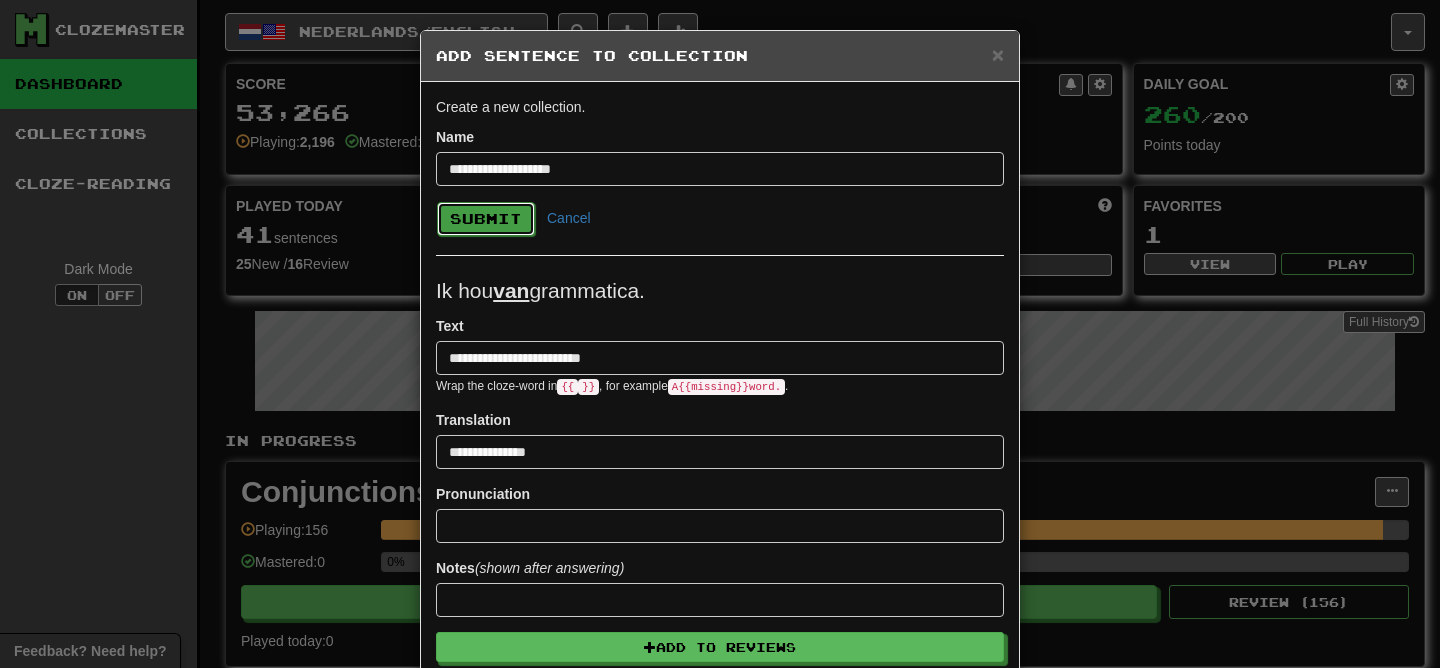 click on "Submit" at bounding box center [486, 219] 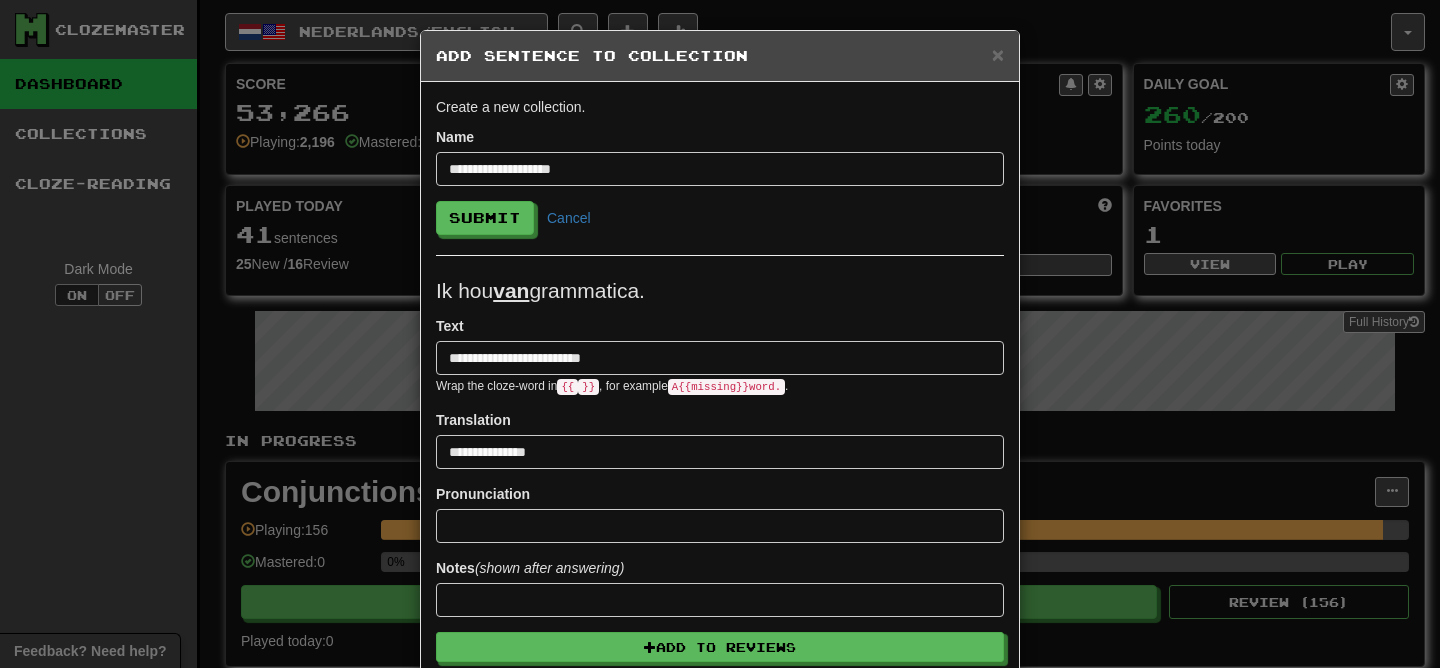 select on "*****" 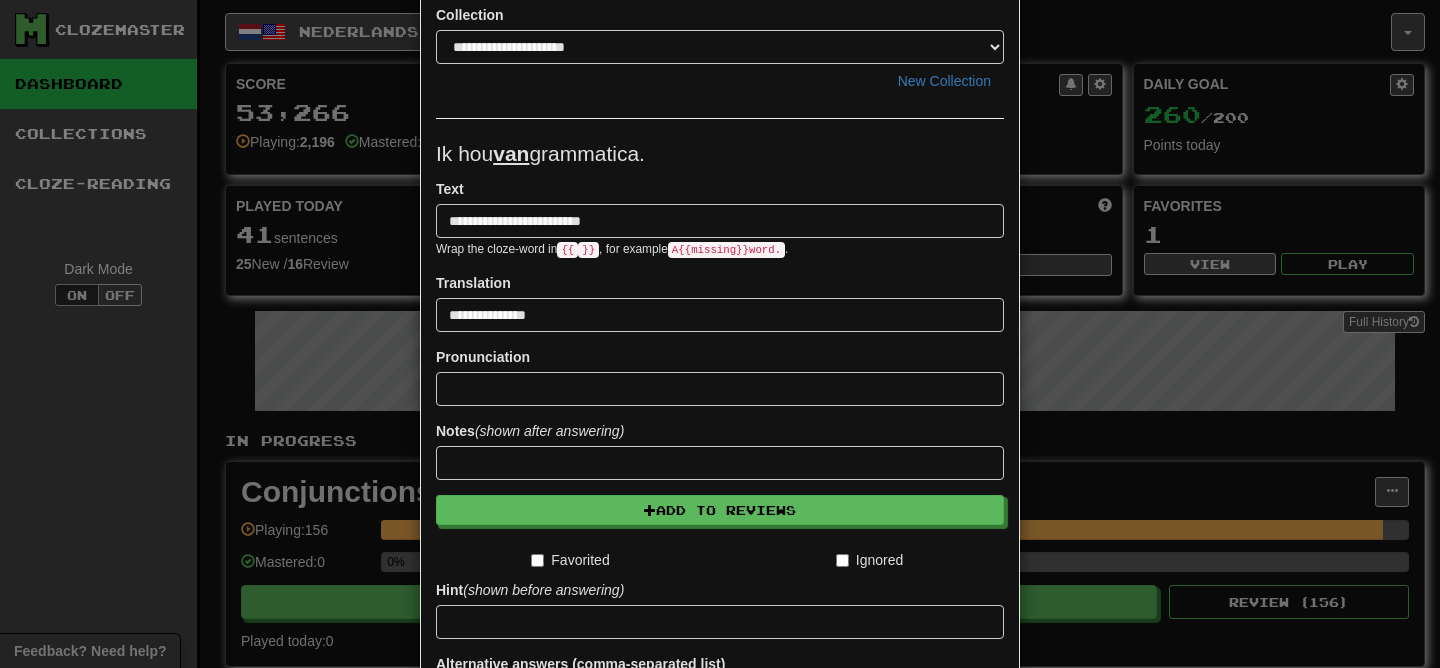 scroll, scrollTop: 142, scrollLeft: 0, axis: vertical 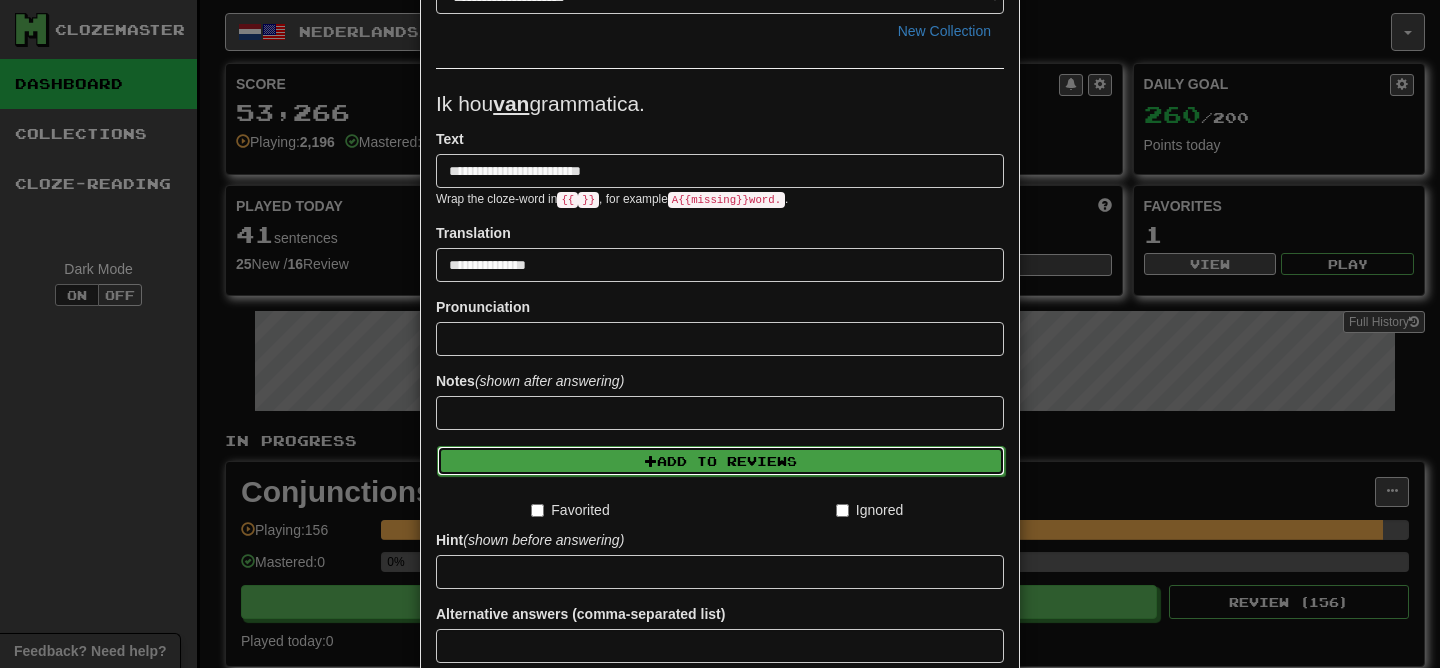 click on "Add to Reviews" at bounding box center (721, 461) 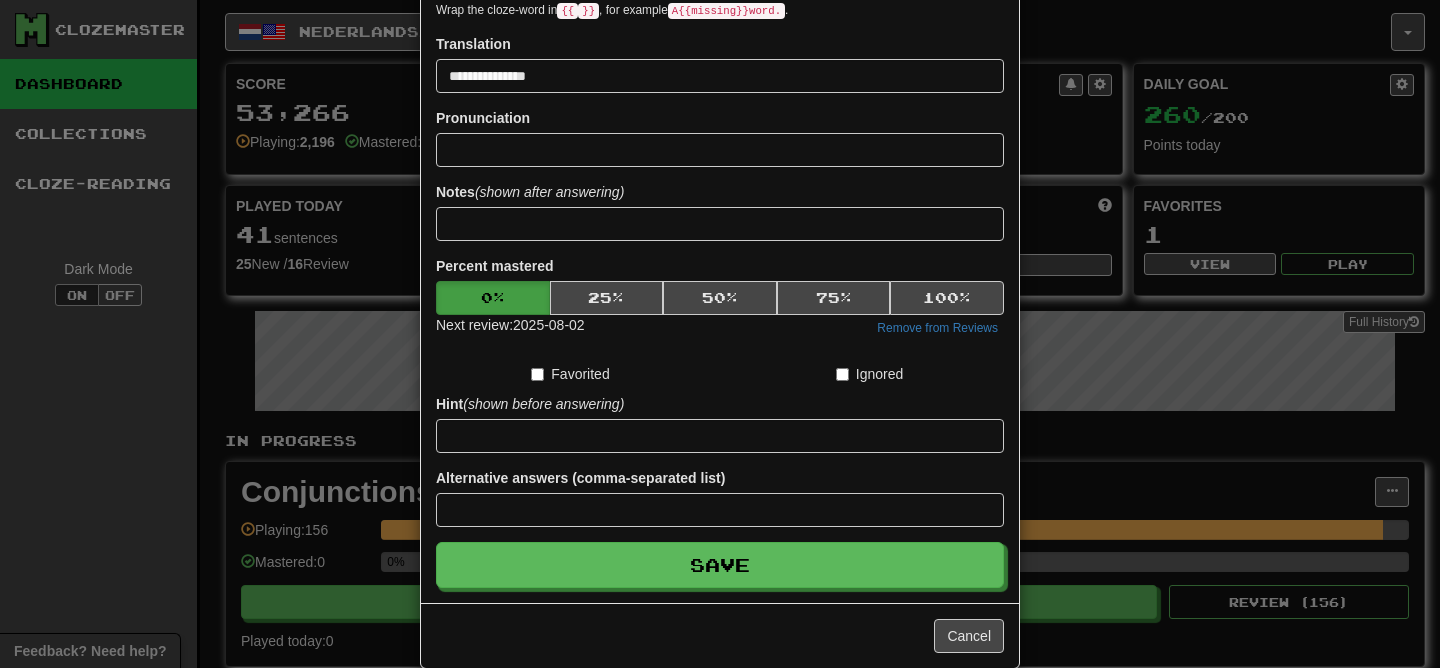 scroll, scrollTop: 362, scrollLeft: 0, axis: vertical 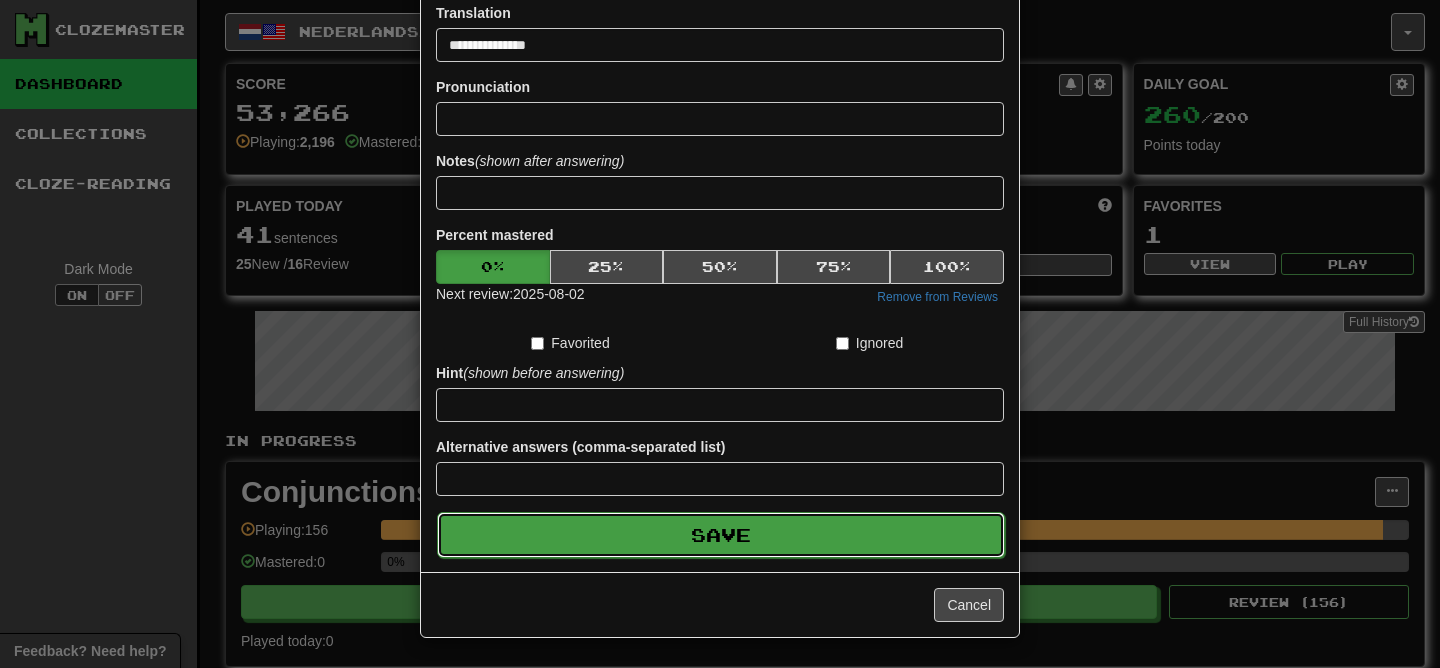 click on "Save" at bounding box center (721, 535) 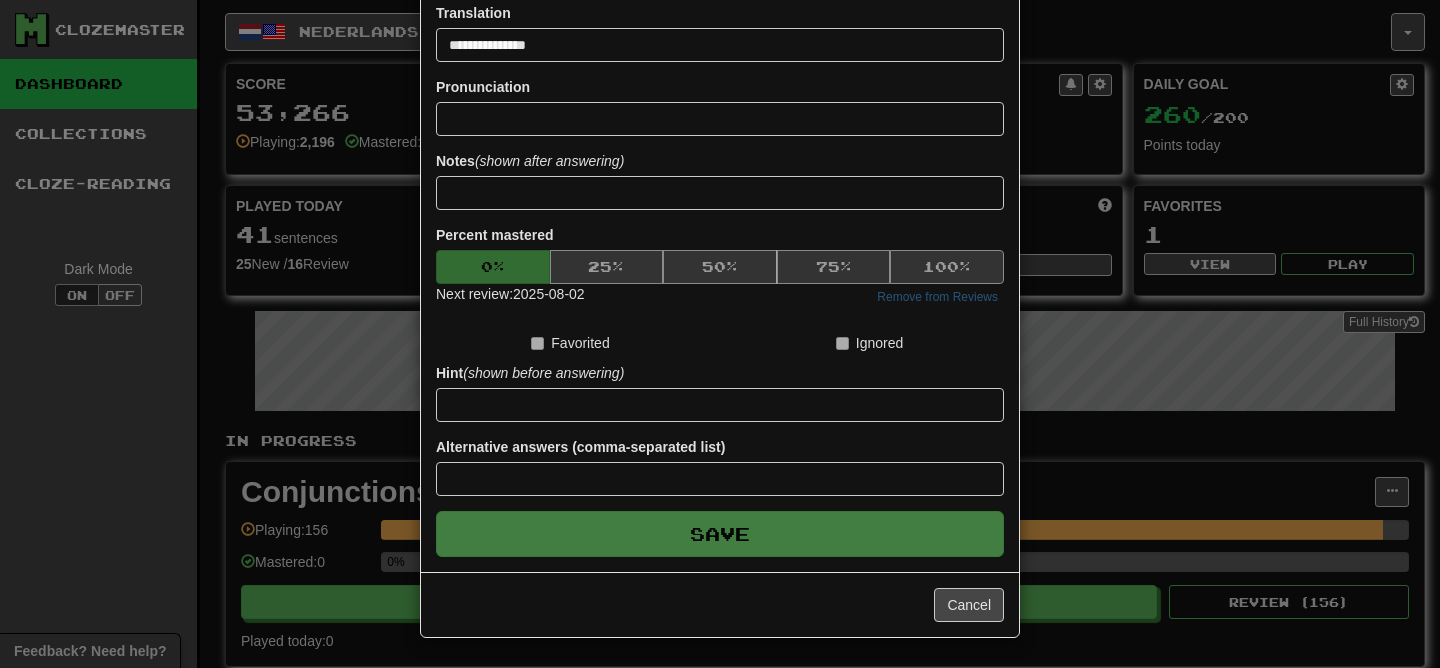 type 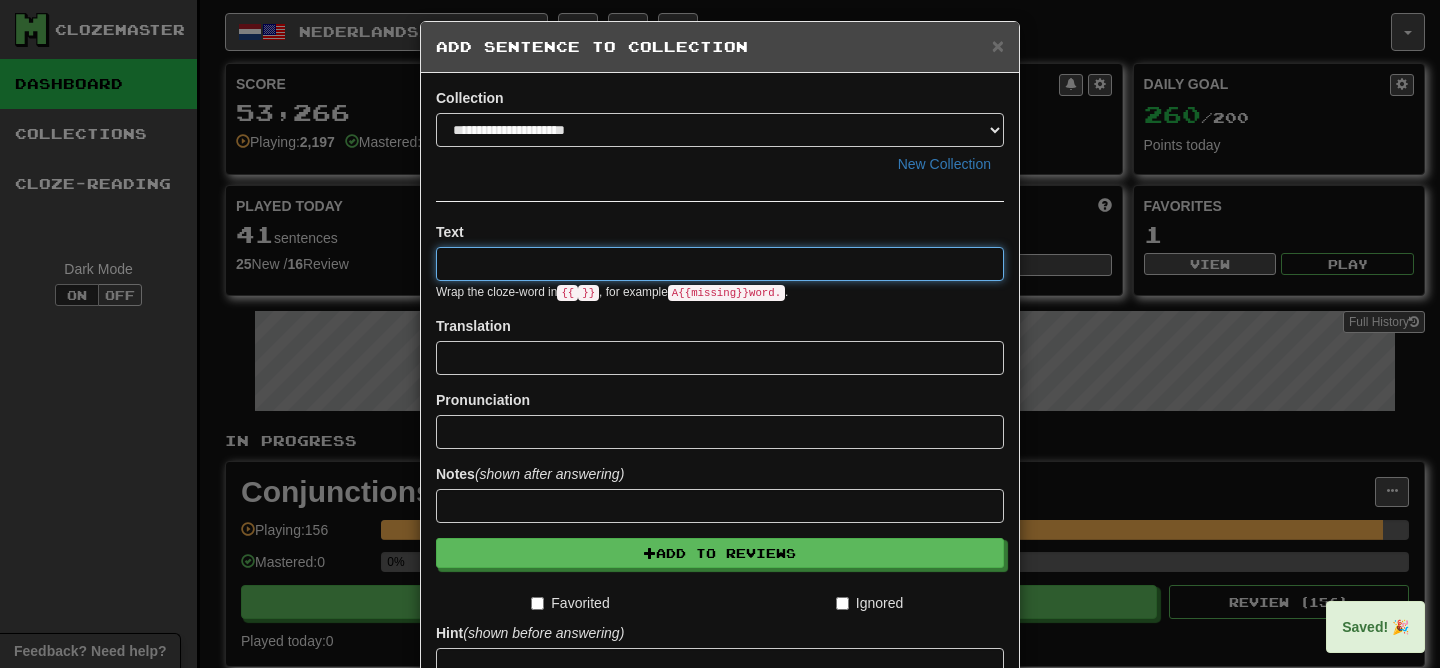 scroll, scrollTop: 0, scrollLeft: 0, axis: both 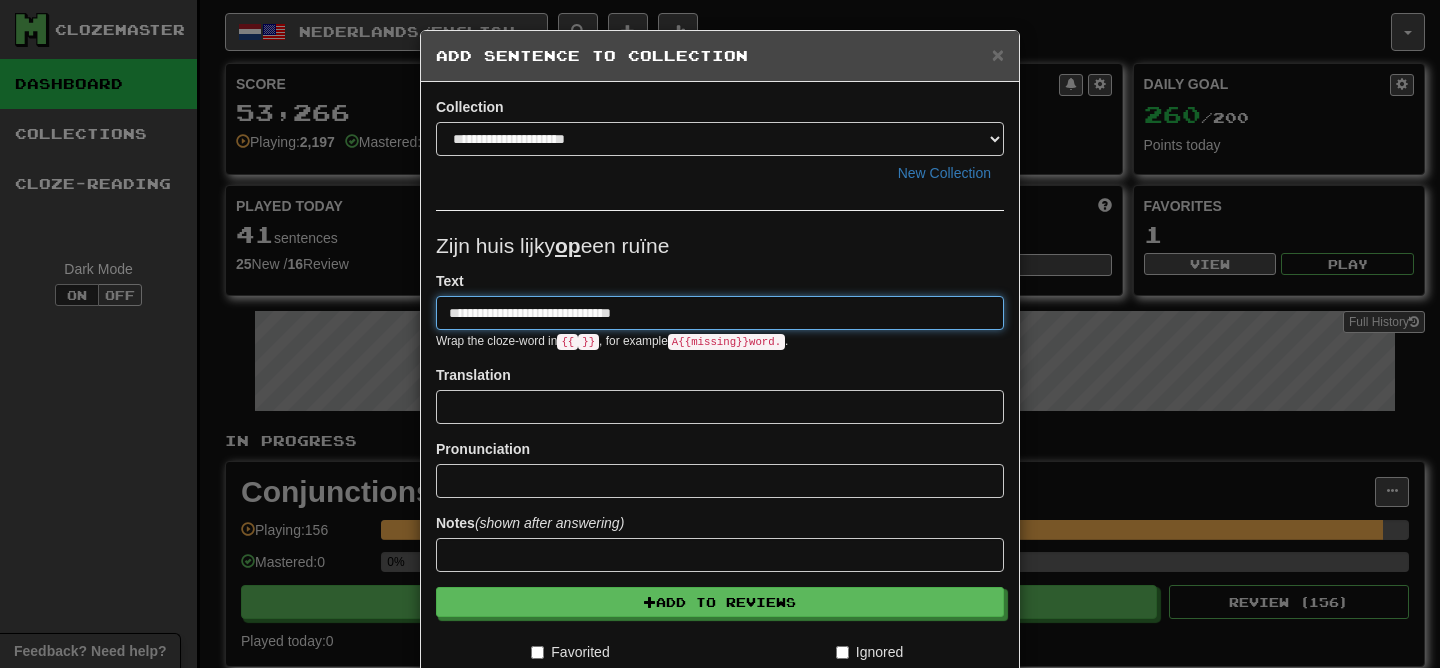 click on "**********" at bounding box center [720, 313] 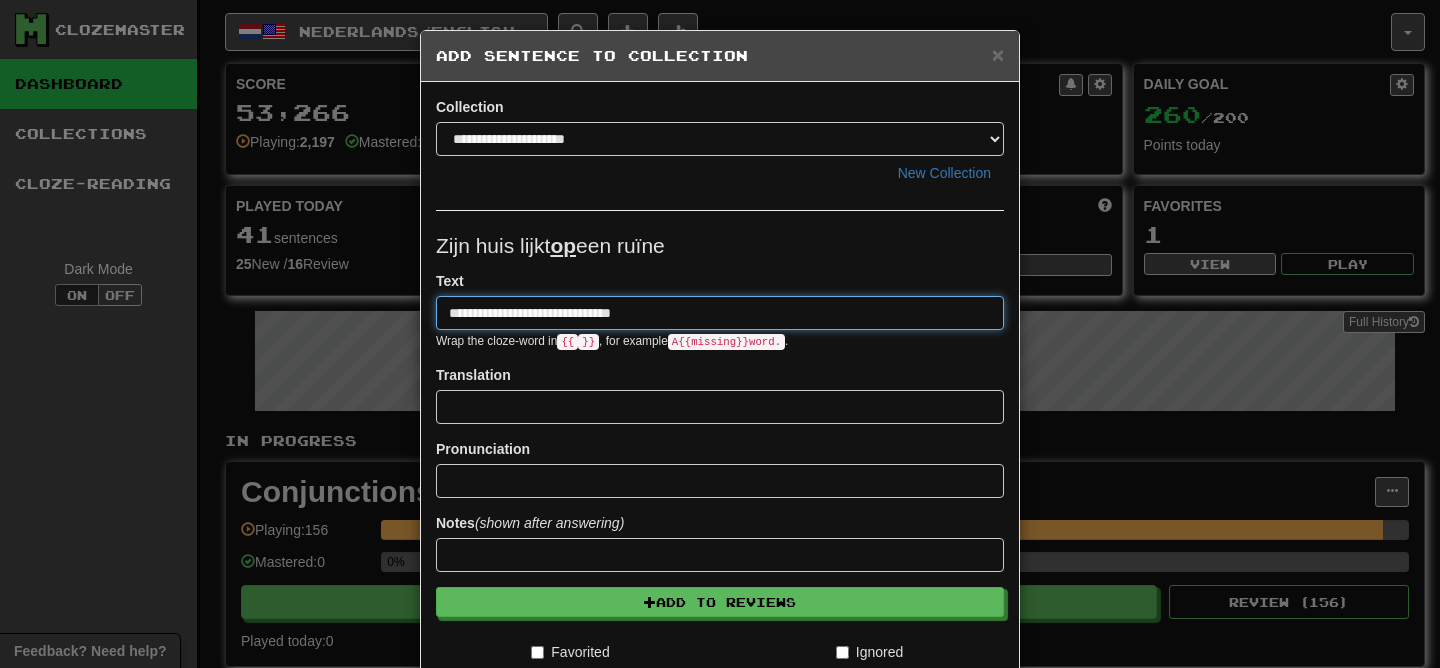 type on "**********" 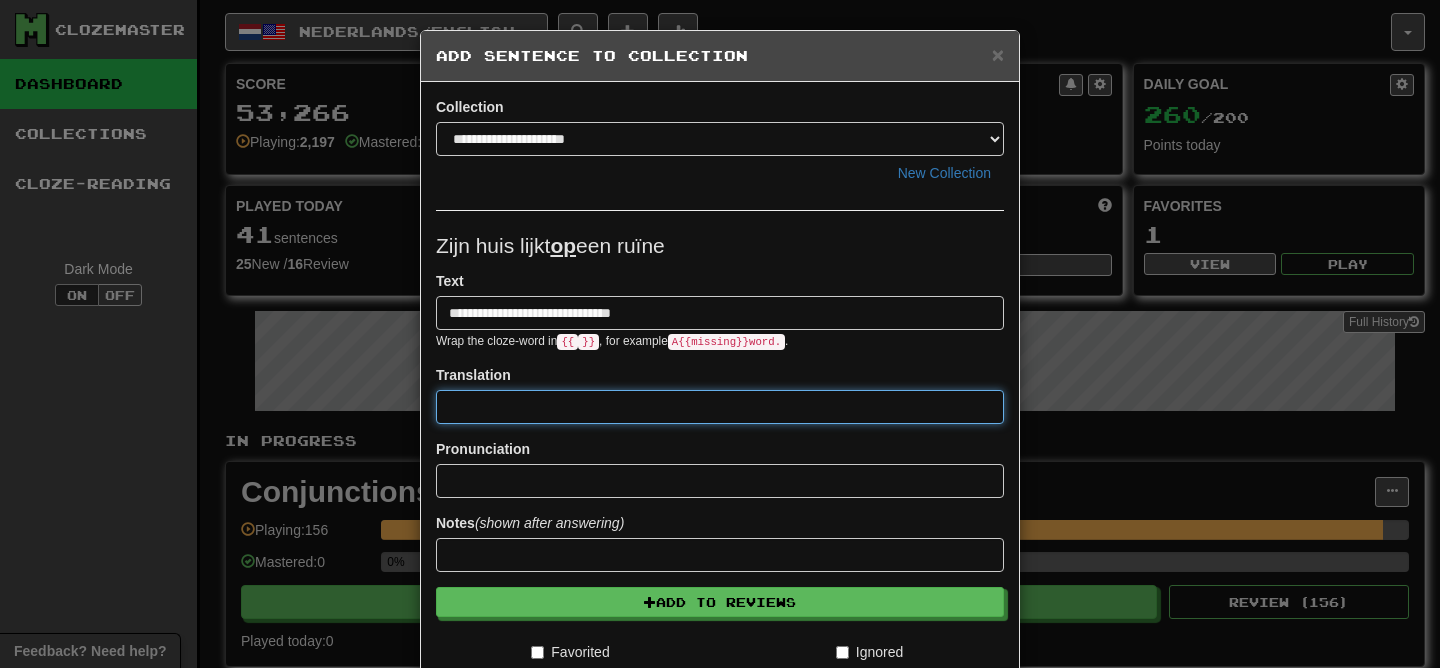 click at bounding box center (720, 407) 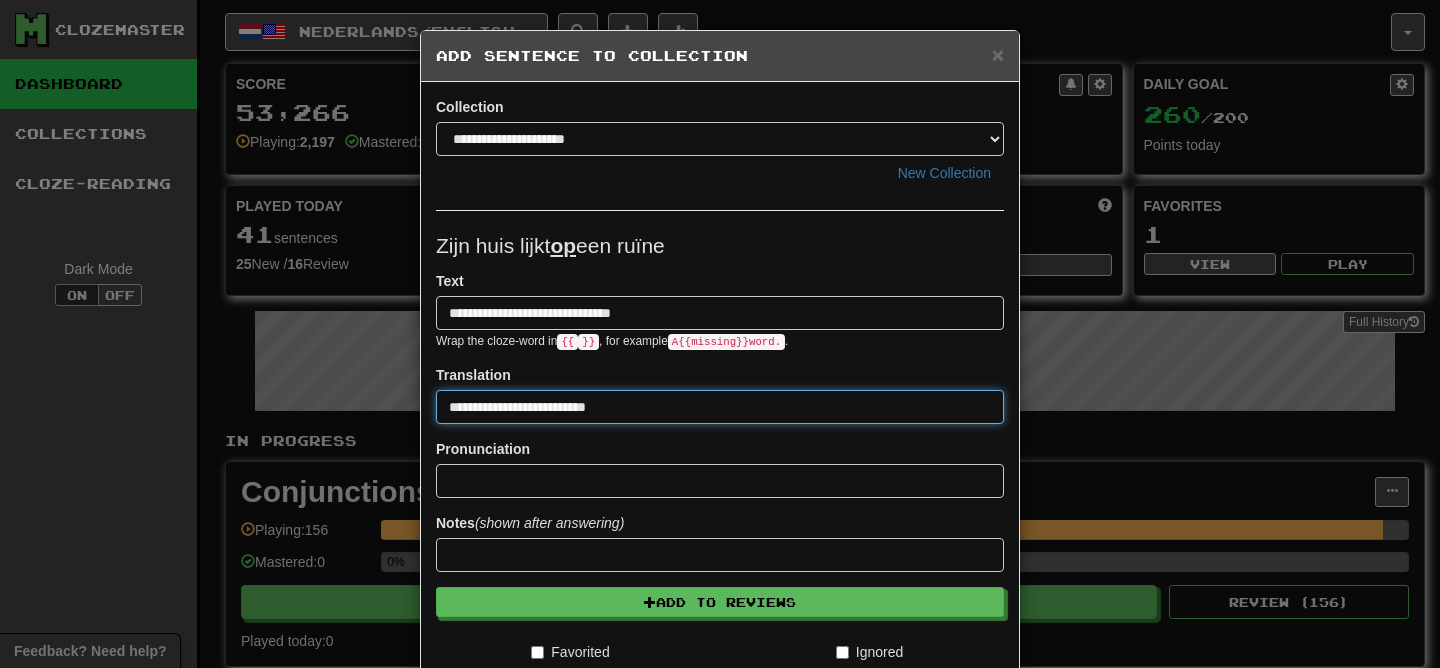 type on "**********" 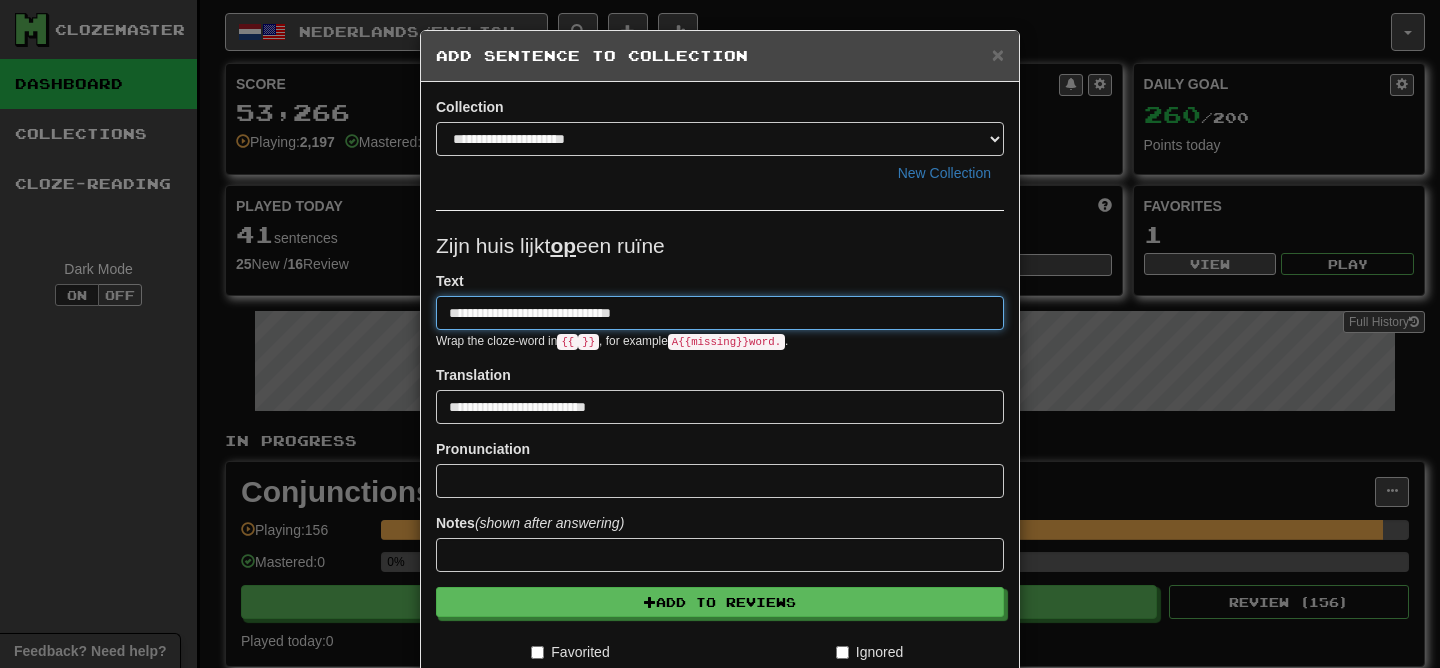 click on "**********" at bounding box center (720, 313) 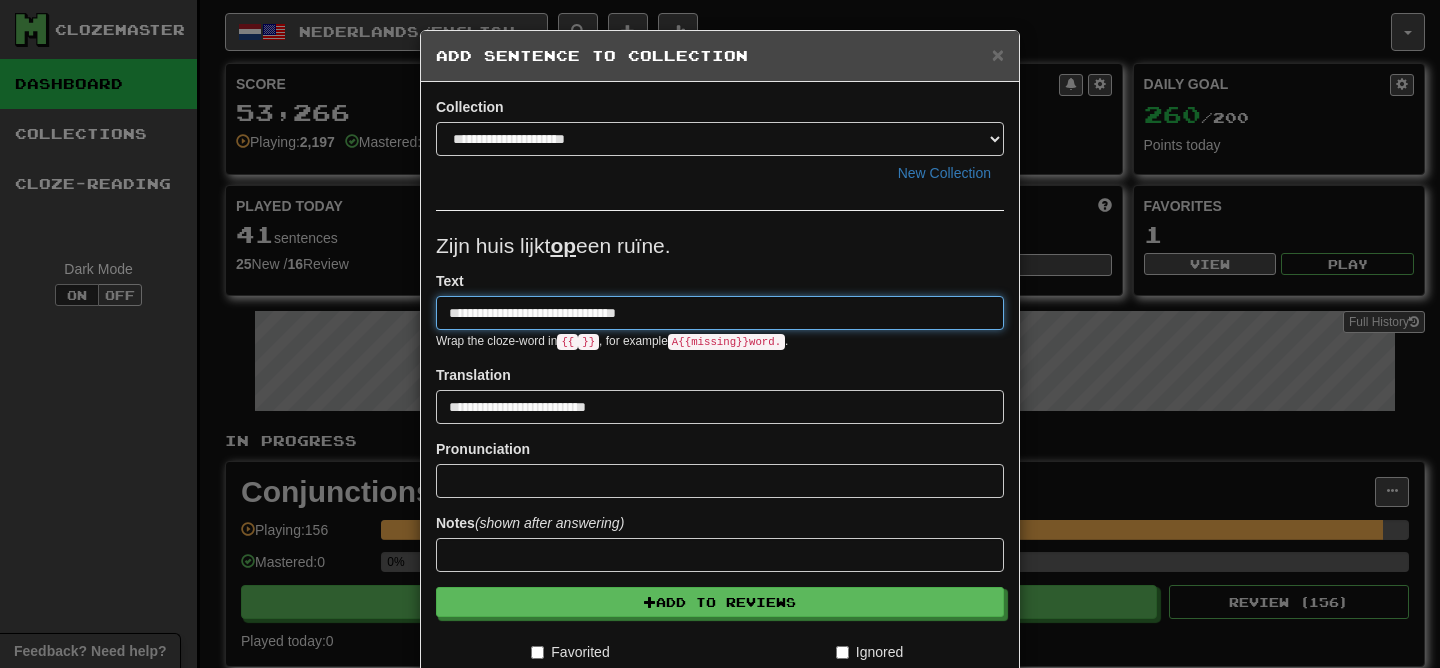type on "**********" 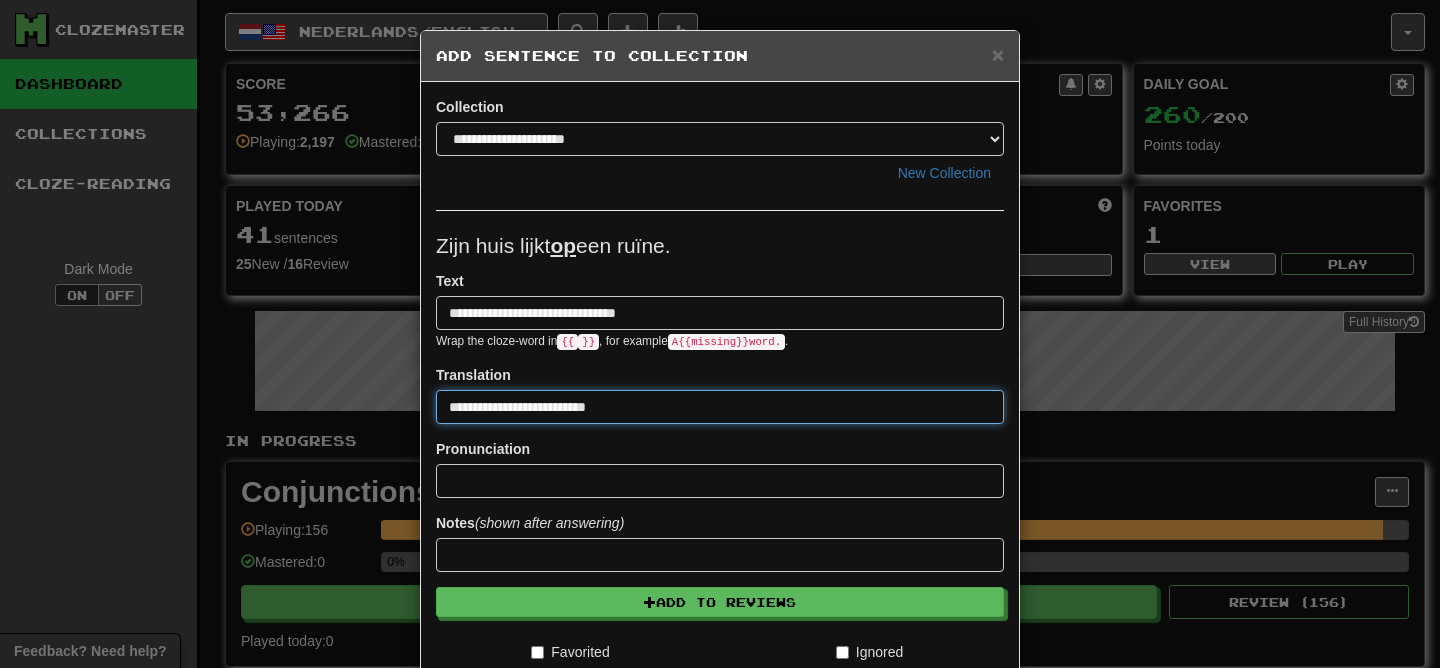 click on "**********" at bounding box center (720, 407) 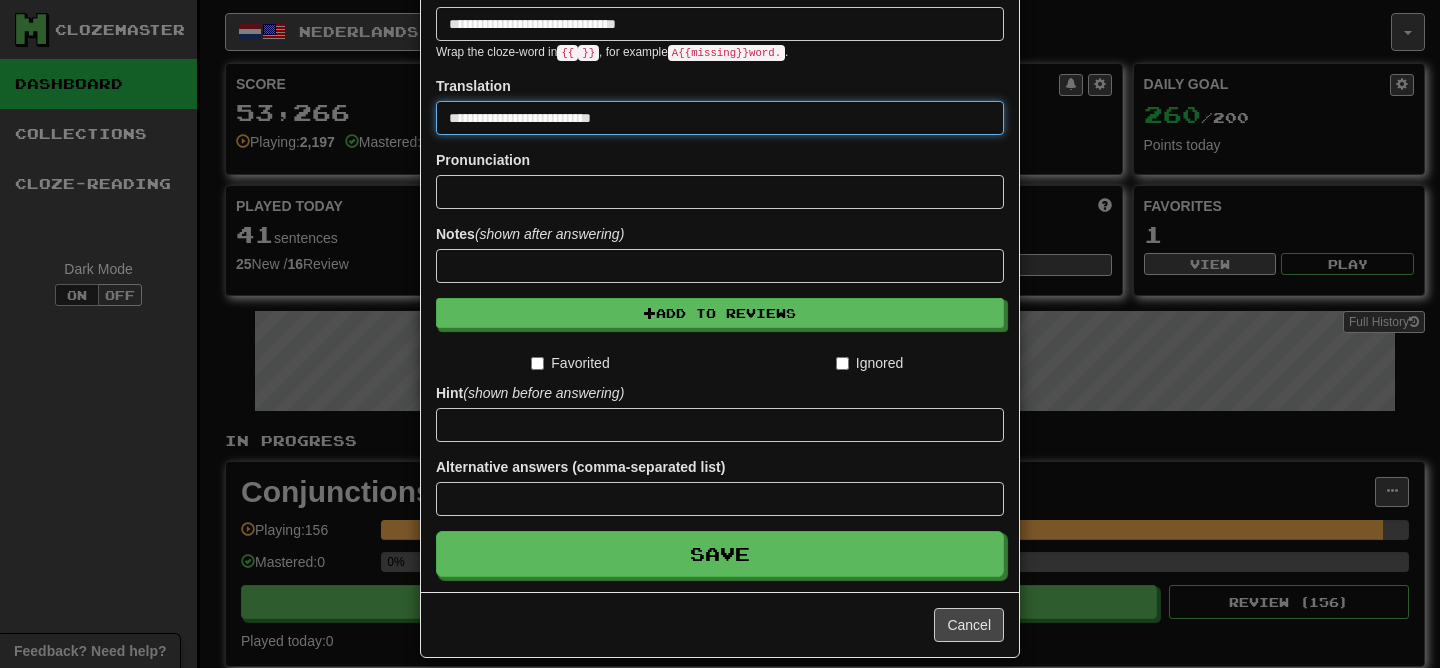 scroll, scrollTop: 309, scrollLeft: 0, axis: vertical 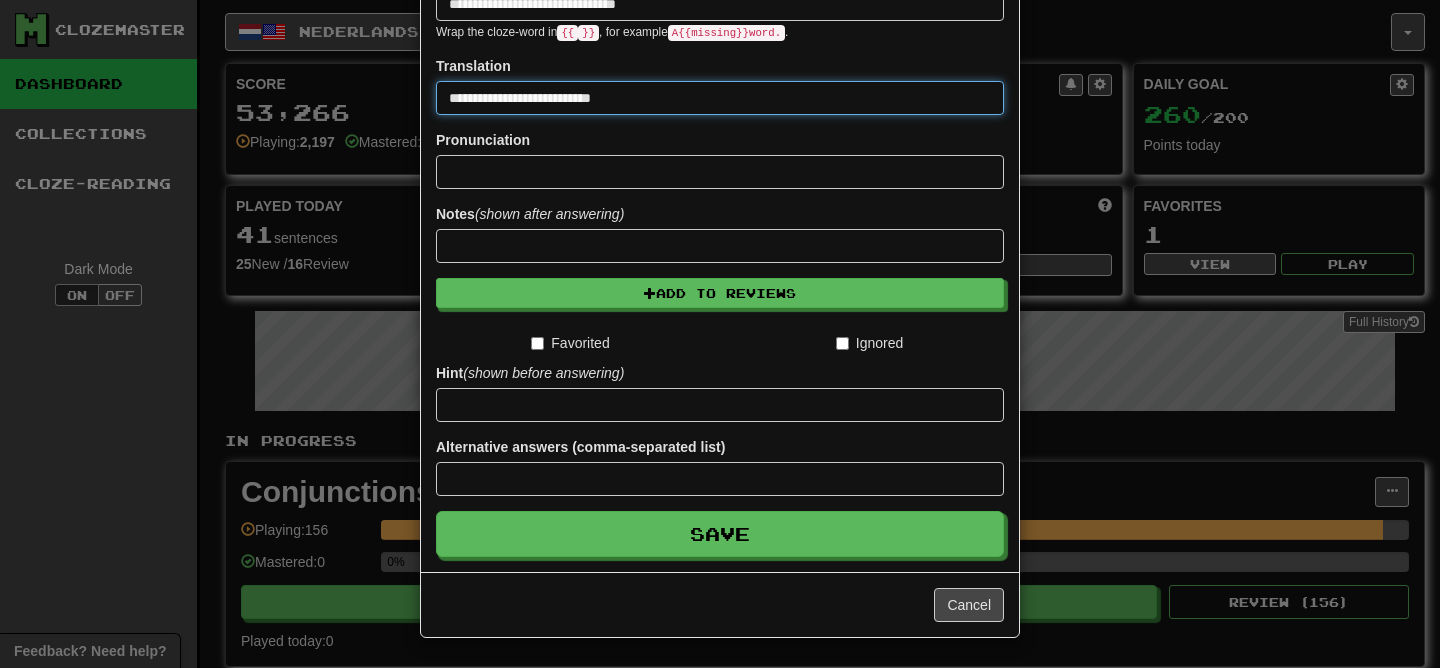 type on "**********" 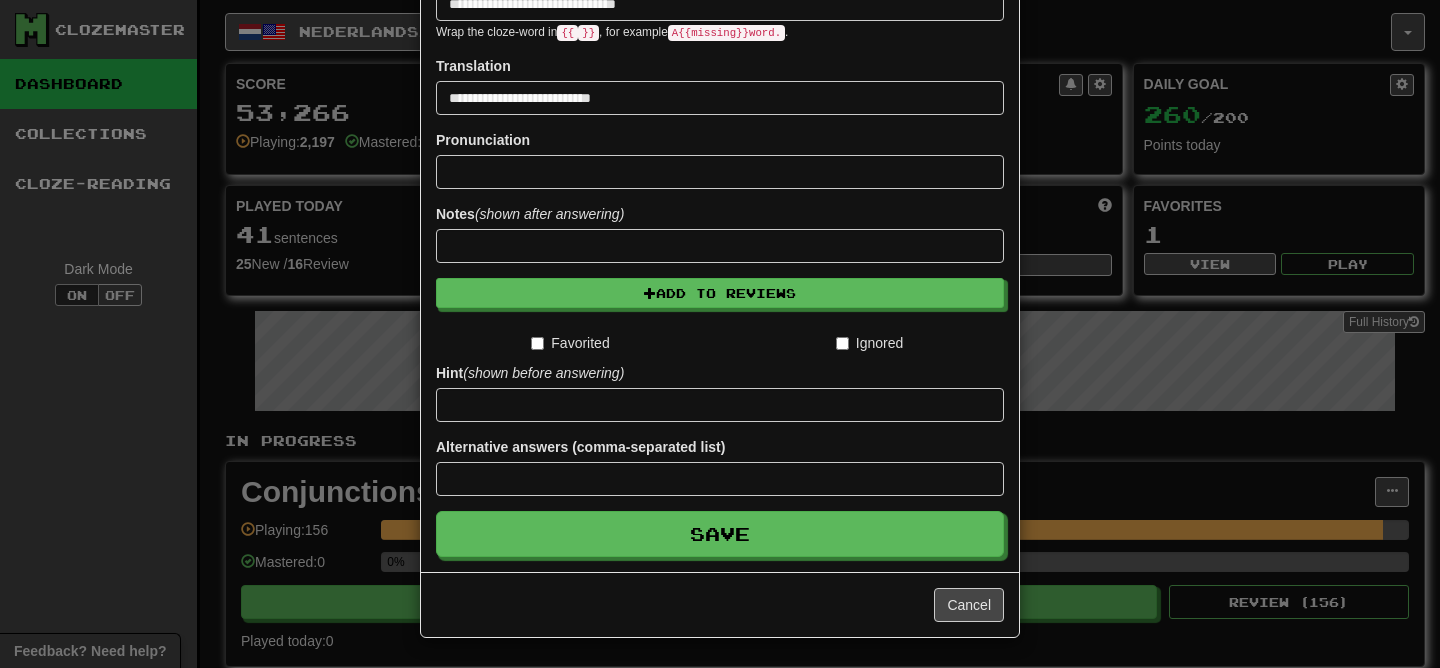 click on "**********" at bounding box center (720, 172) 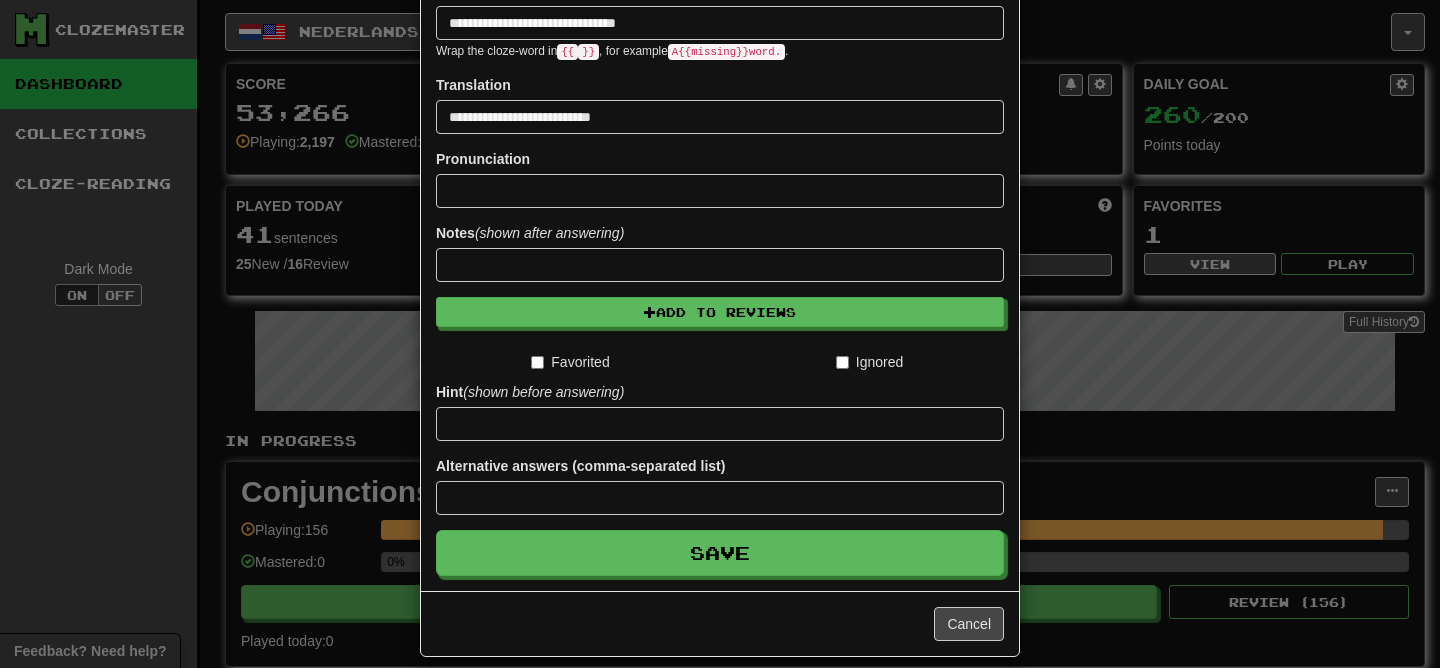 scroll, scrollTop: 309, scrollLeft: 0, axis: vertical 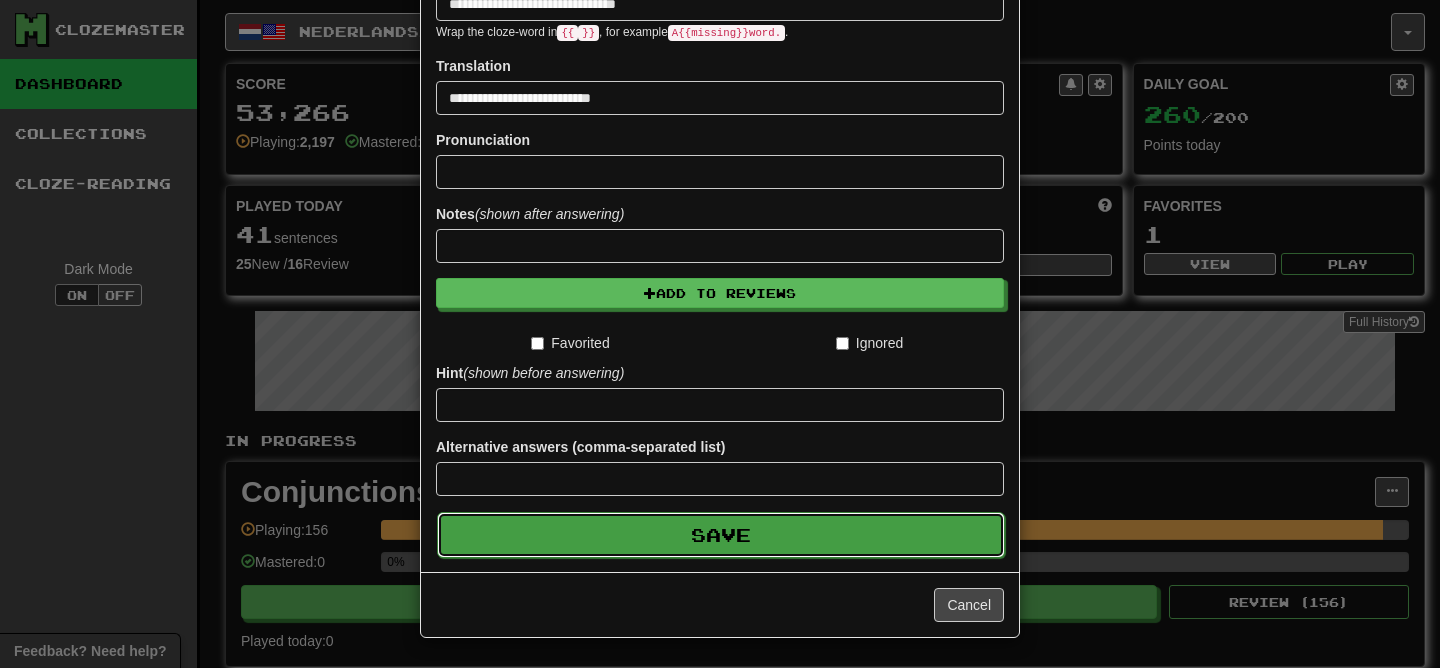 click on "Save" at bounding box center [721, 535] 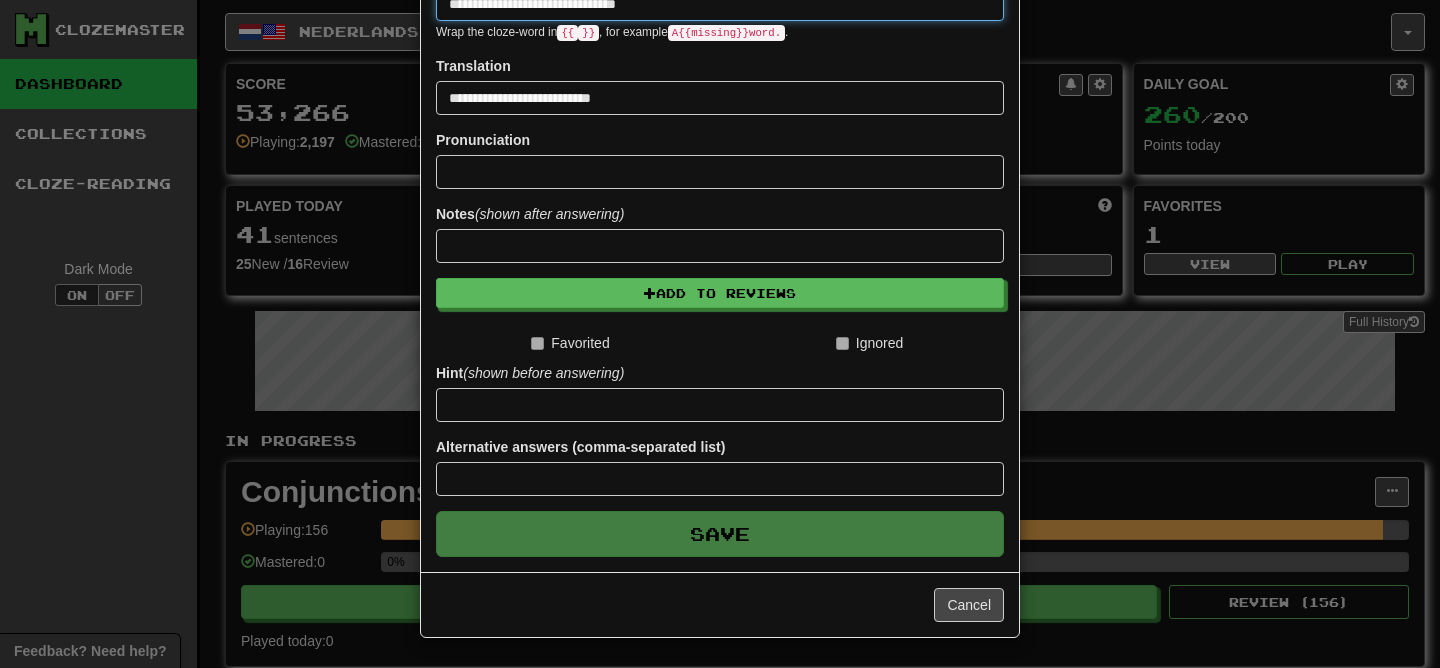 type 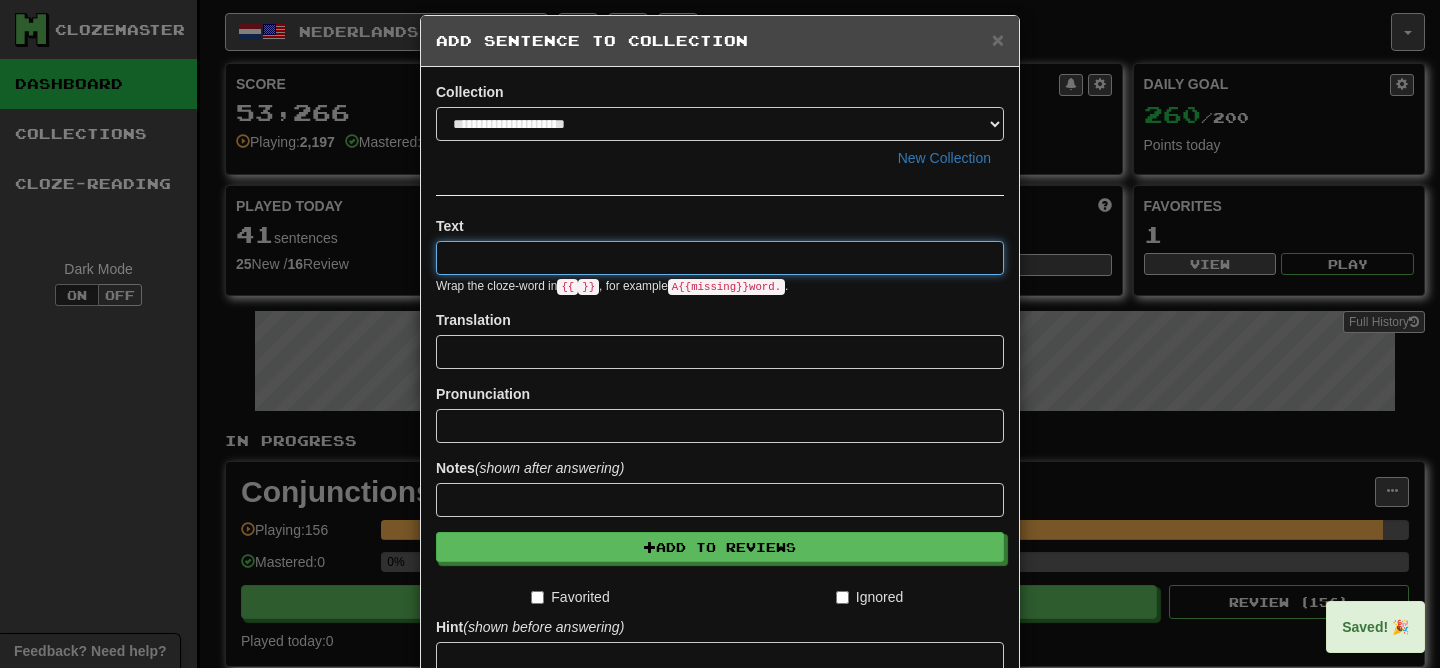 scroll, scrollTop: 19, scrollLeft: 0, axis: vertical 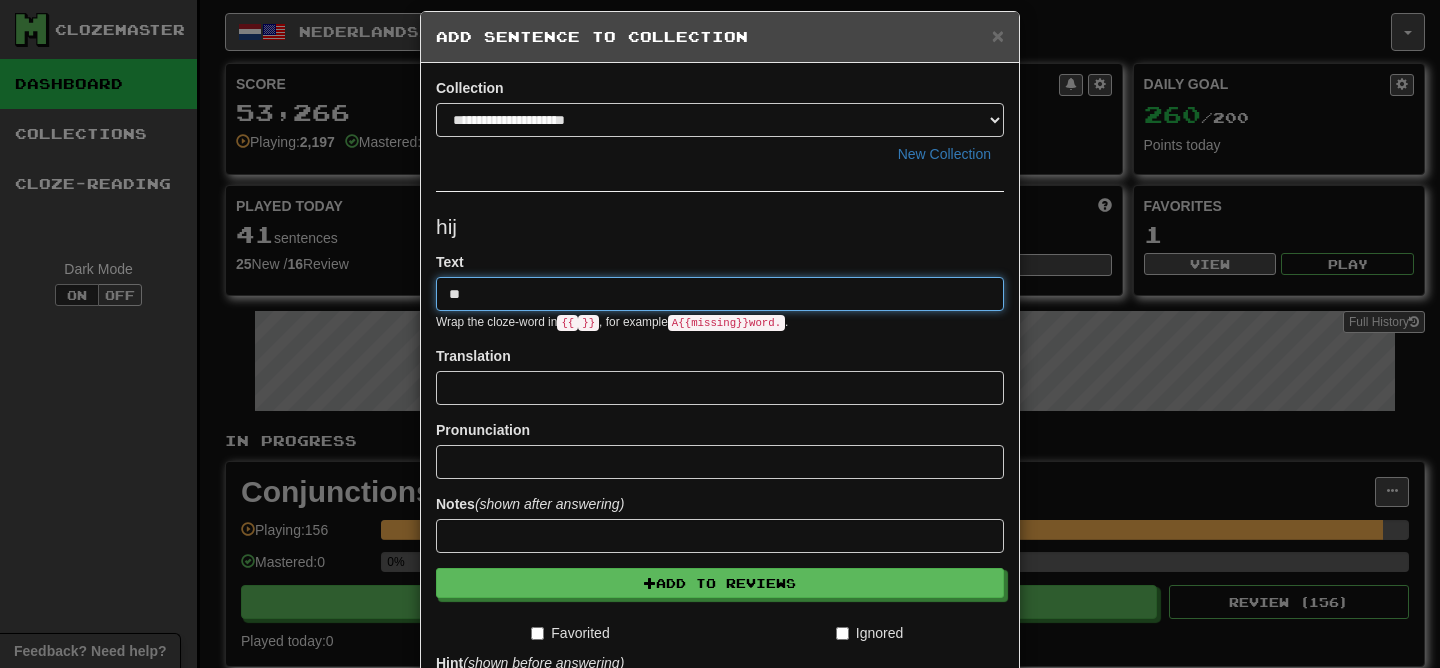 type on "*" 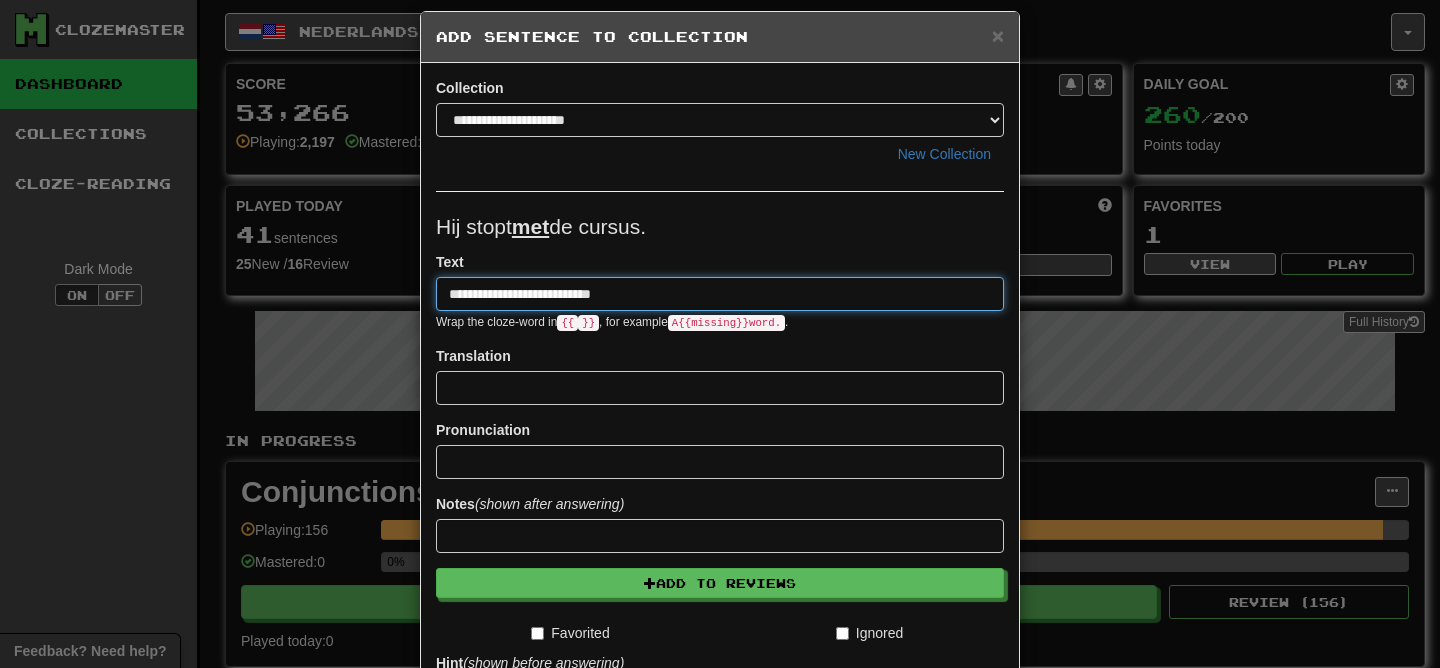 type on "**********" 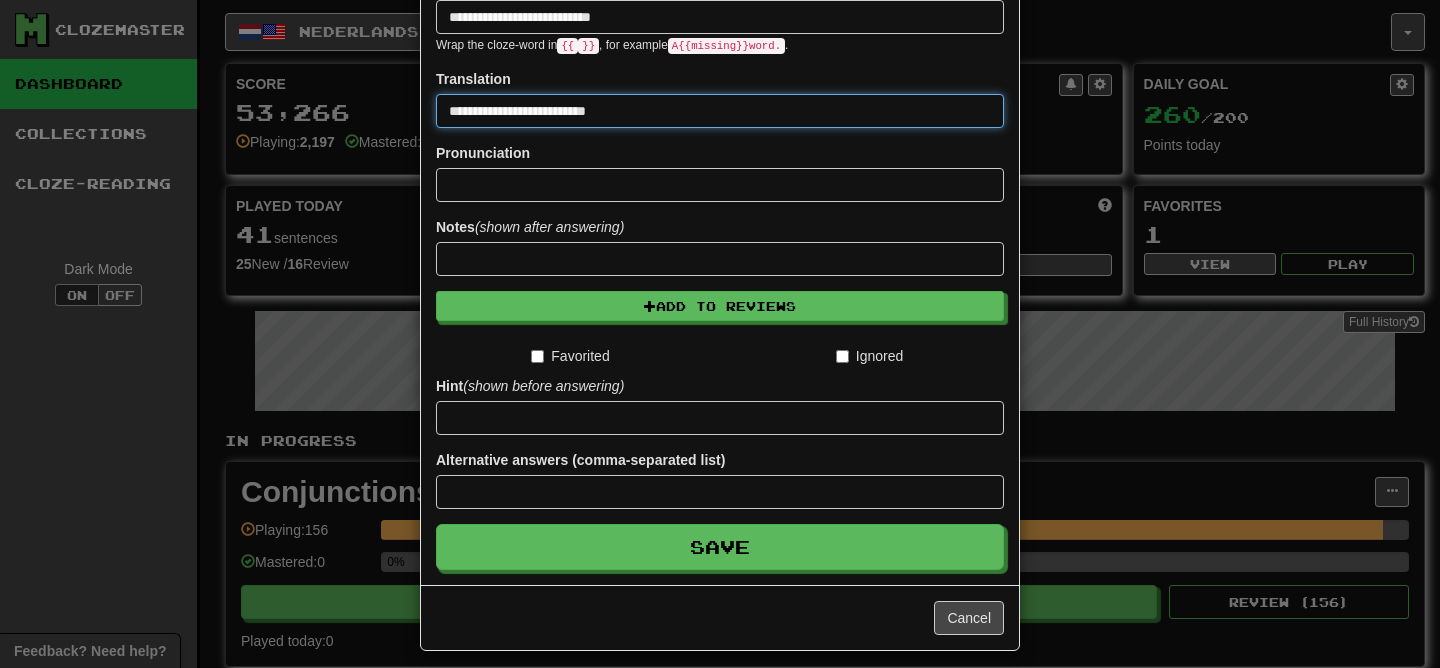 scroll, scrollTop: 300, scrollLeft: 0, axis: vertical 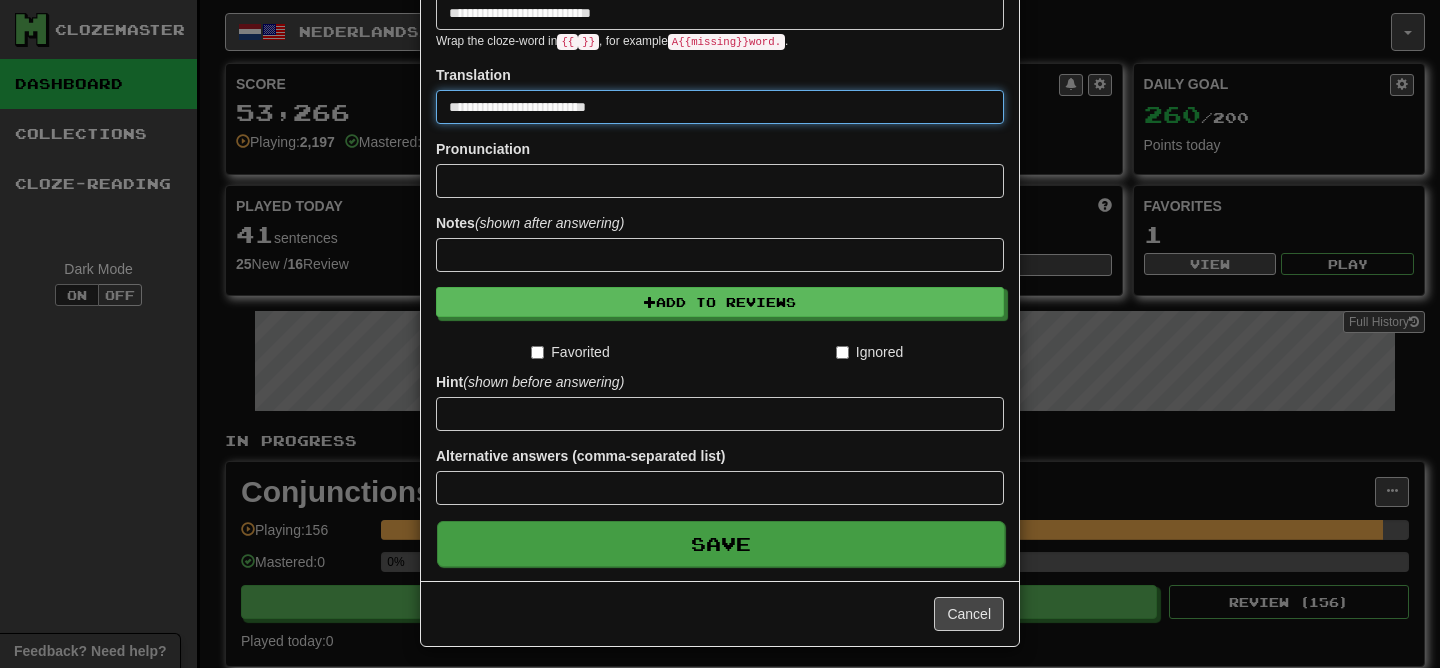 type on "**********" 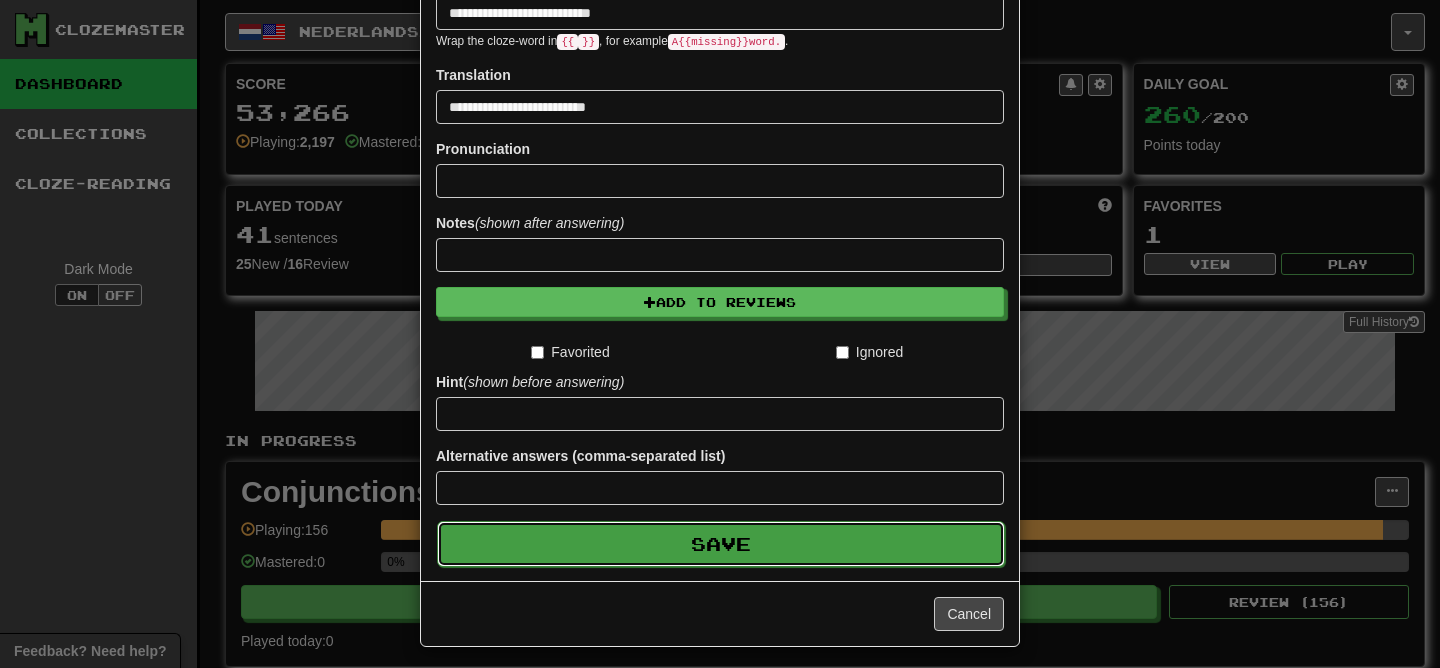 click on "Save" at bounding box center (721, 544) 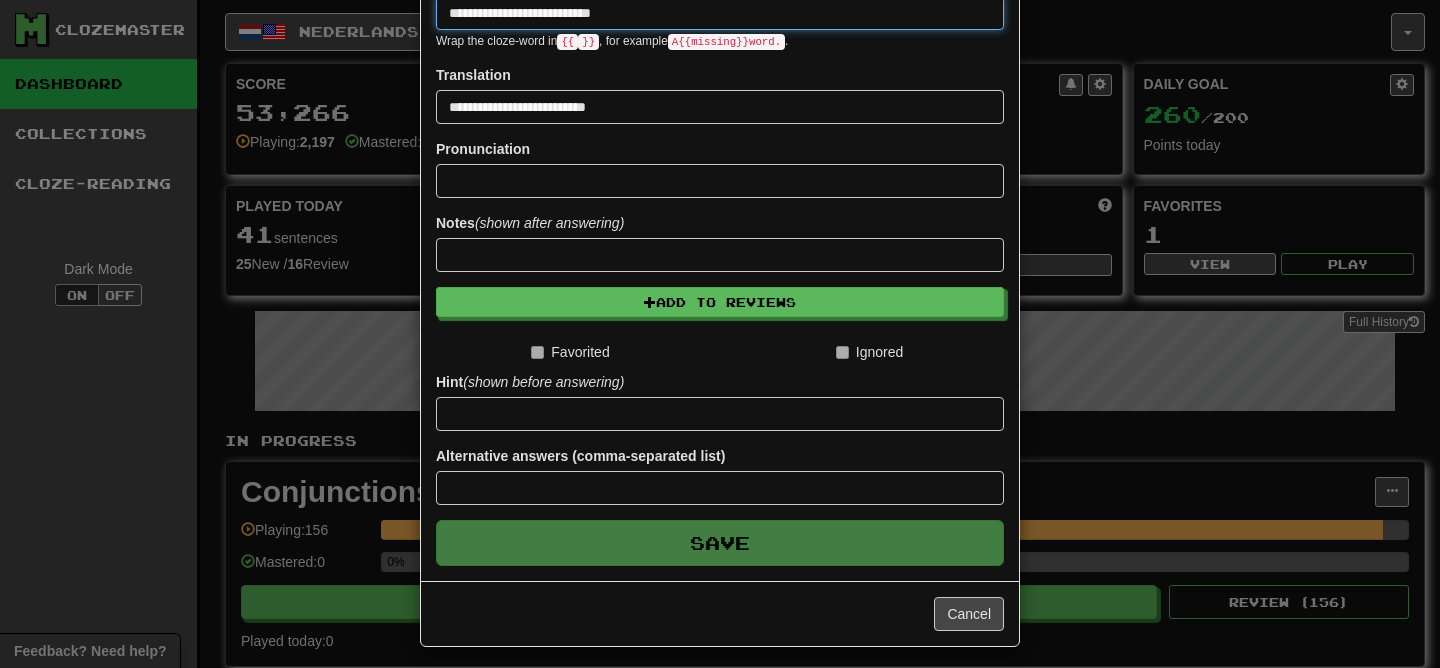 type 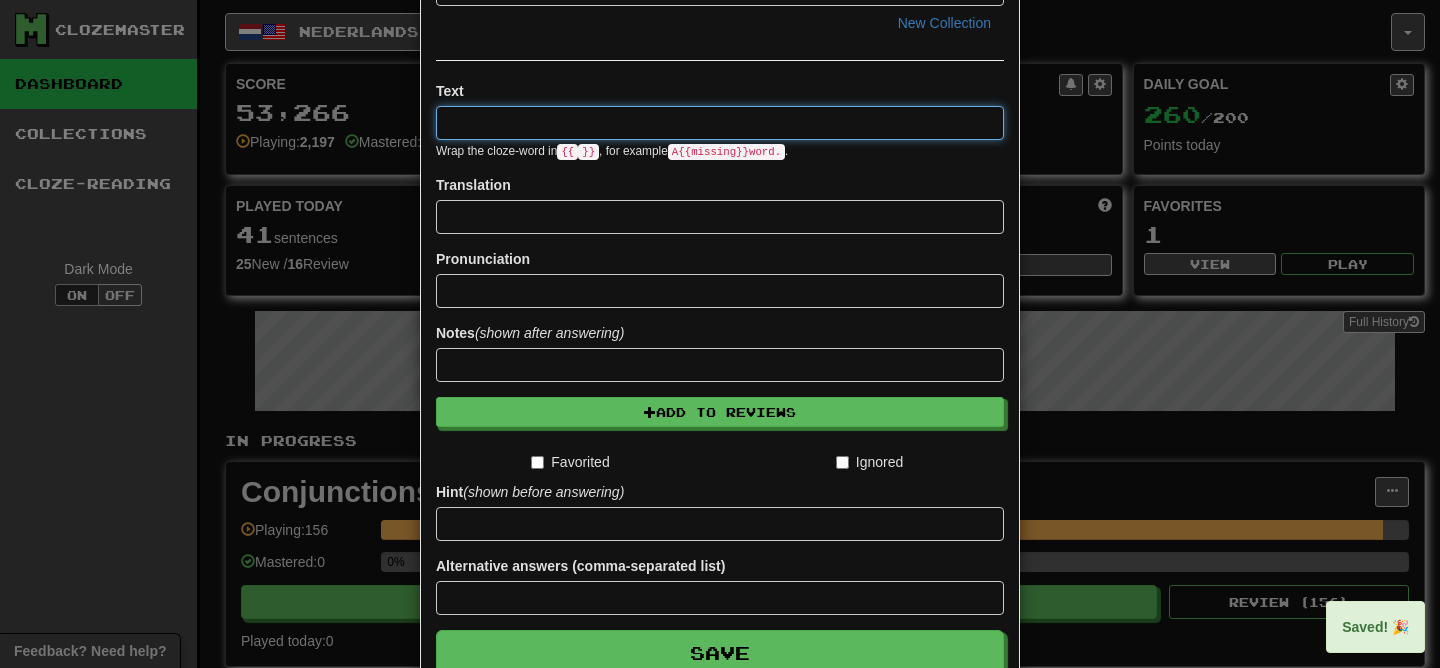 scroll, scrollTop: 0, scrollLeft: 0, axis: both 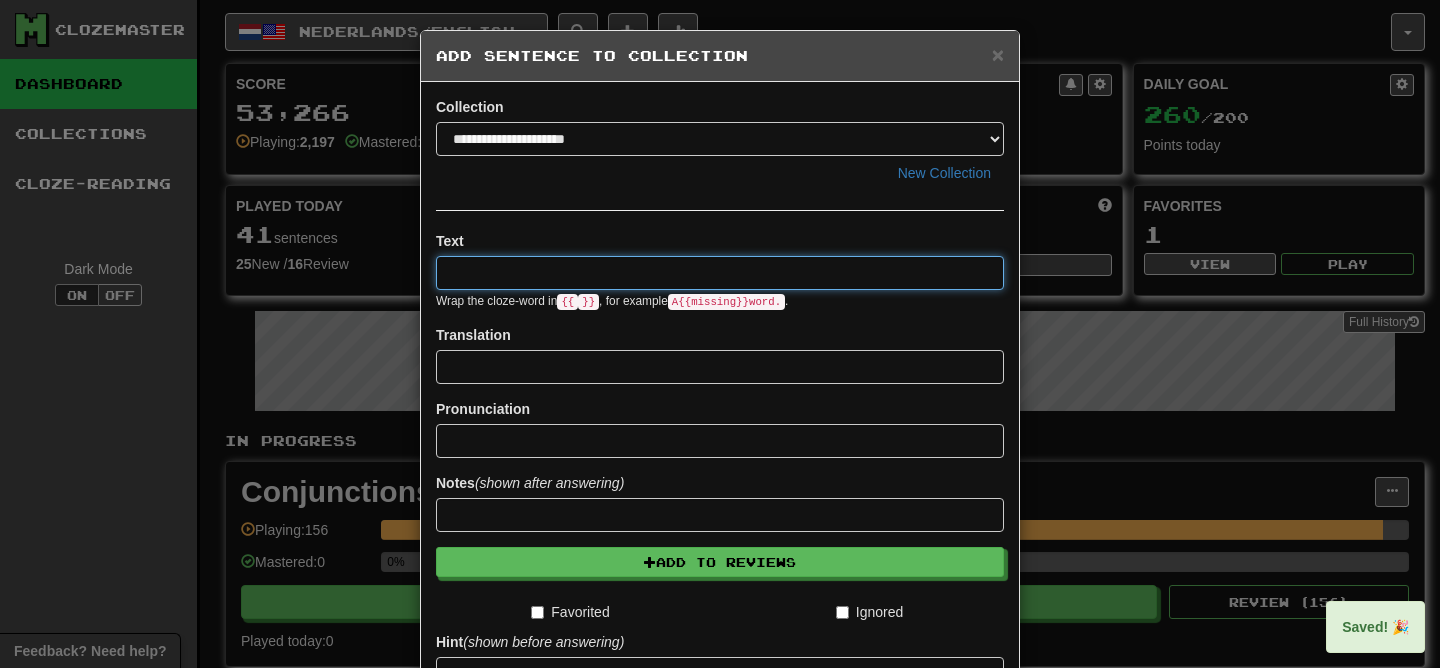 click at bounding box center (720, 273) 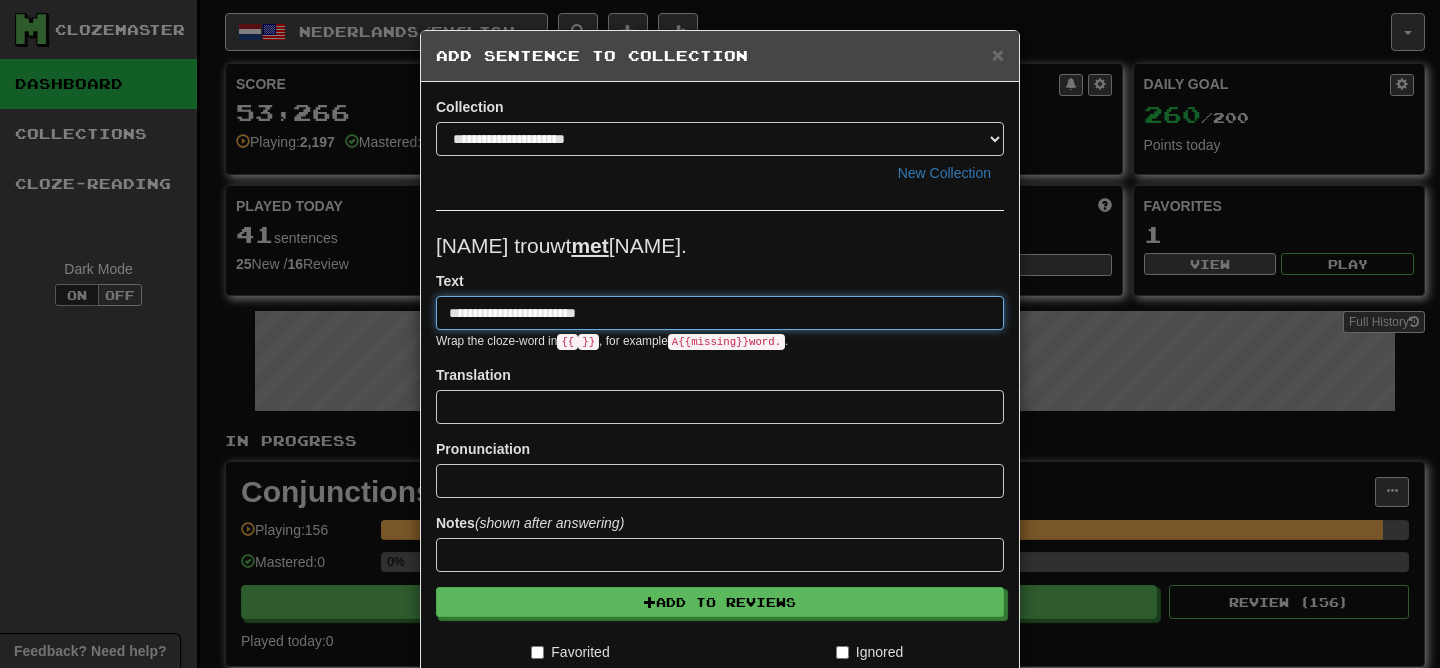 type on "**********" 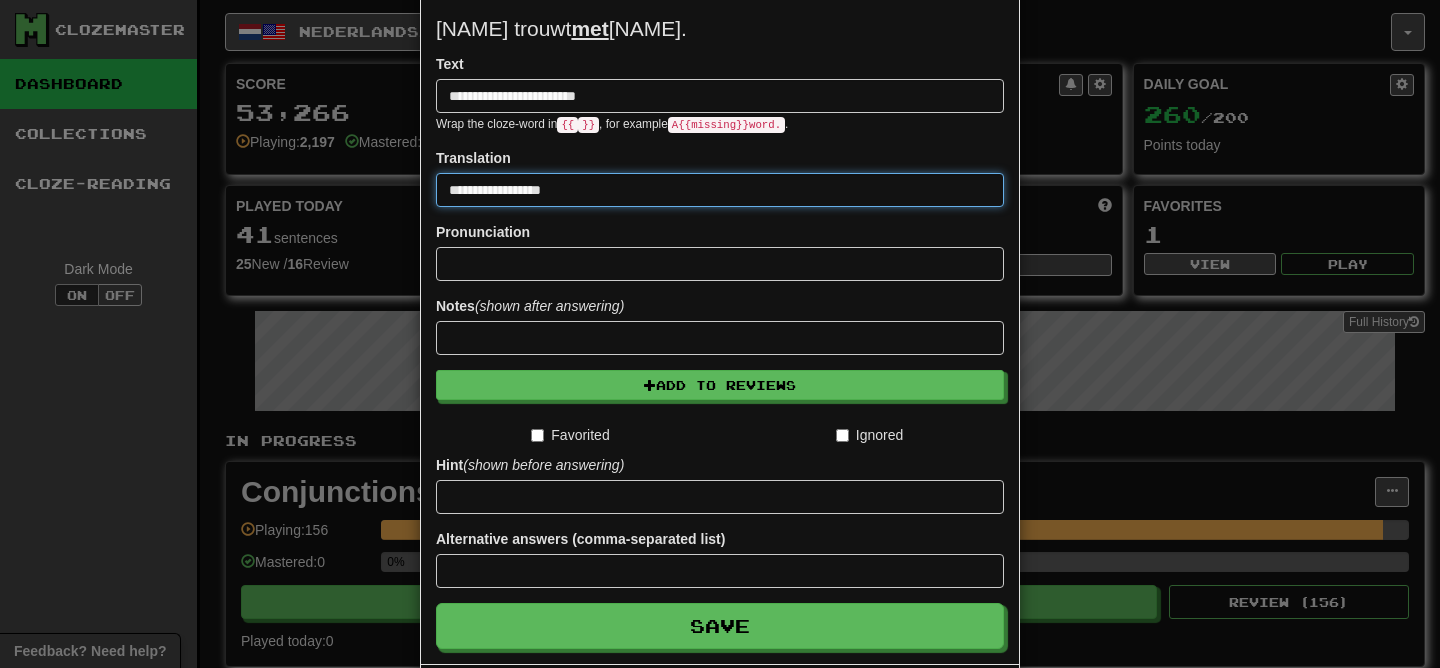 scroll, scrollTop: 309, scrollLeft: 0, axis: vertical 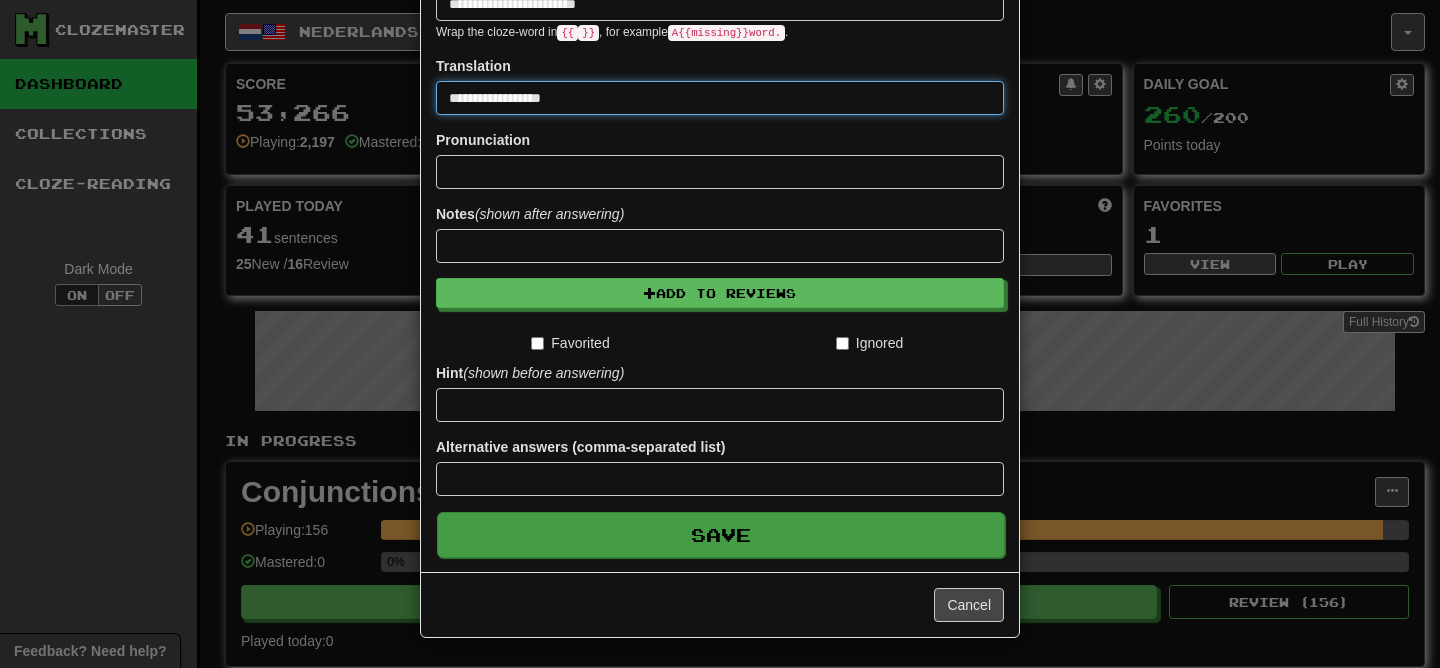type on "**********" 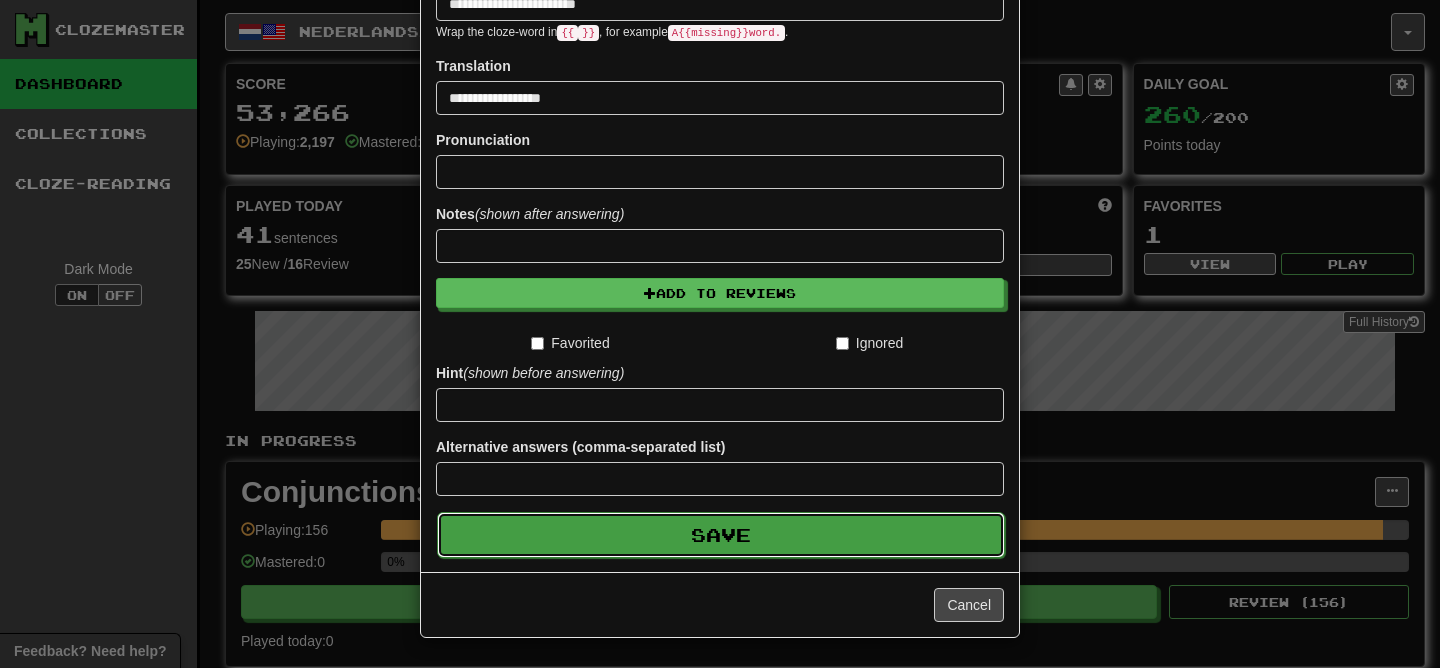 click on "Save" at bounding box center [721, 535] 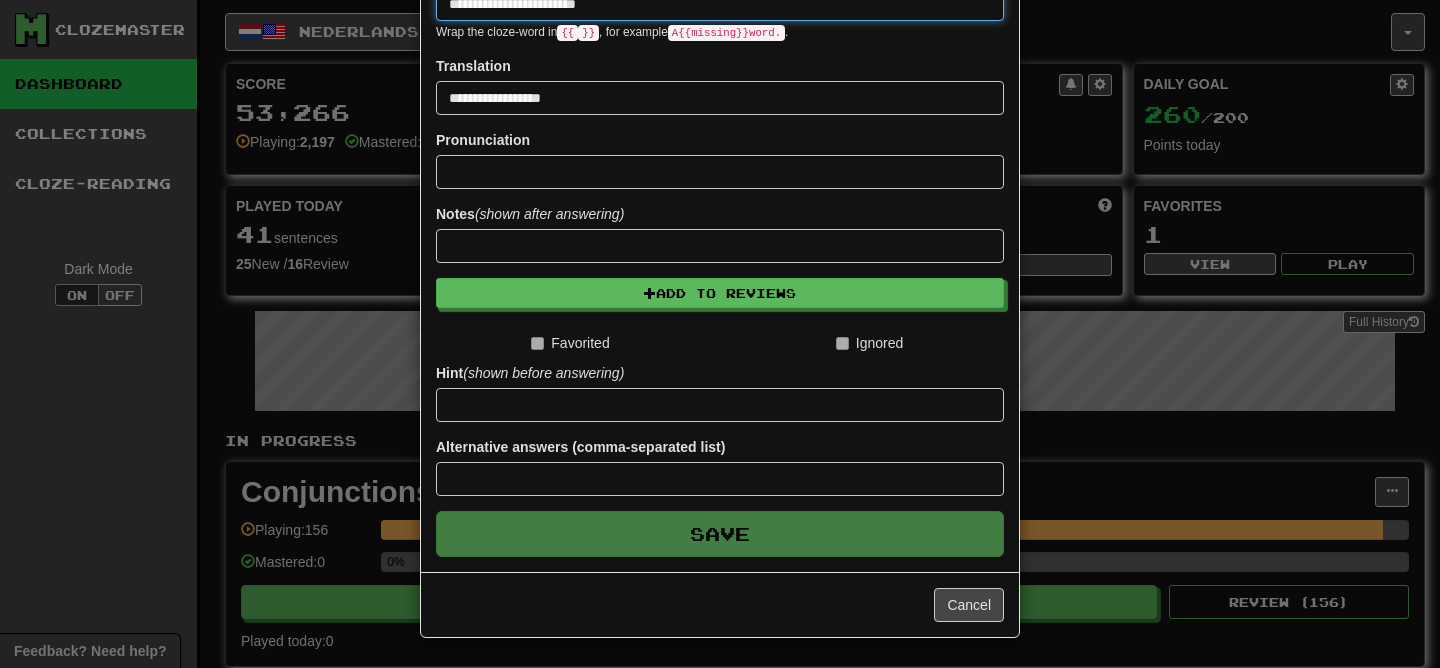 type 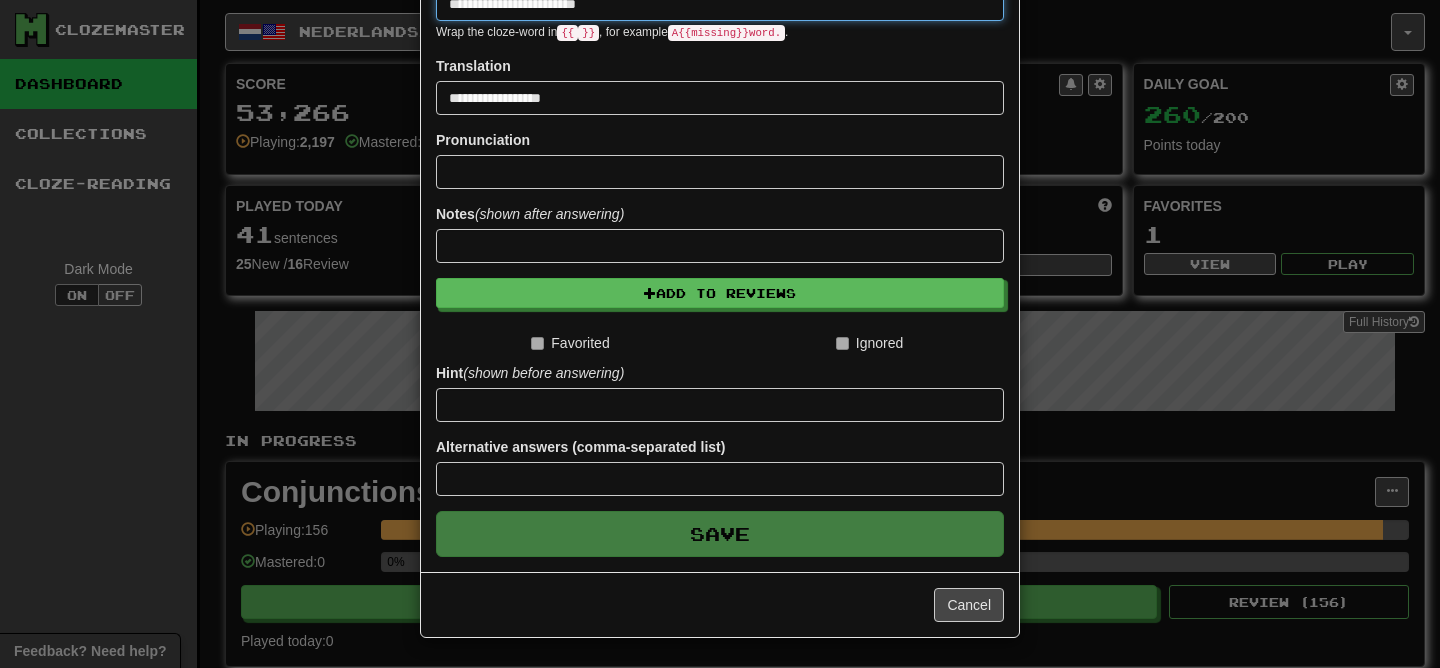 type 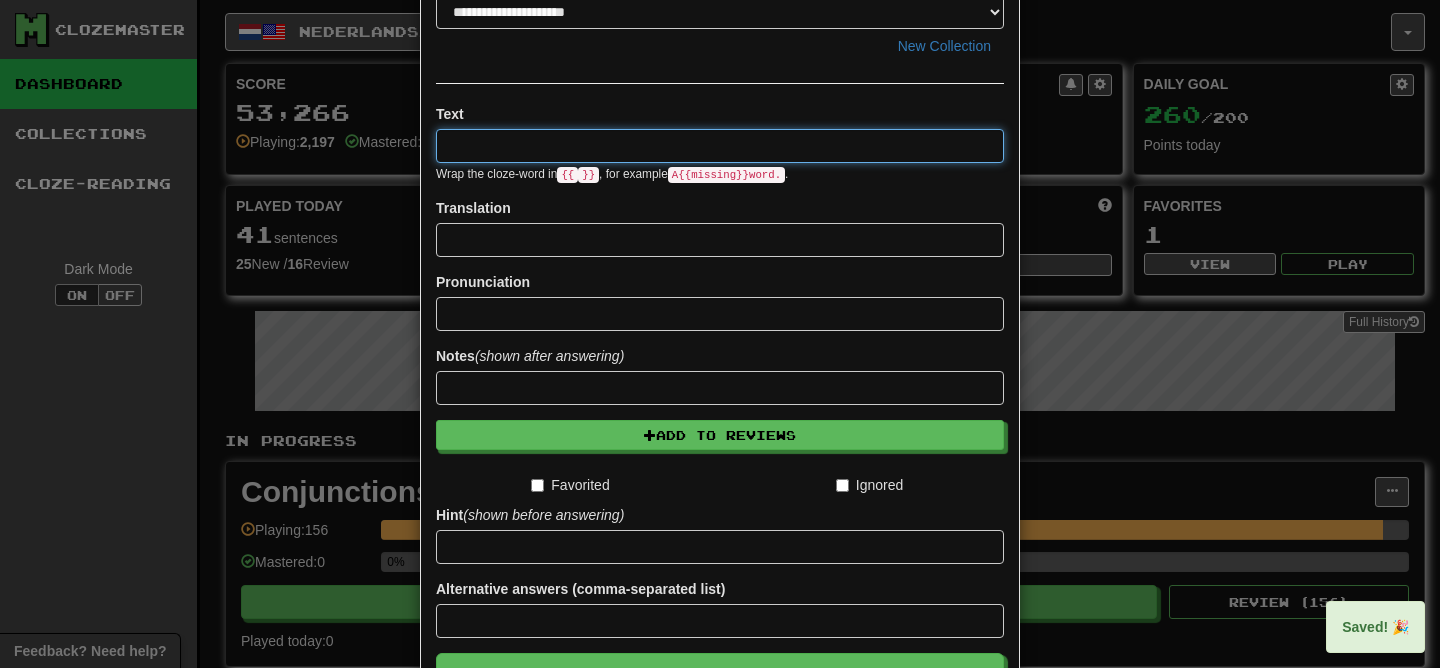 scroll, scrollTop: 0, scrollLeft: 0, axis: both 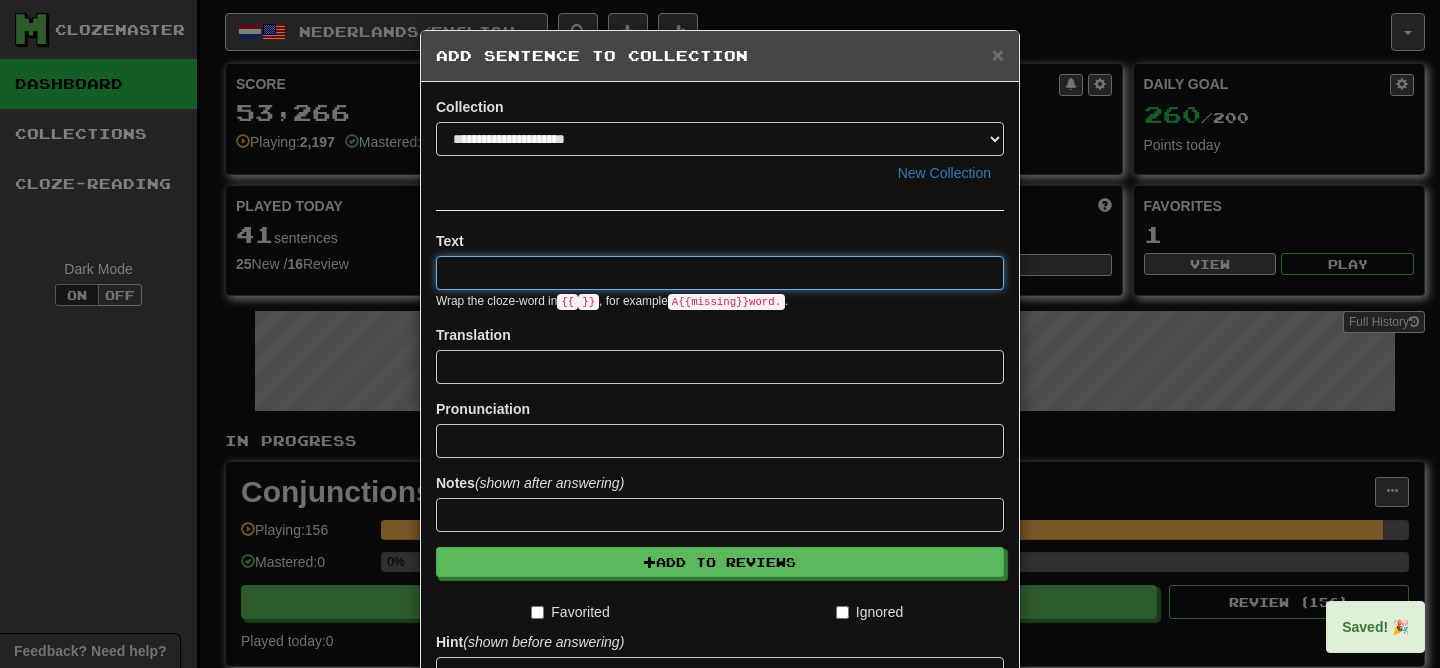 click at bounding box center [720, 273] 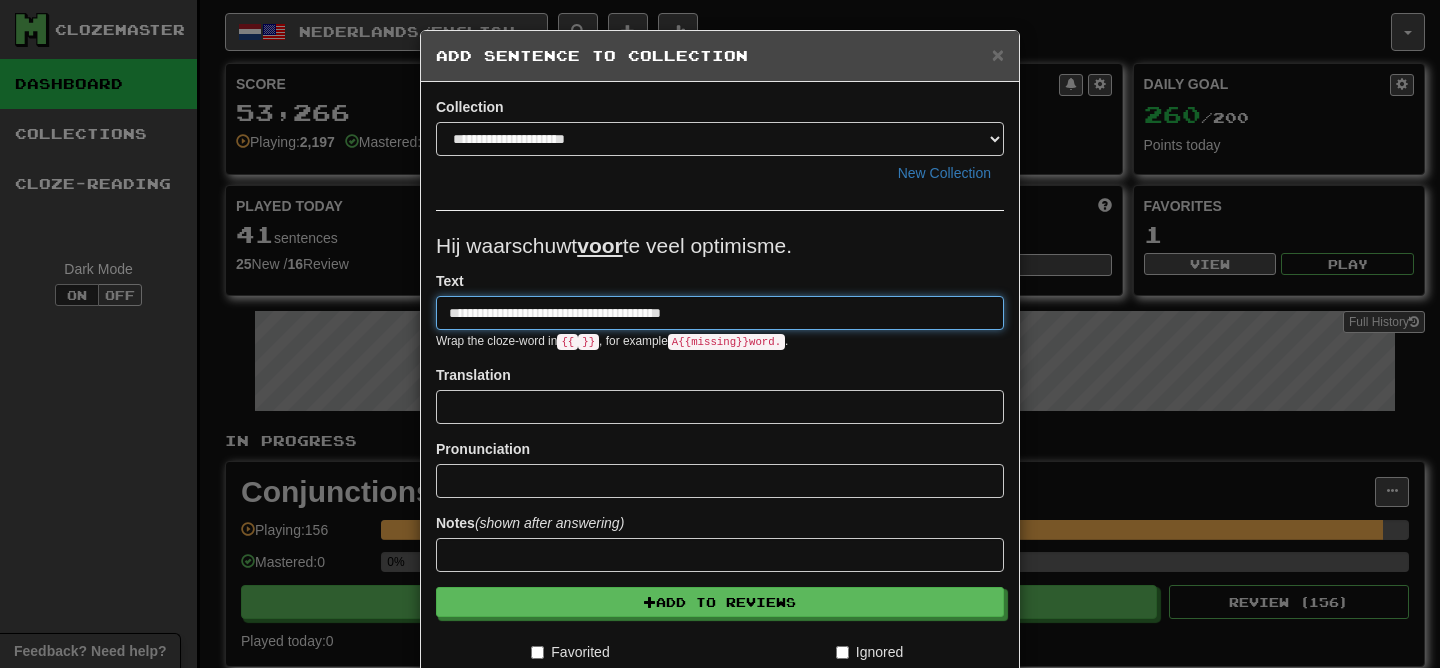 click on "**********" at bounding box center (720, 313) 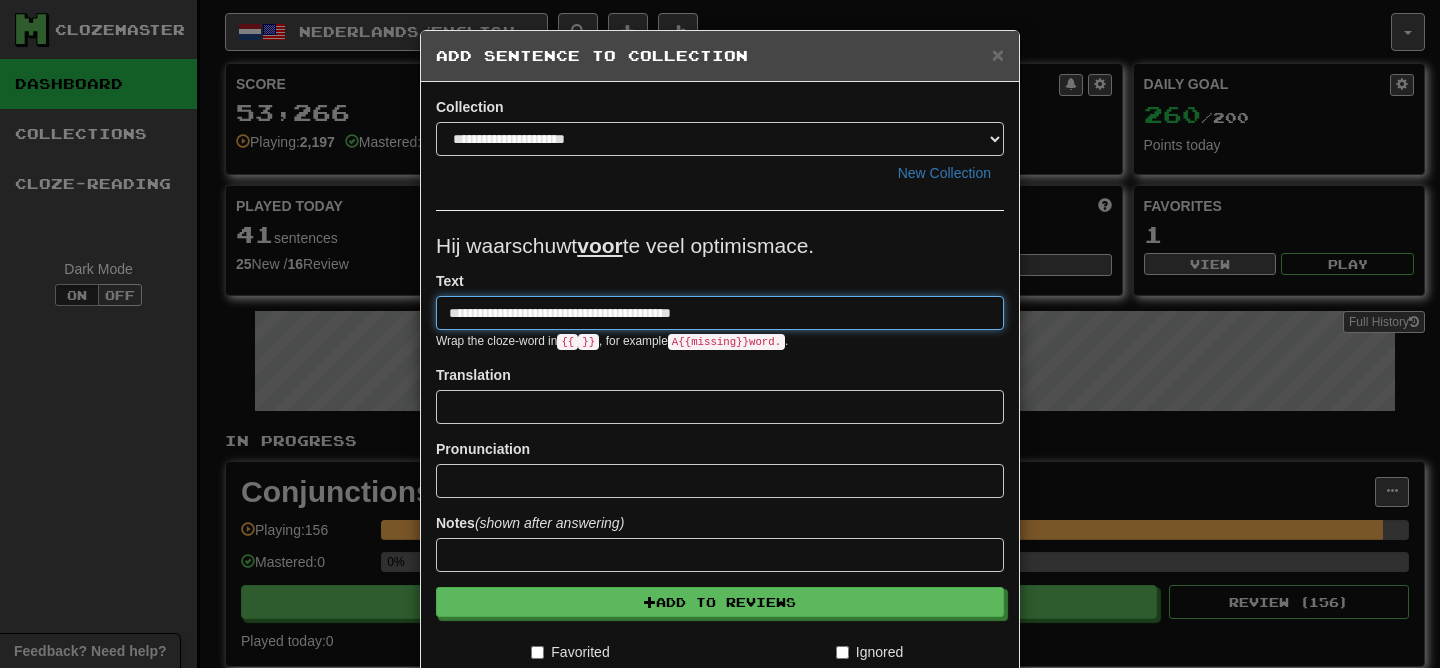 type on "**********" 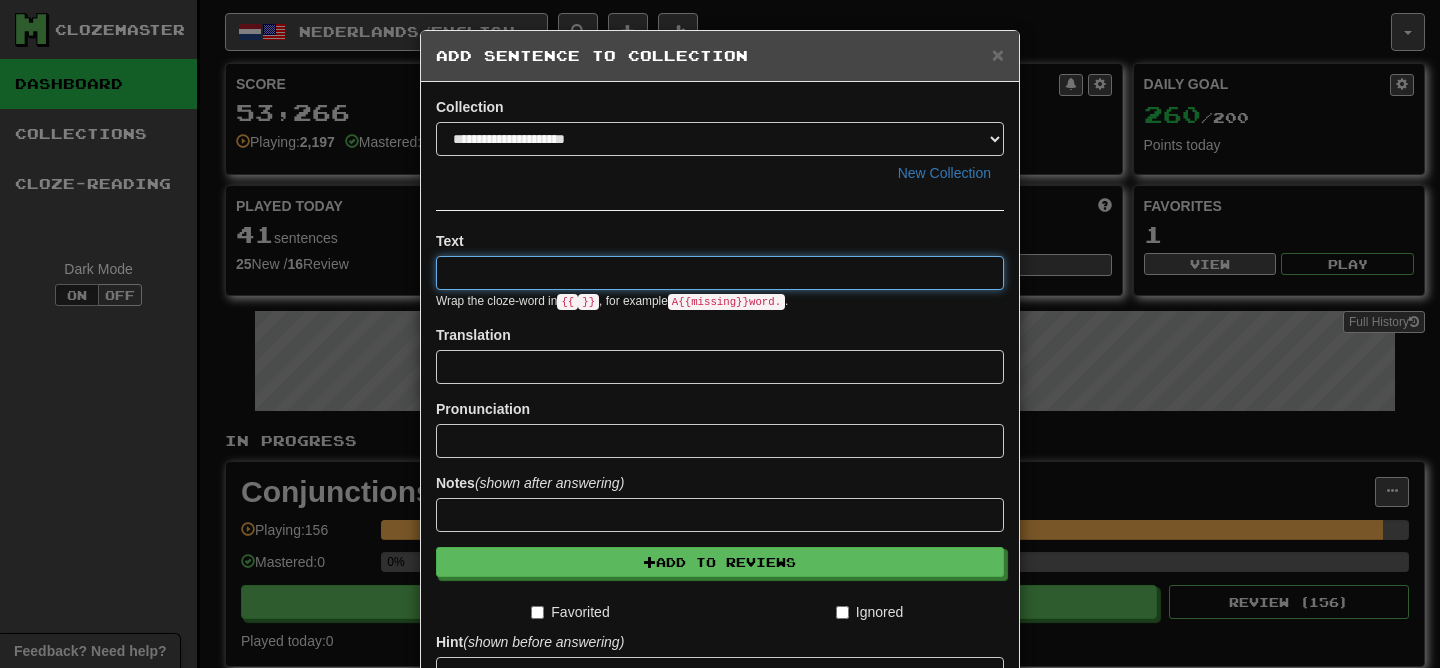 type on "**********" 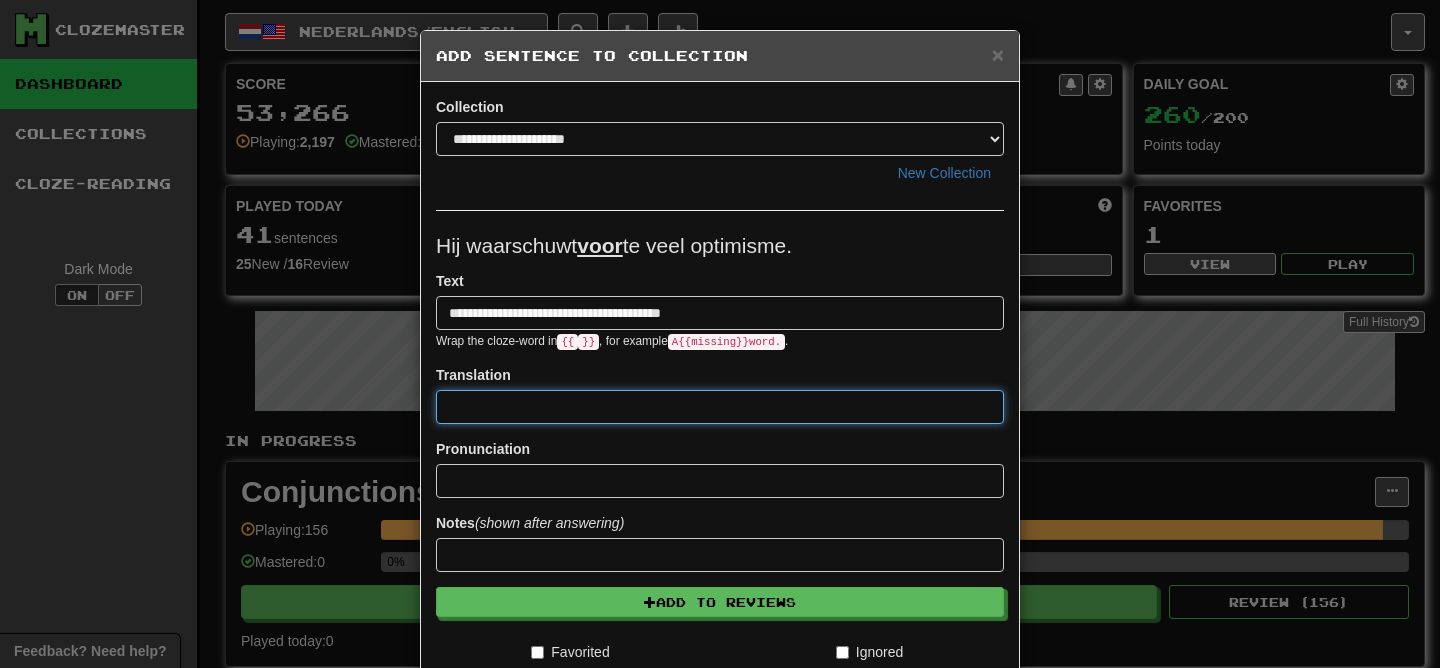 click at bounding box center [720, 407] 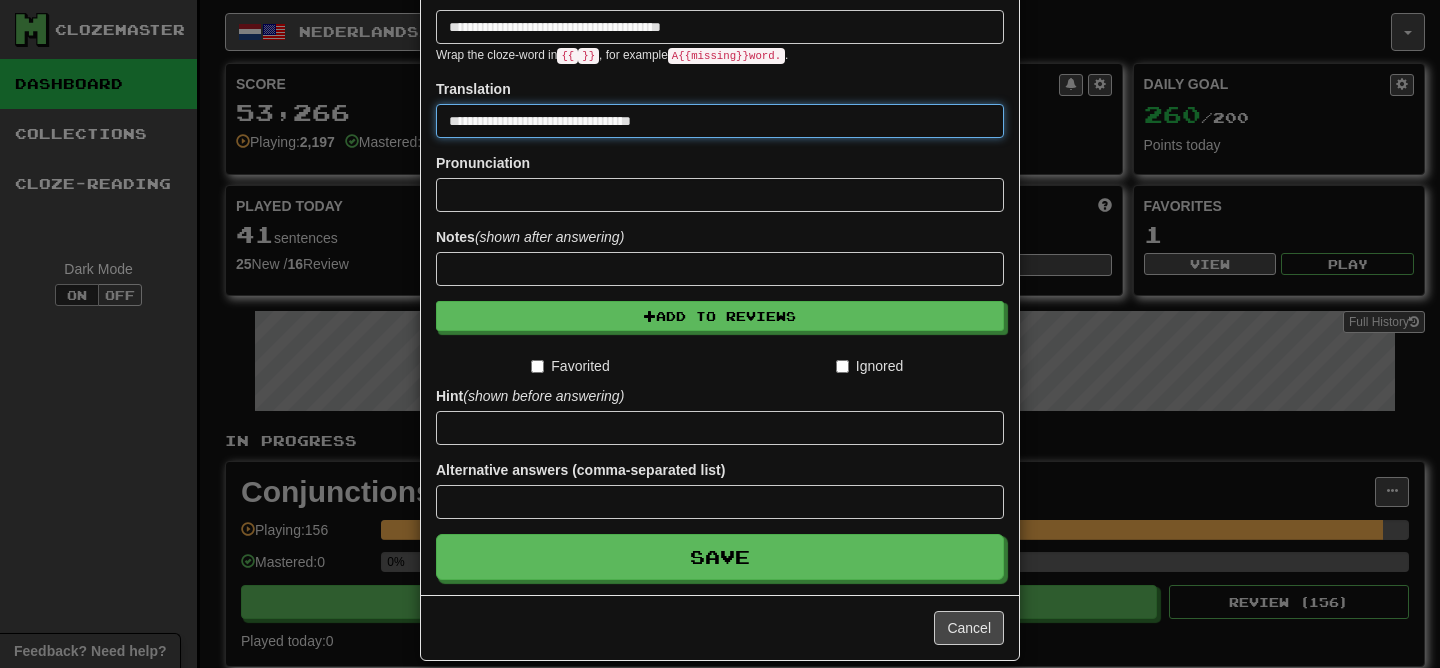 scroll, scrollTop: 309, scrollLeft: 0, axis: vertical 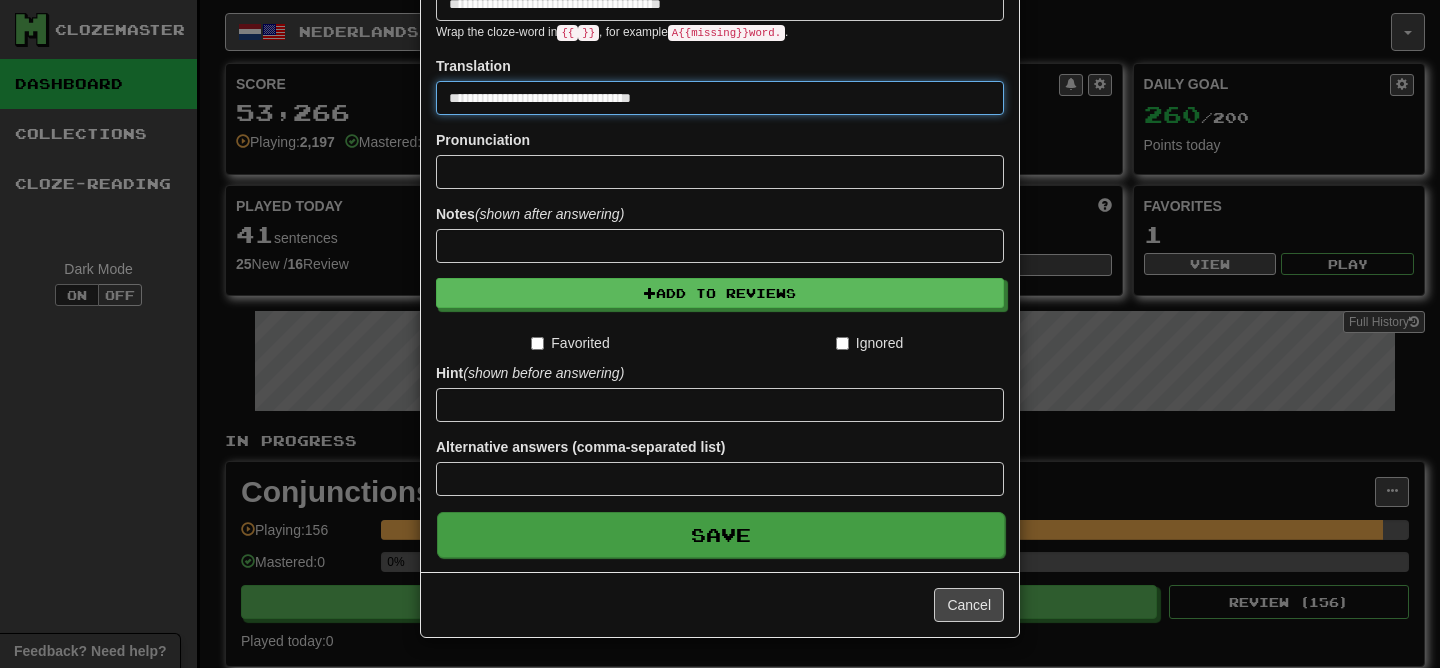 type on "**********" 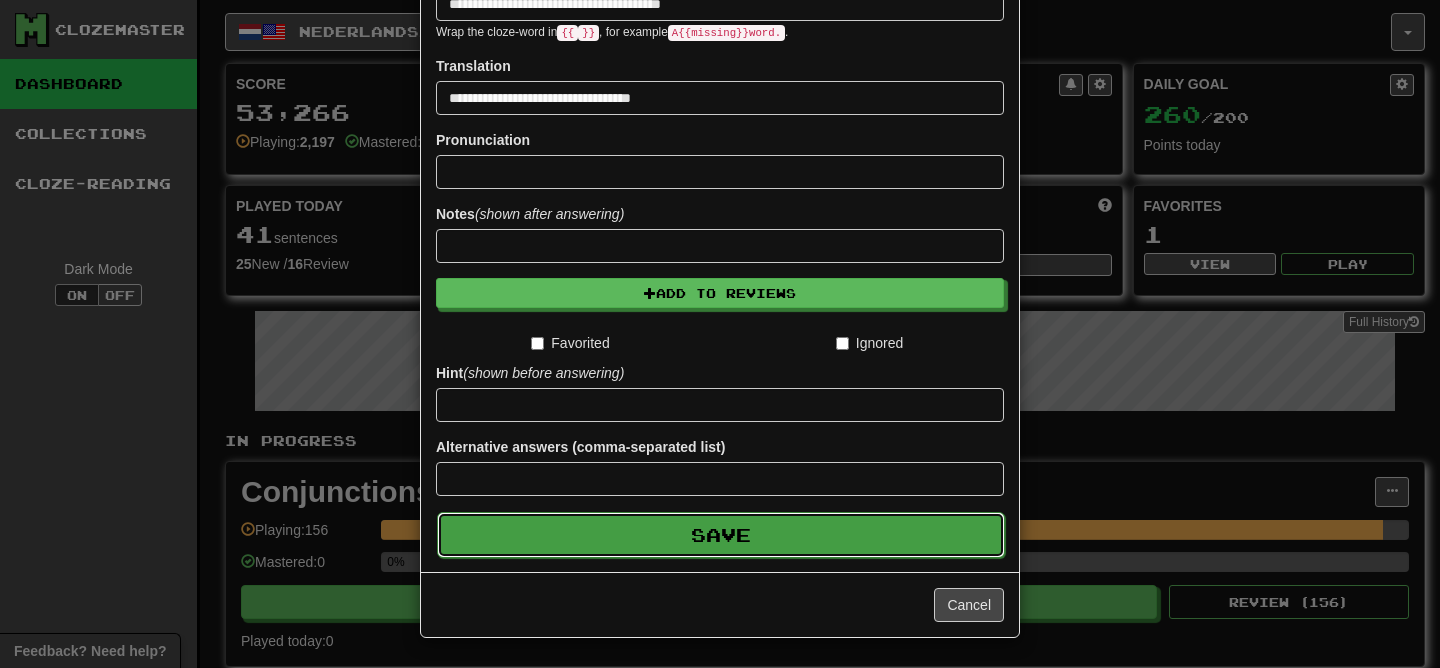 click on "Save" at bounding box center [721, 535] 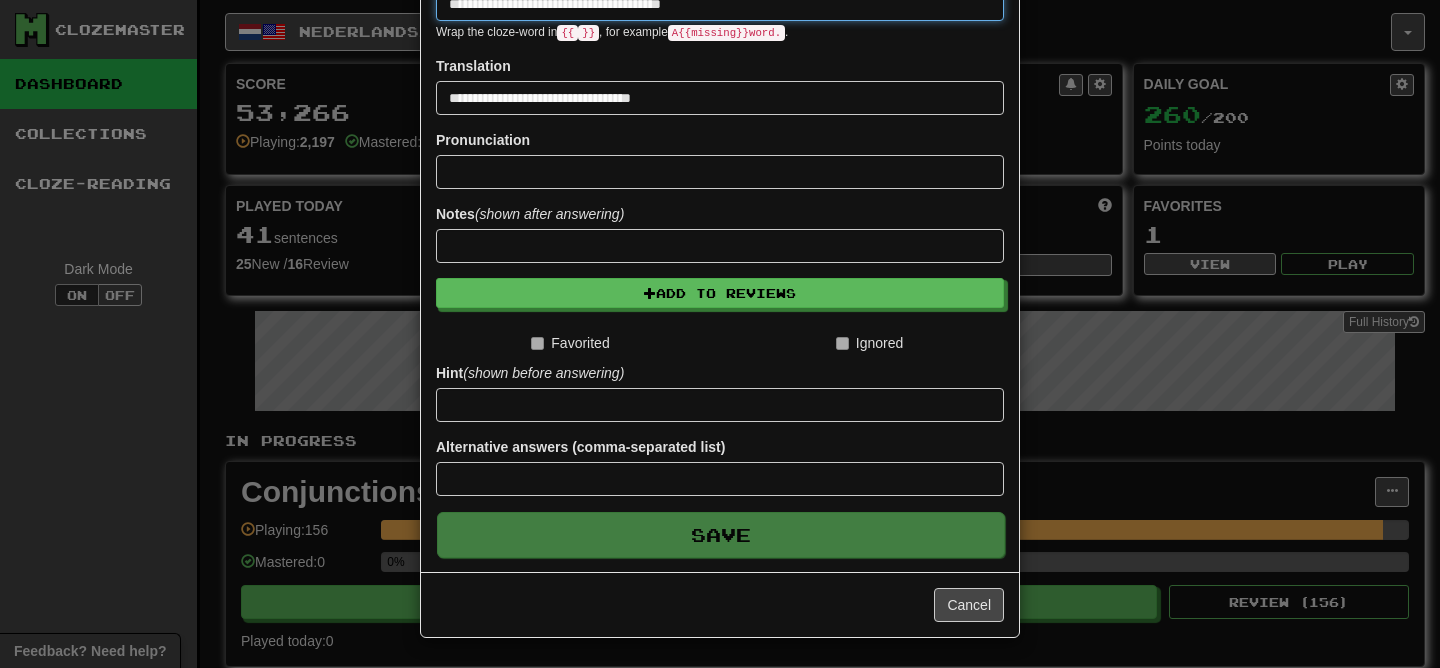 type 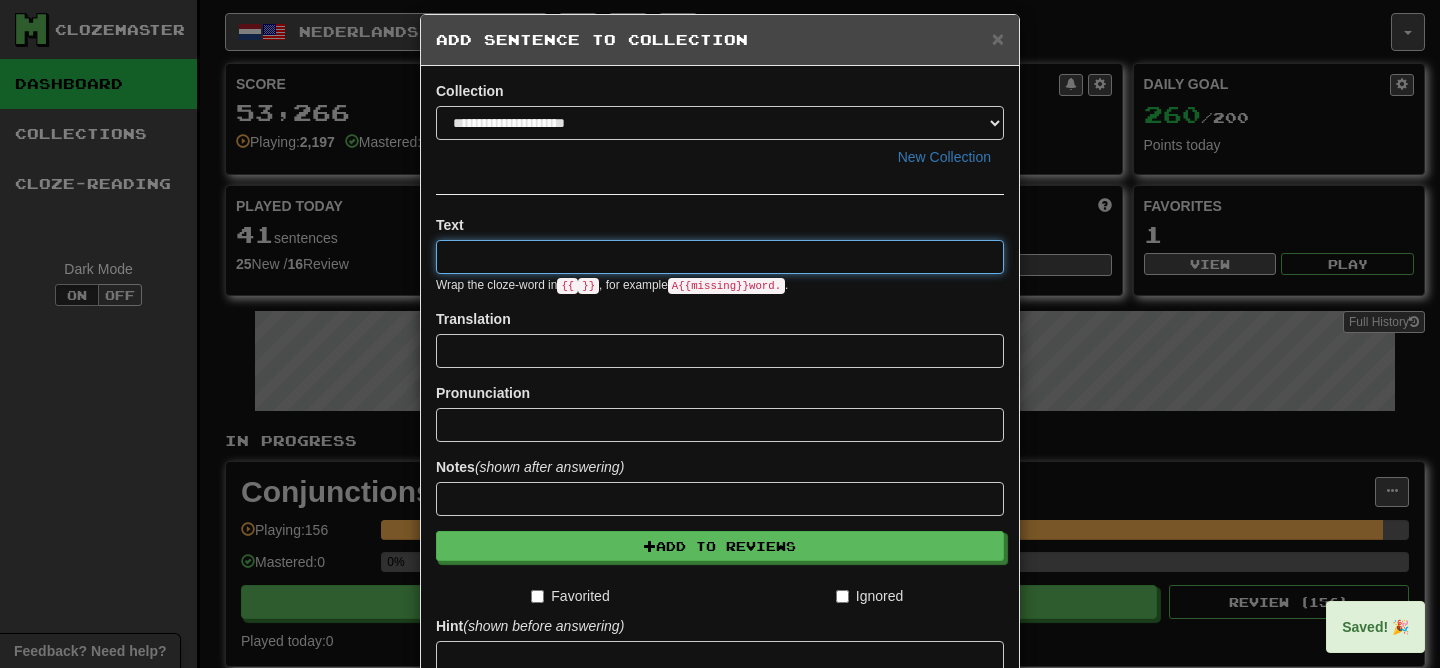 scroll, scrollTop: 0, scrollLeft: 0, axis: both 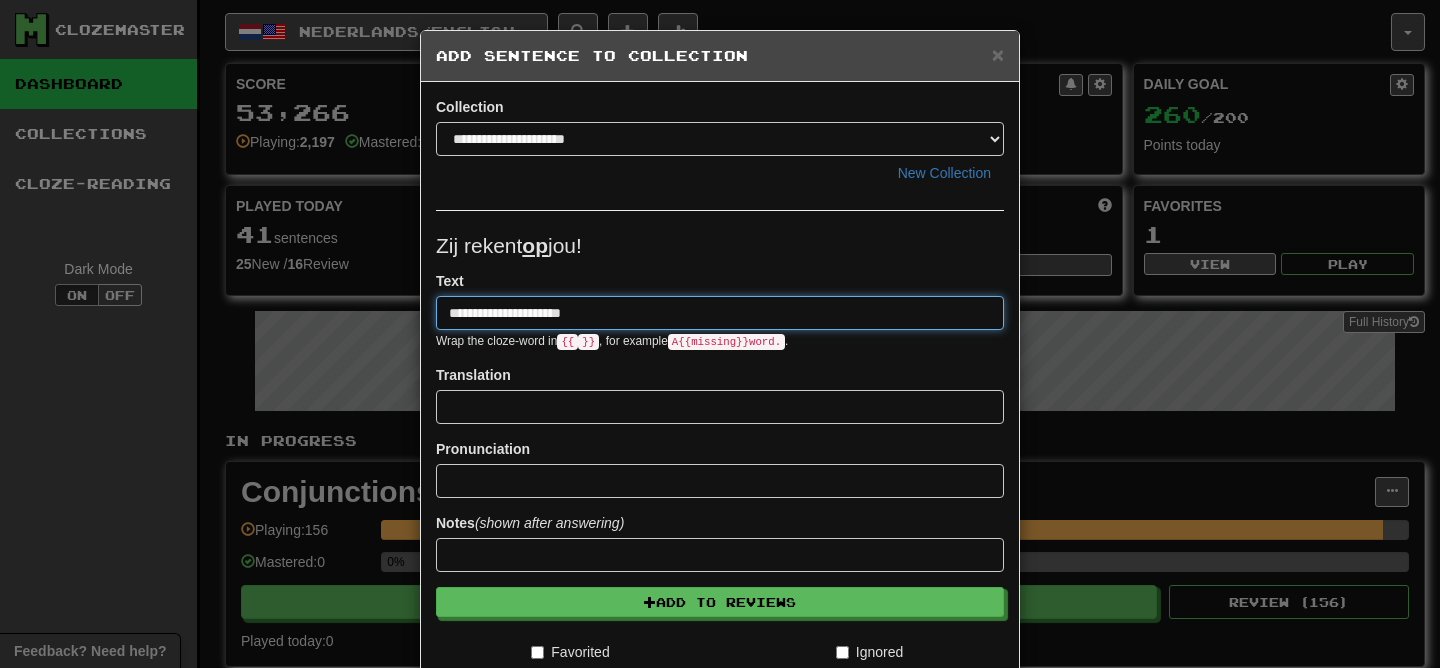 type on "**********" 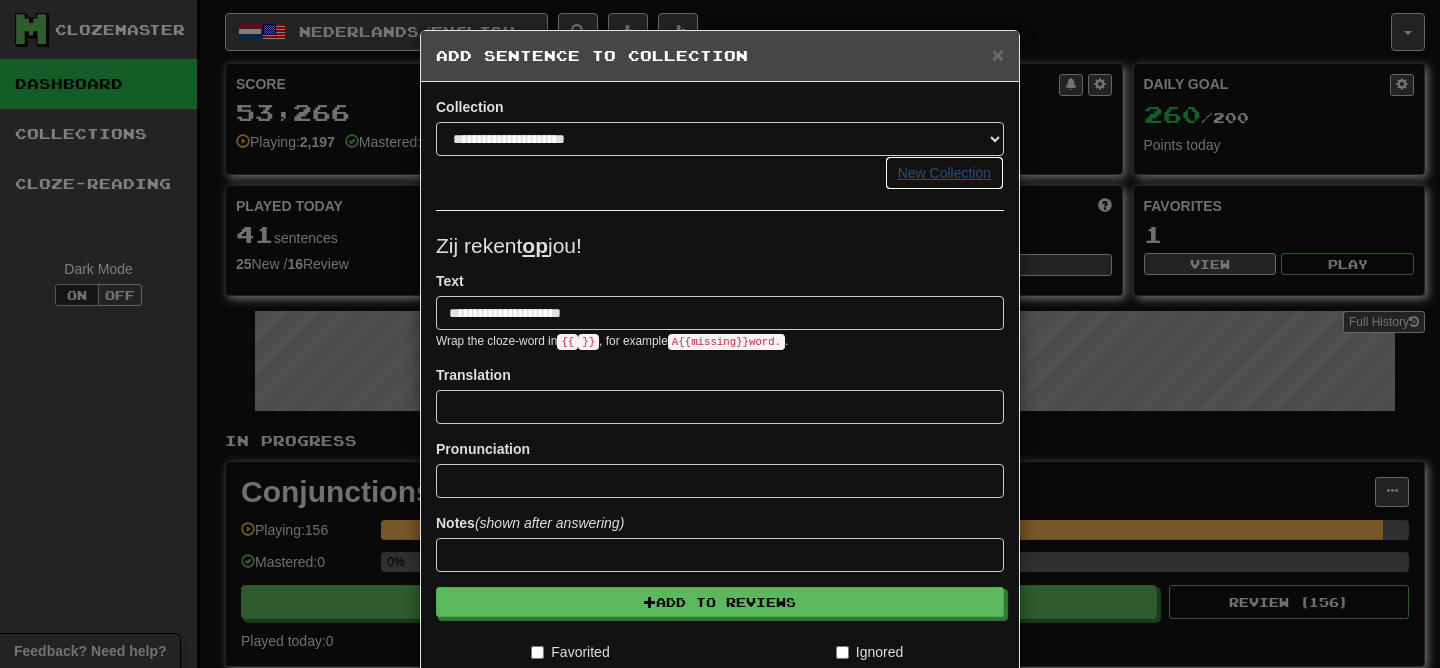 type 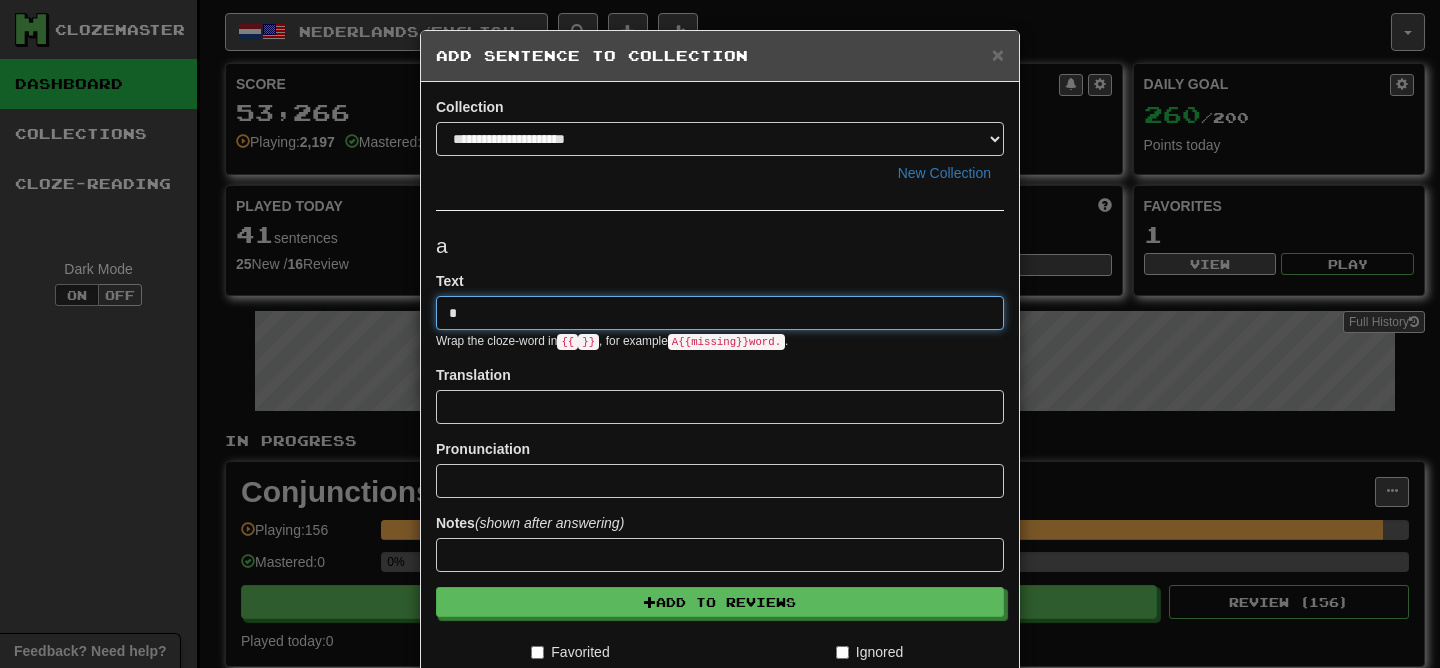 type on "**********" 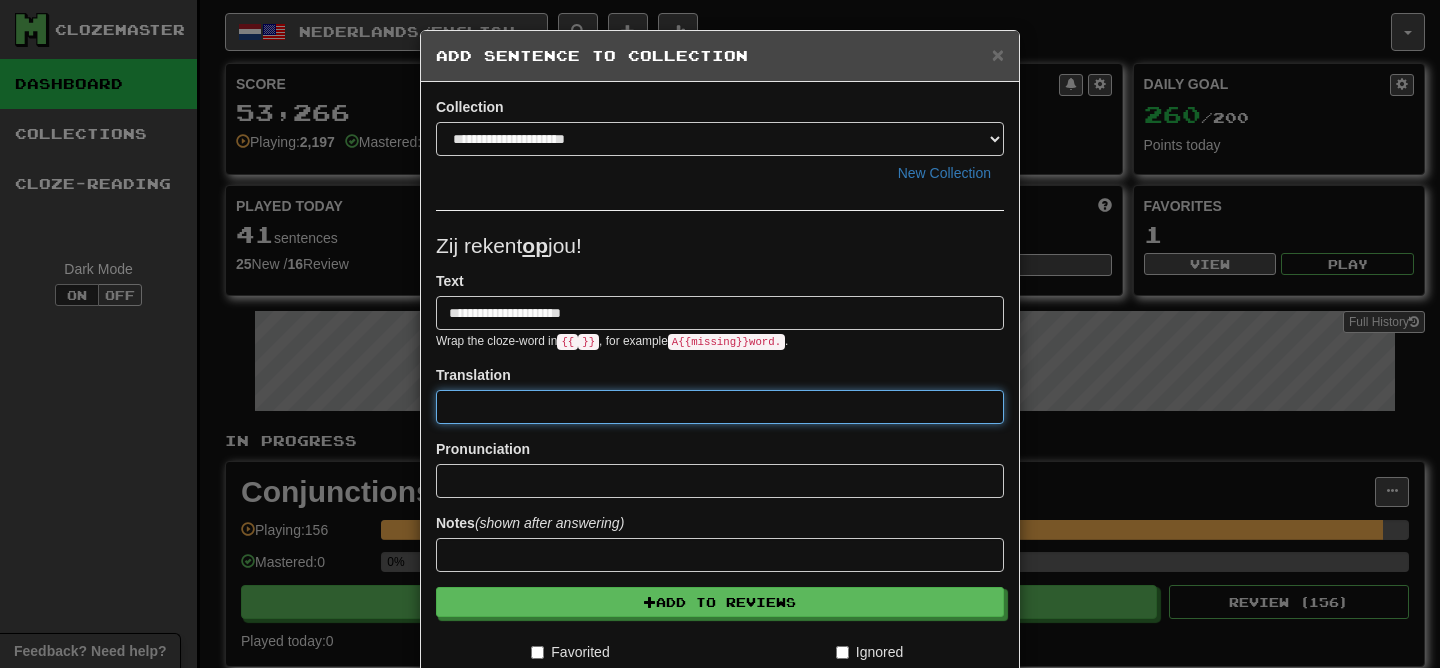 paste on "**********" 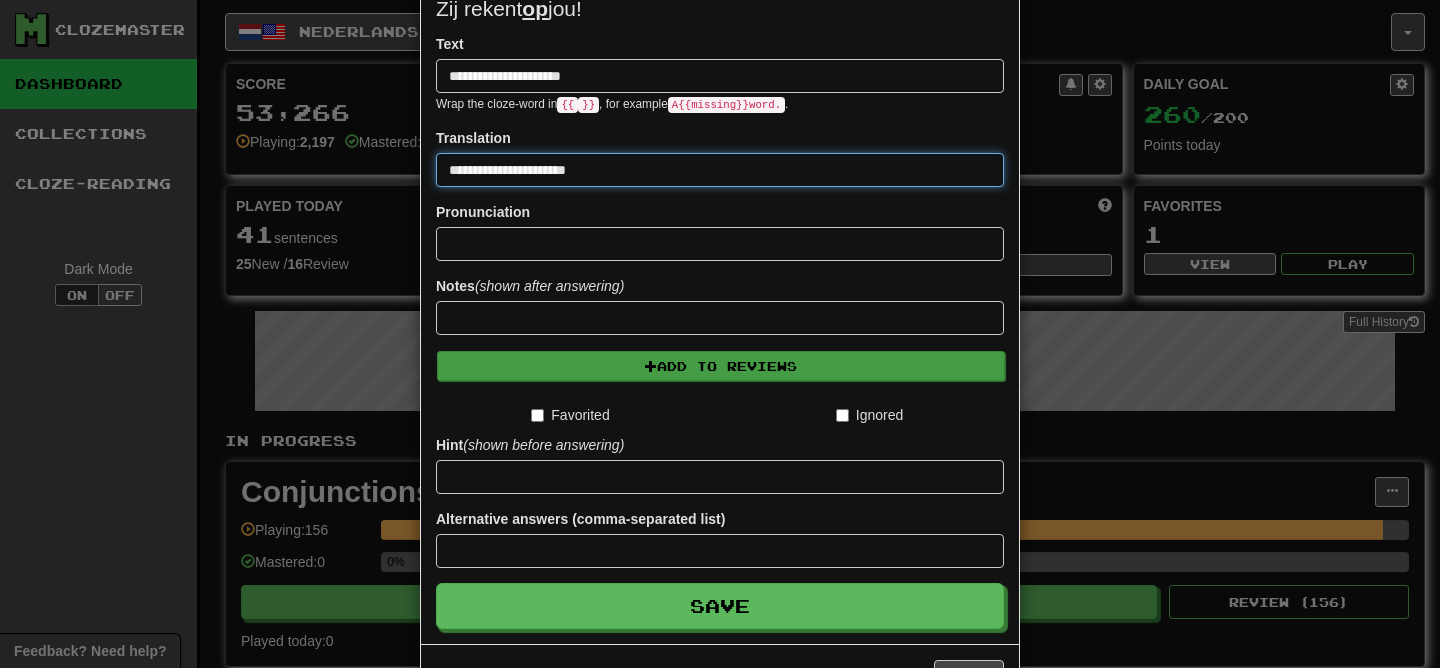 scroll, scrollTop: 243, scrollLeft: 0, axis: vertical 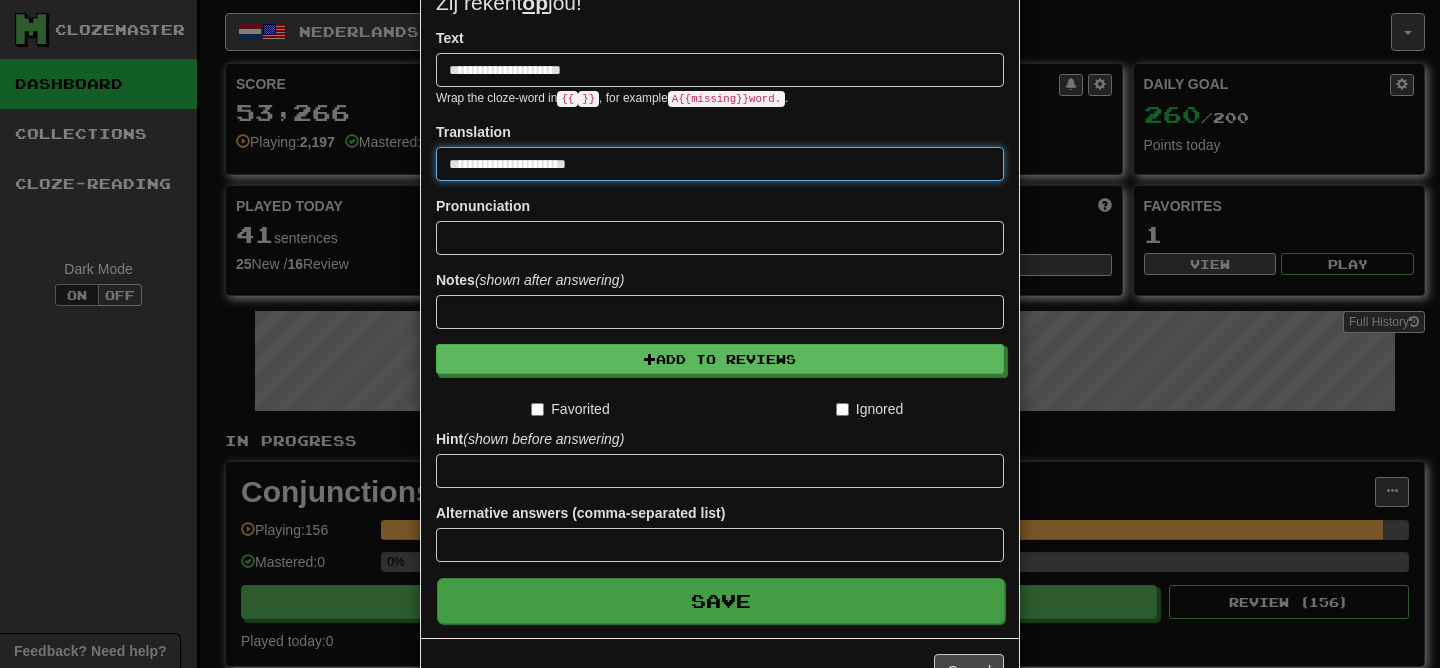 type on "**********" 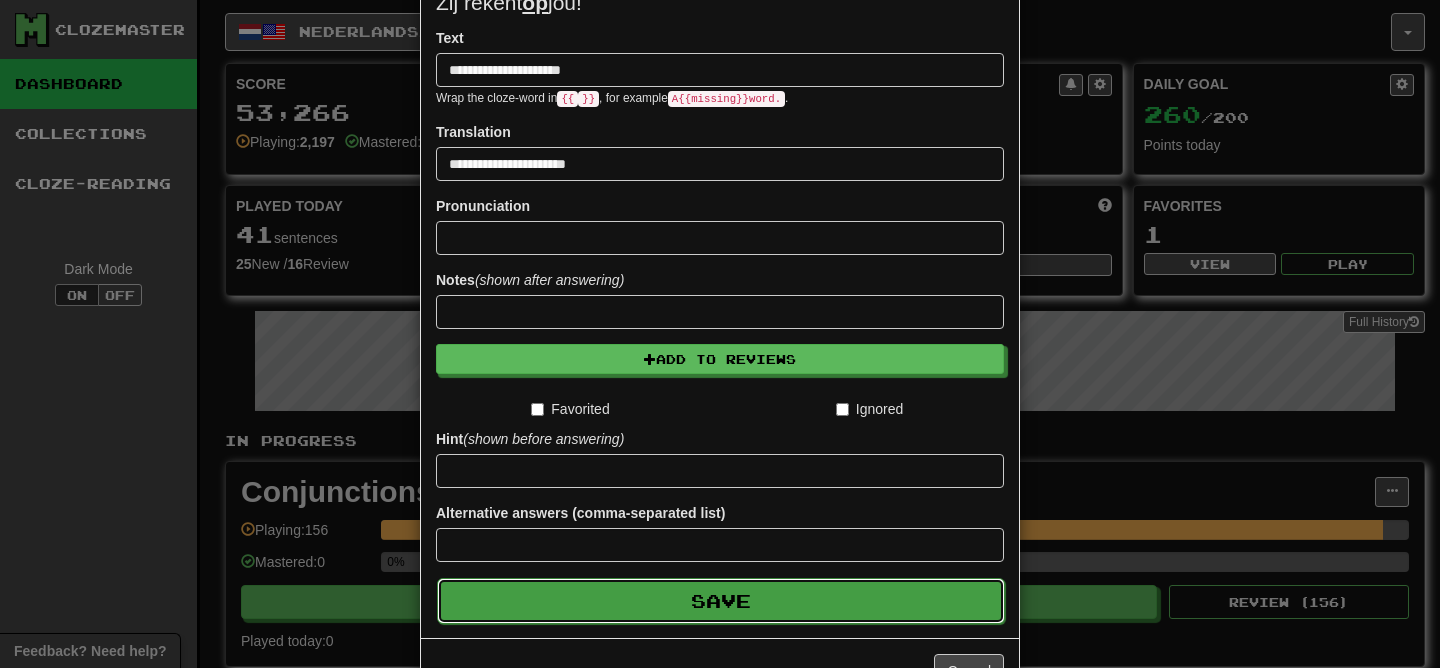 click on "Save" at bounding box center [721, 601] 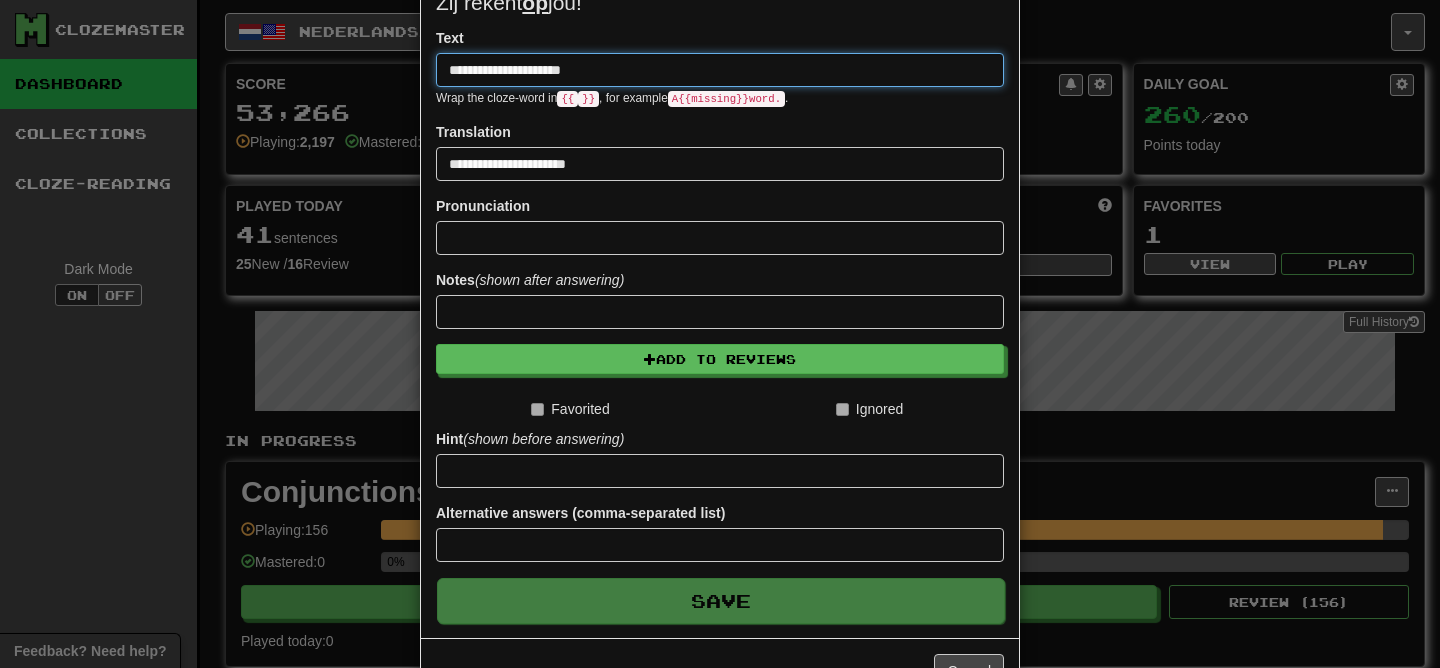 type 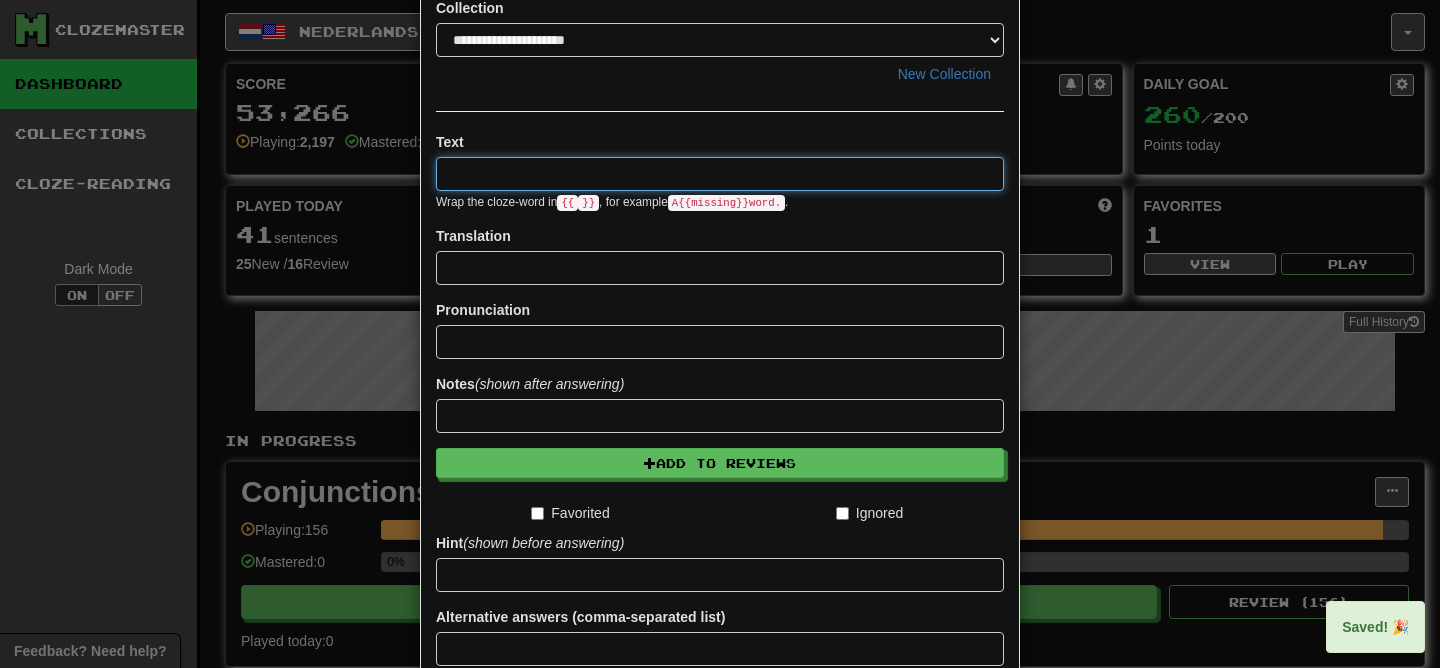 scroll, scrollTop: 0, scrollLeft: 0, axis: both 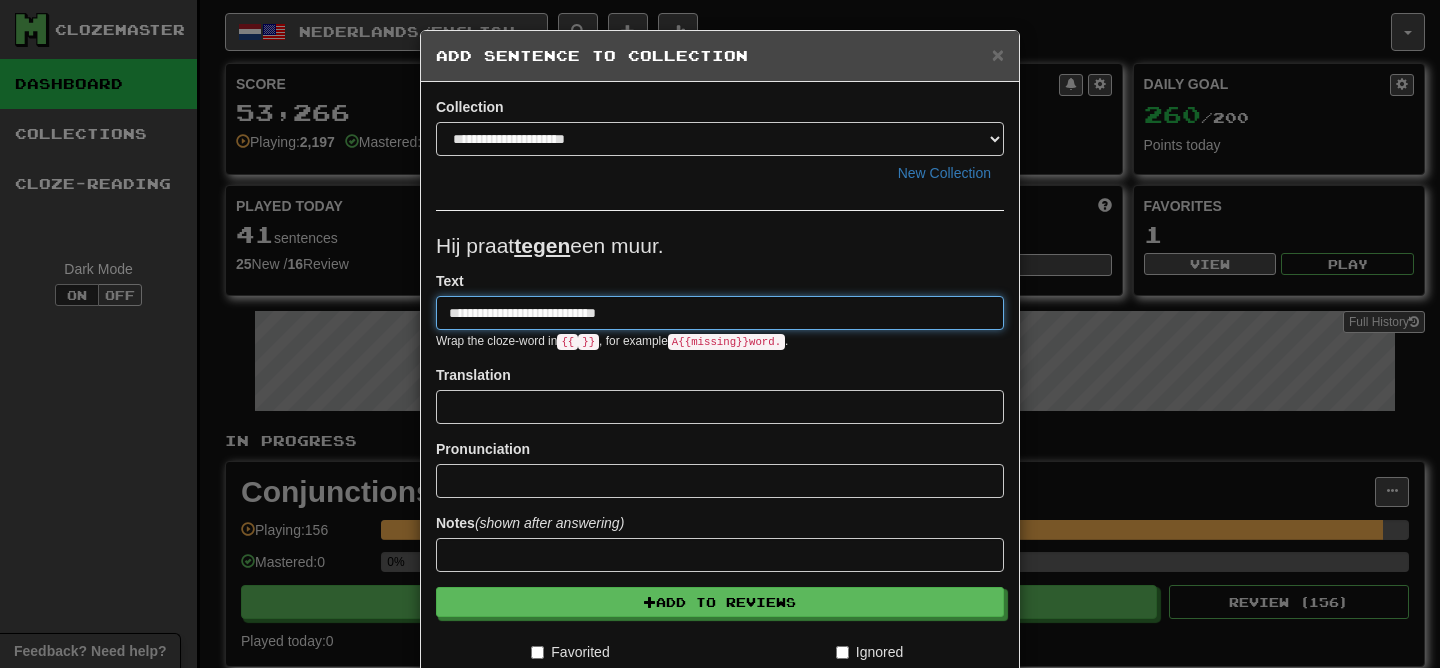 type on "**********" 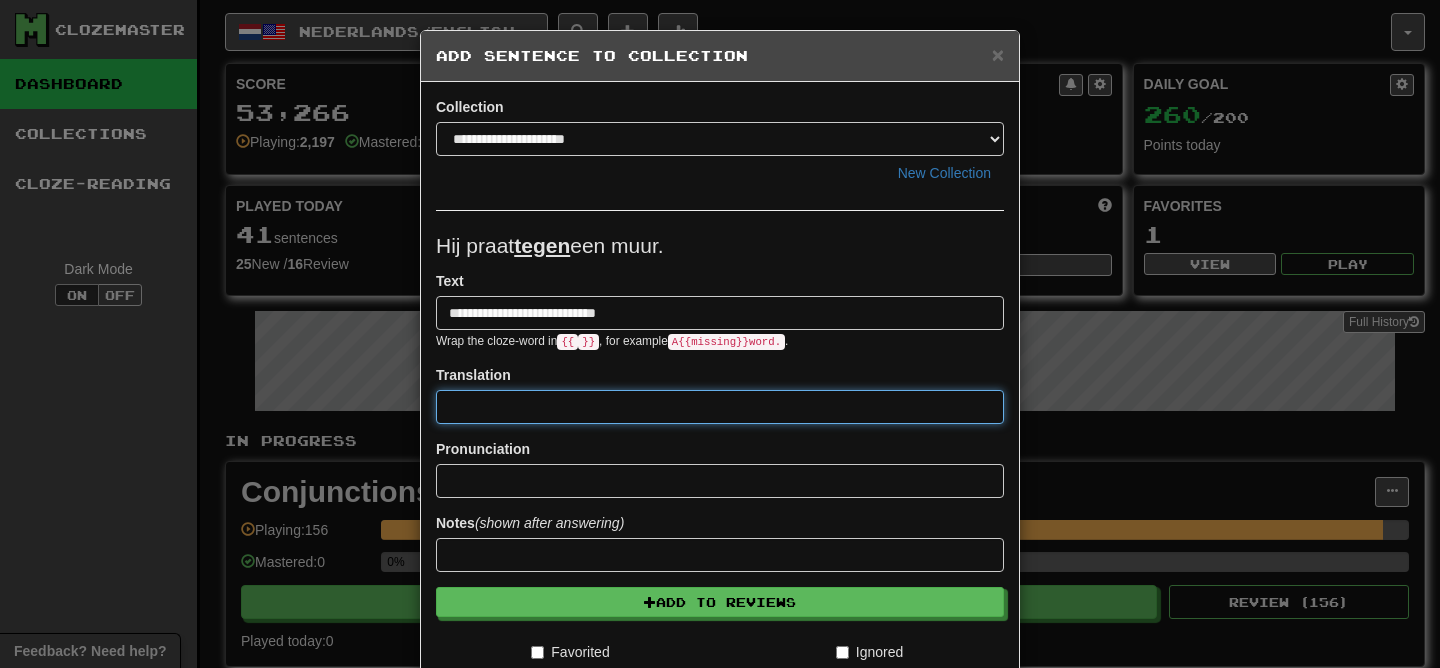 paste on "**********" 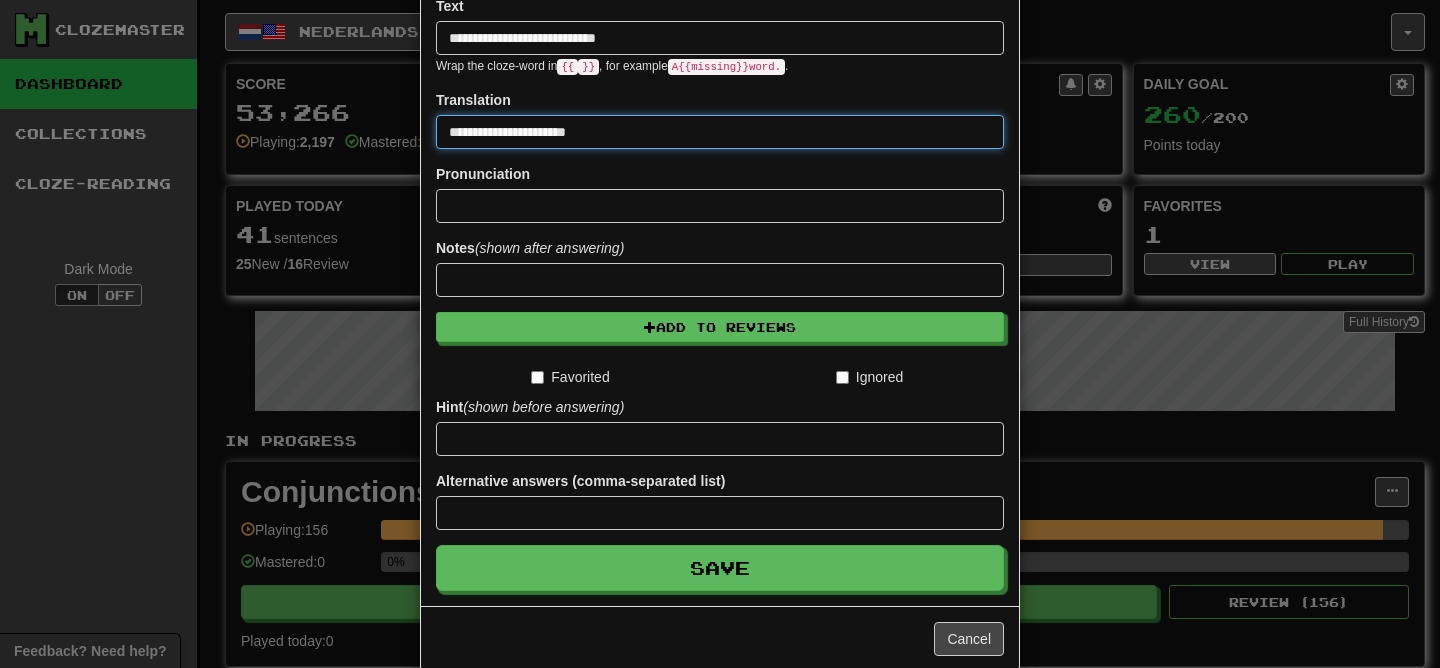 scroll, scrollTop: 292, scrollLeft: 0, axis: vertical 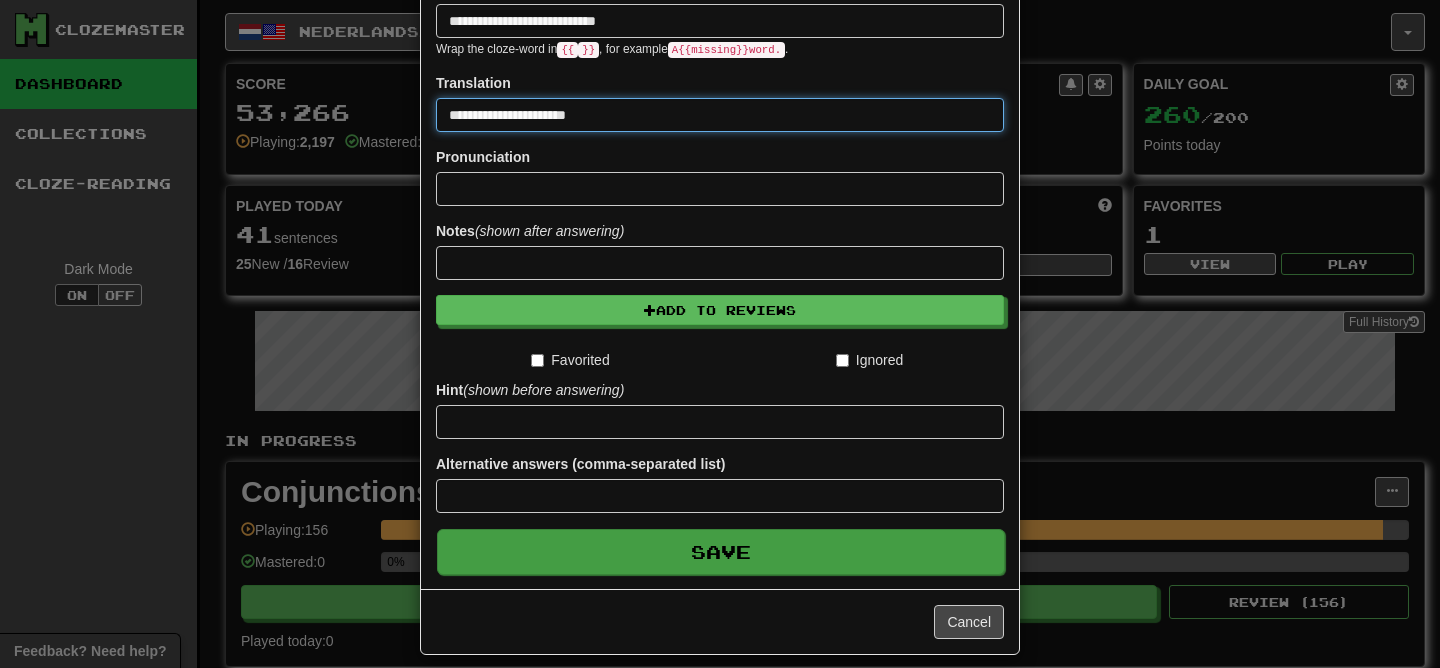 type on "**********" 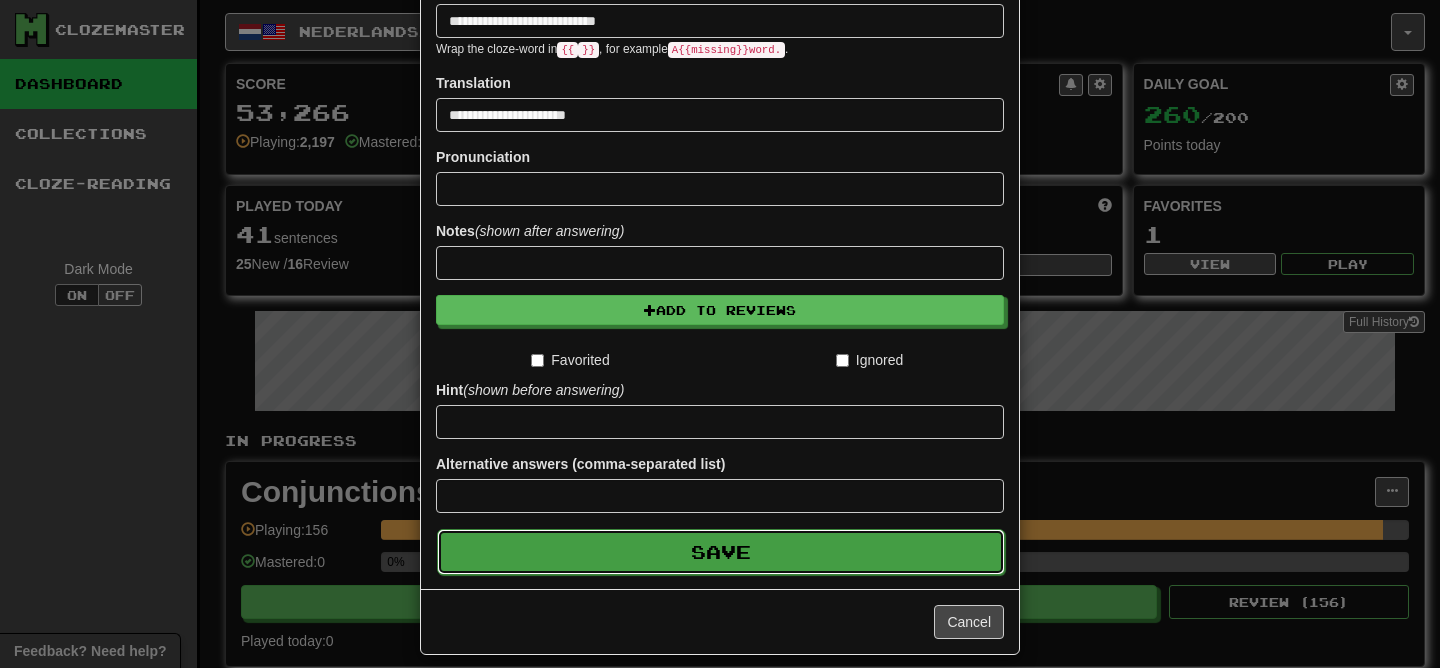 click on "Save" at bounding box center (721, 552) 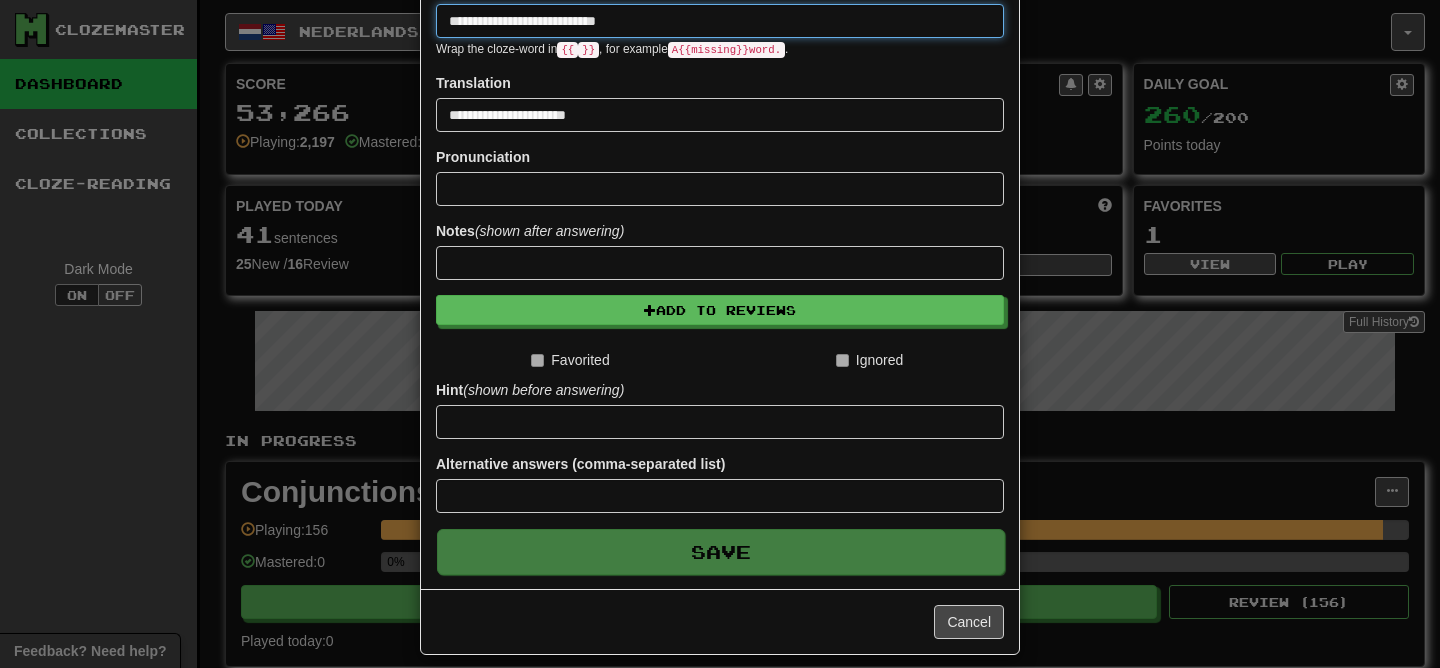 type 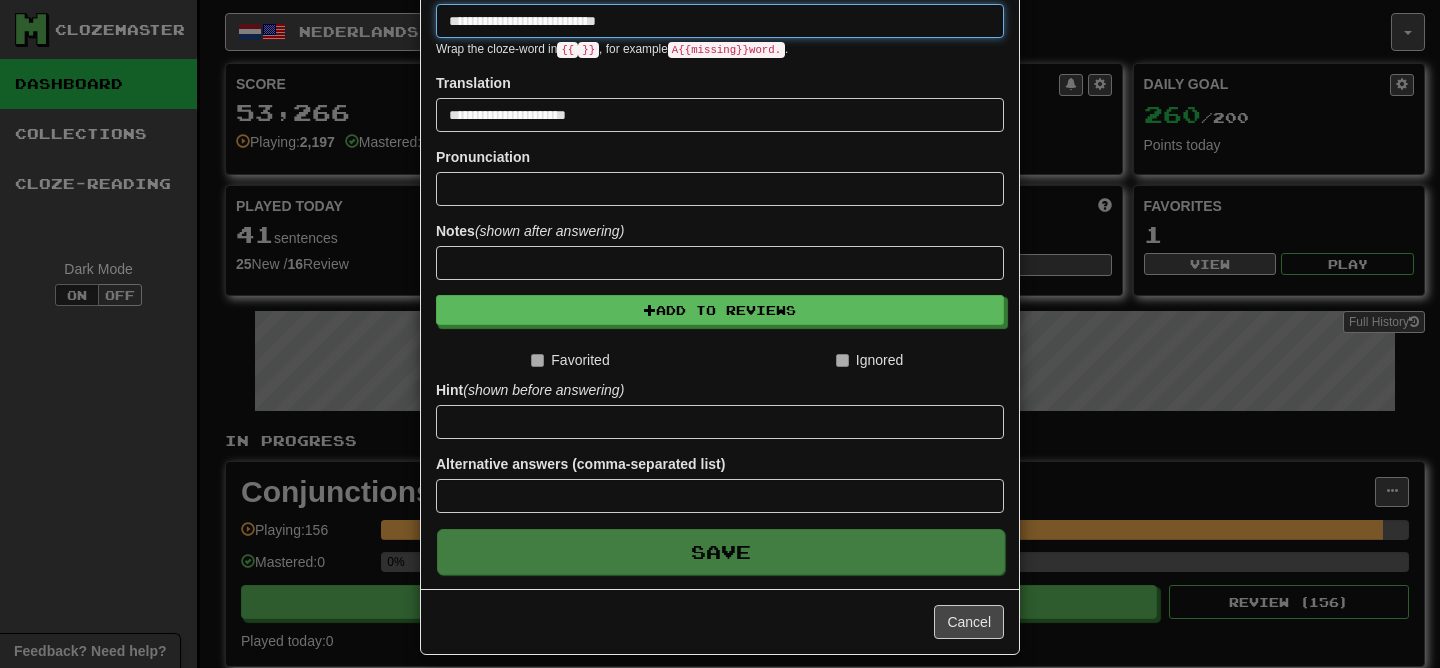 type 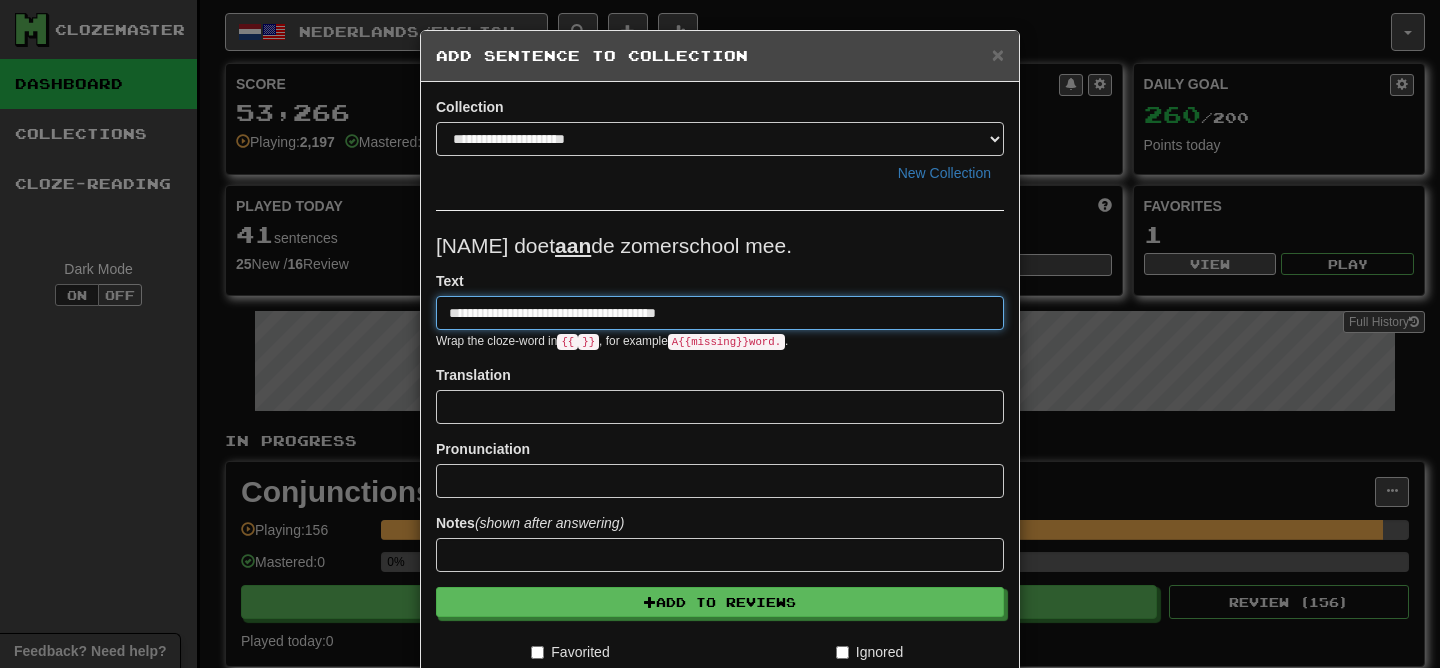 scroll, scrollTop: 22, scrollLeft: 0, axis: vertical 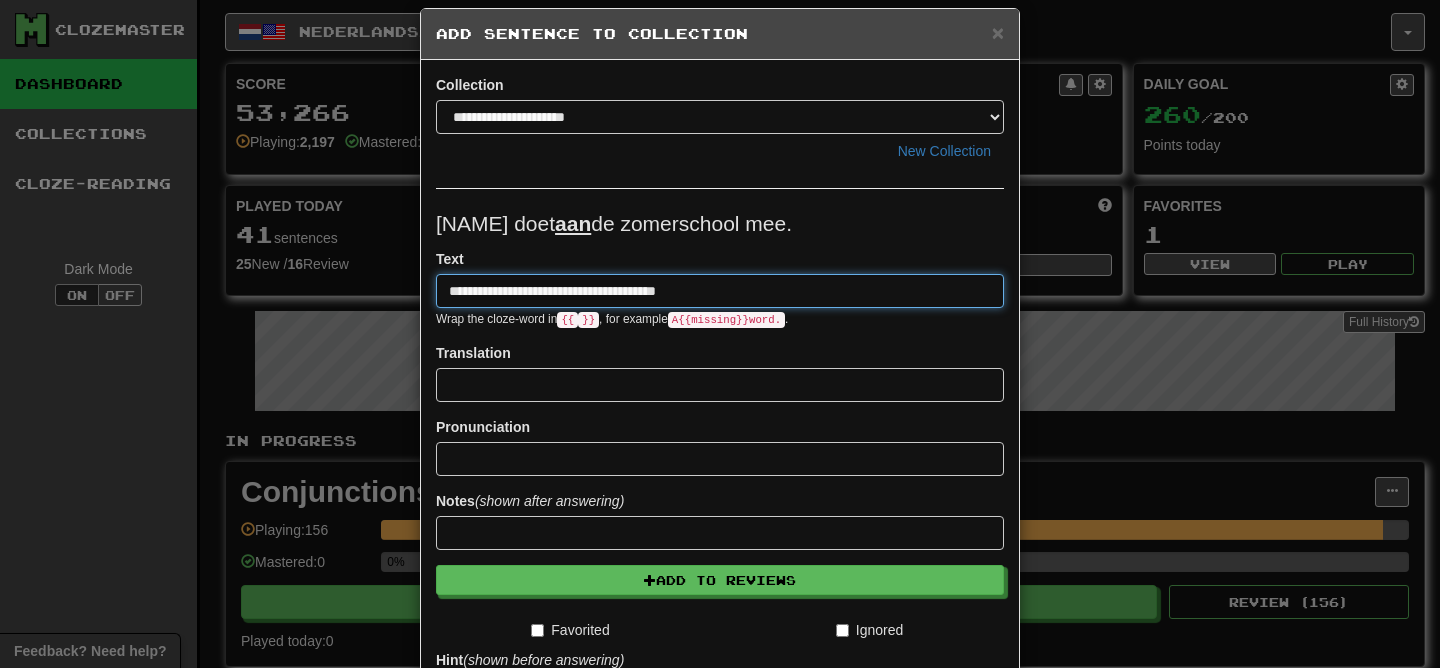 type on "**********" 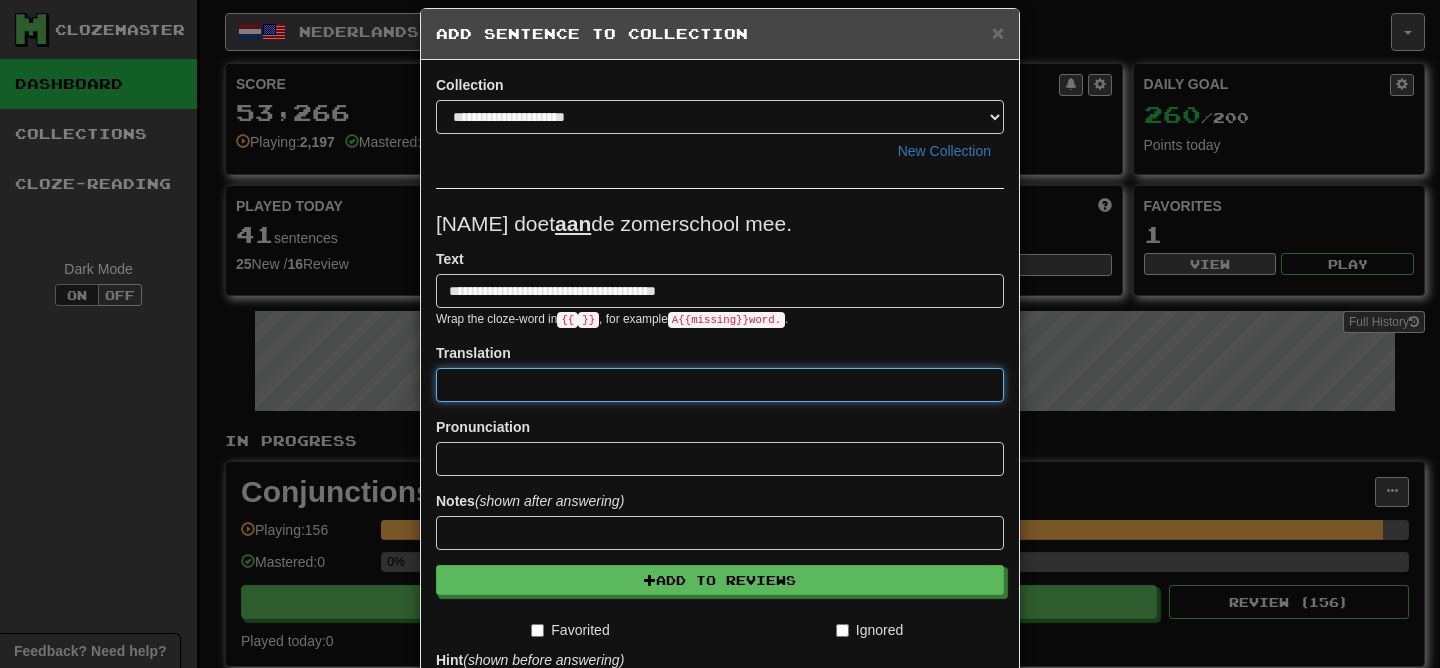 paste on "**********" 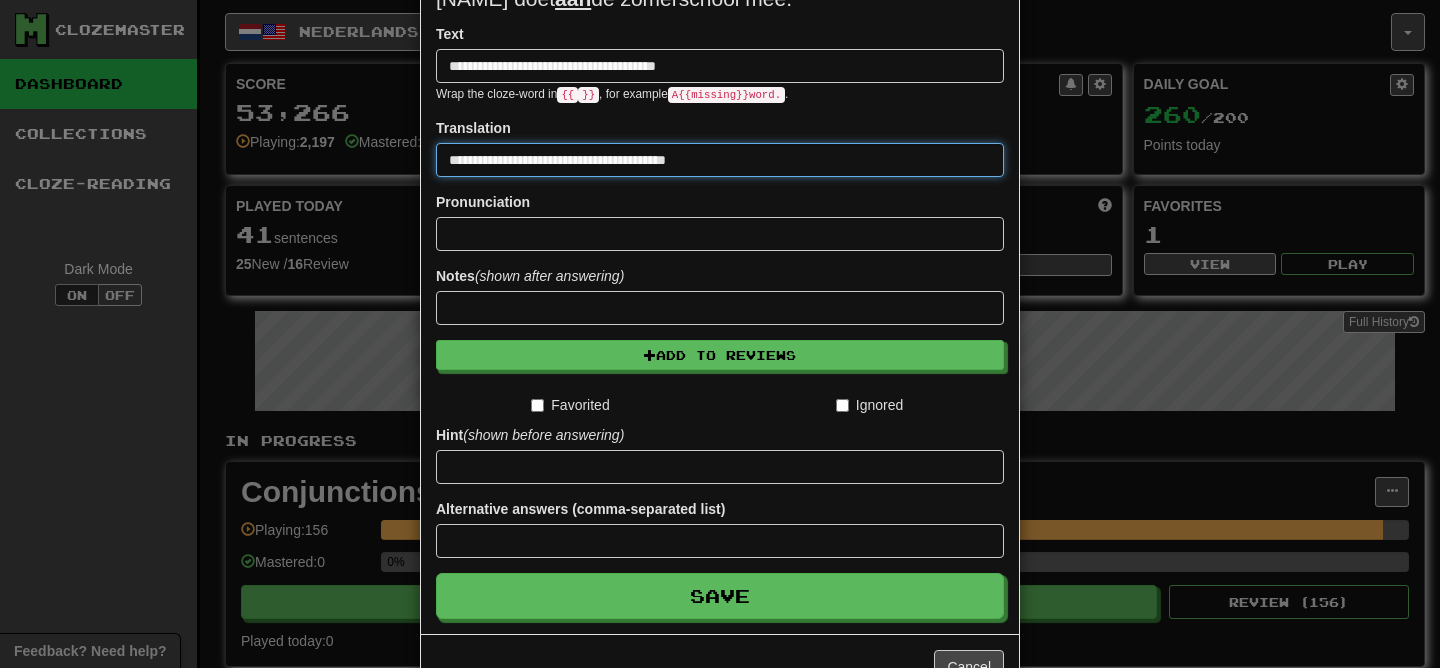 scroll, scrollTop: 309, scrollLeft: 0, axis: vertical 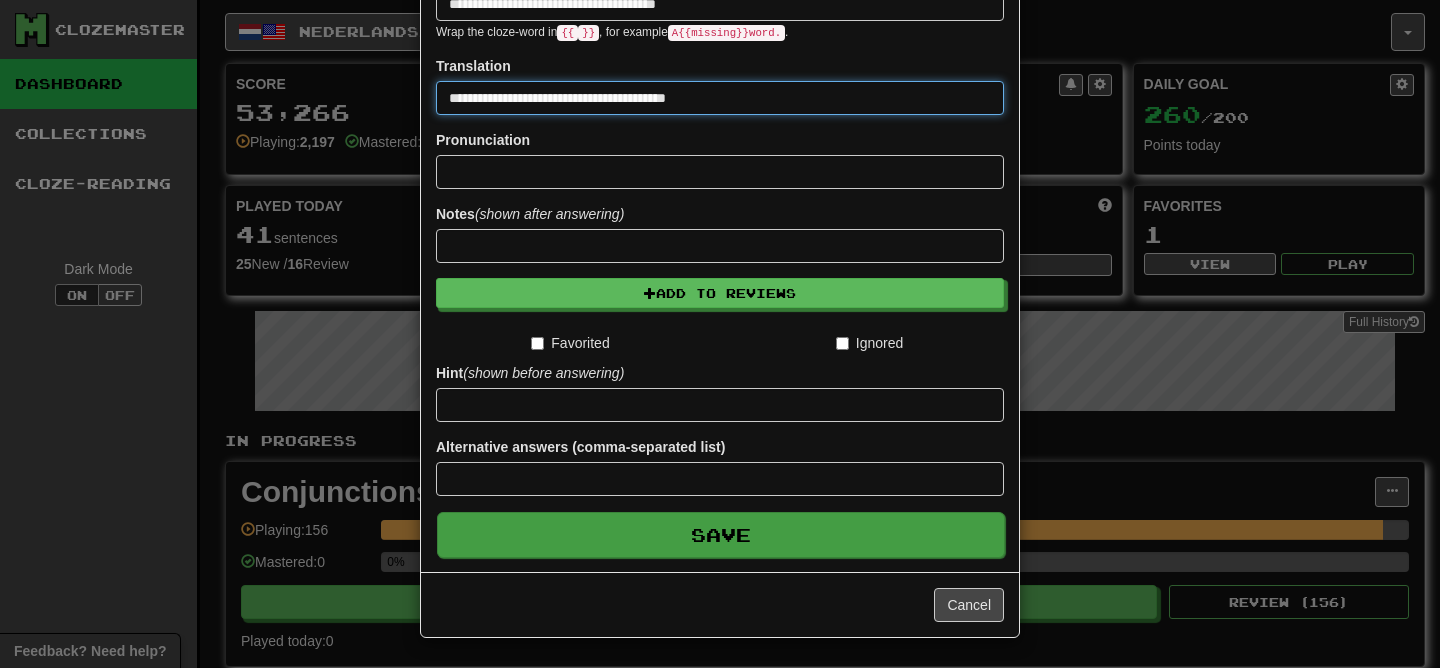 type on "**********" 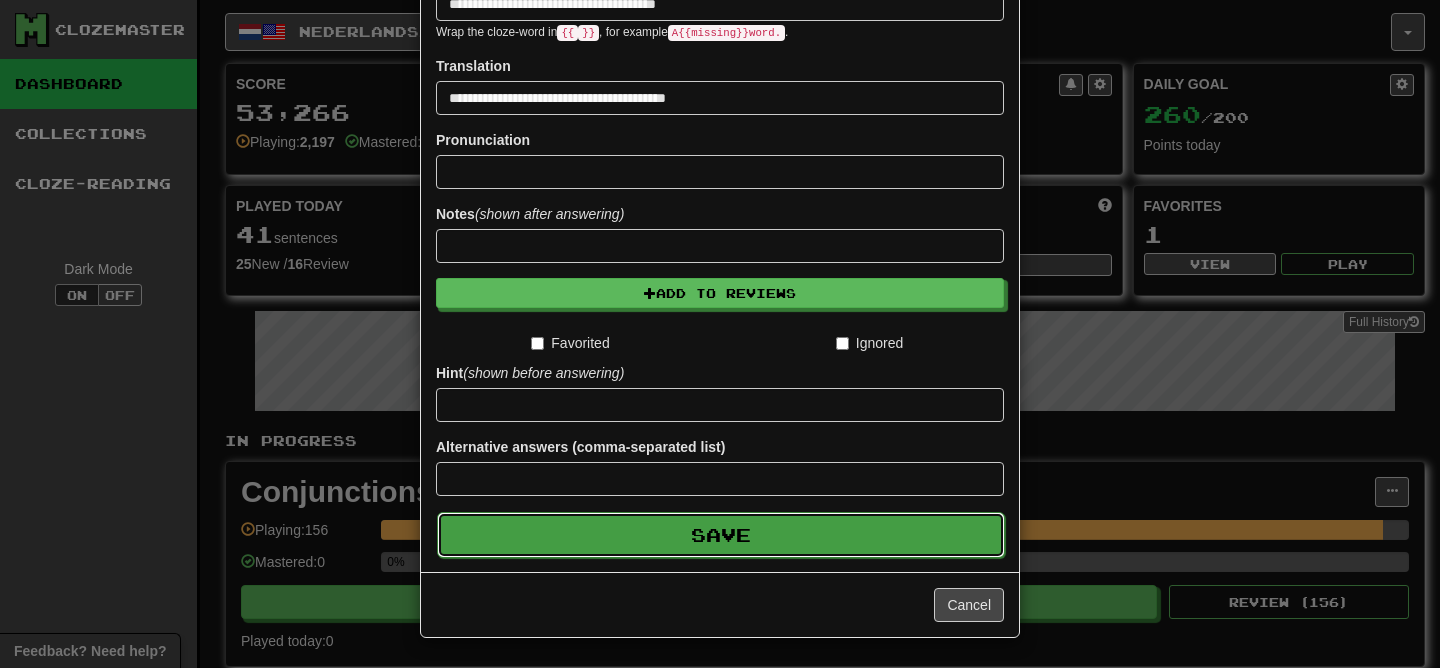 click on "Save" at bounding box center (721, 535) 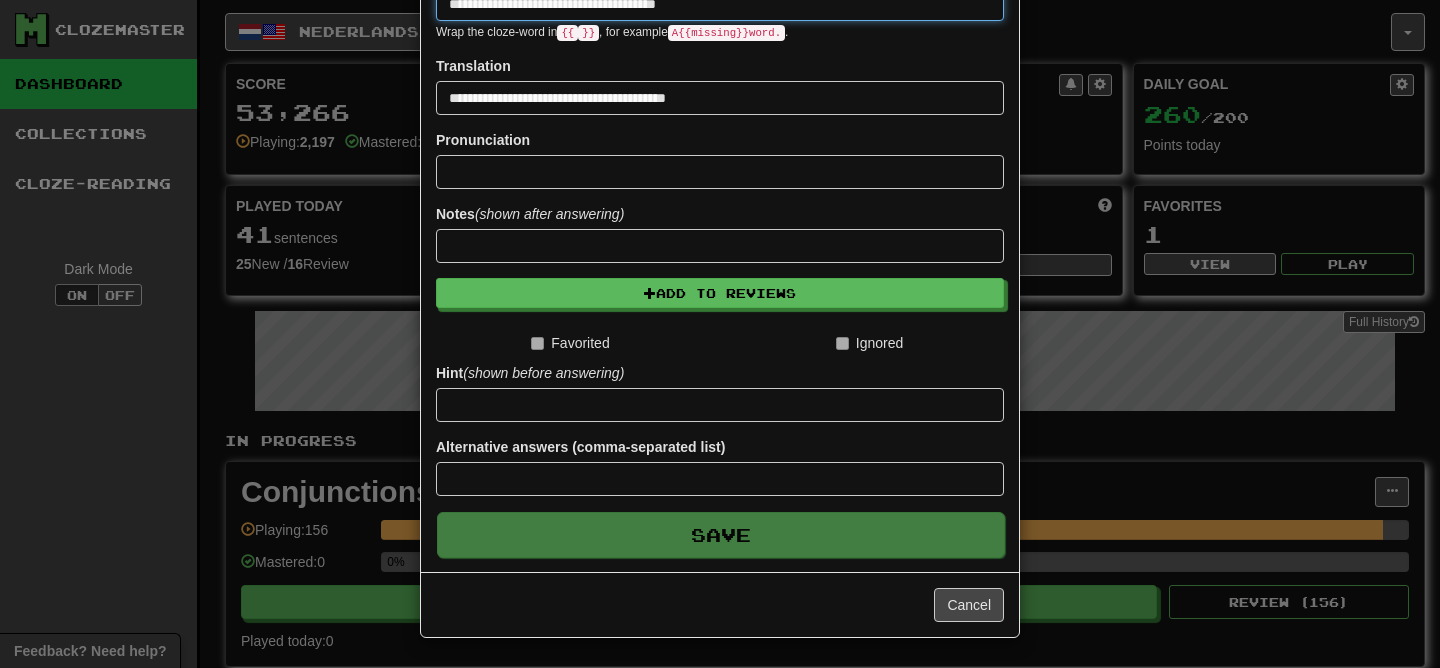 type 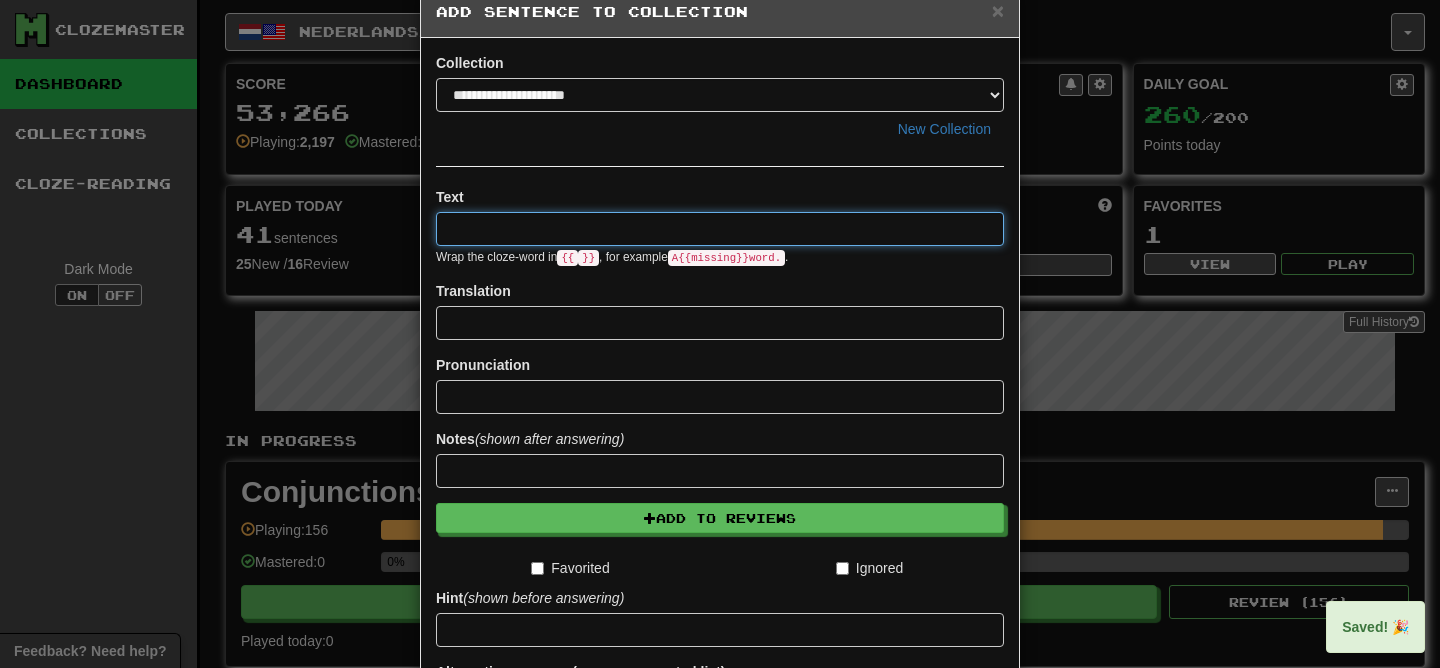 scroll, scrollTop: 0, scrollLeft: 0, axis: both 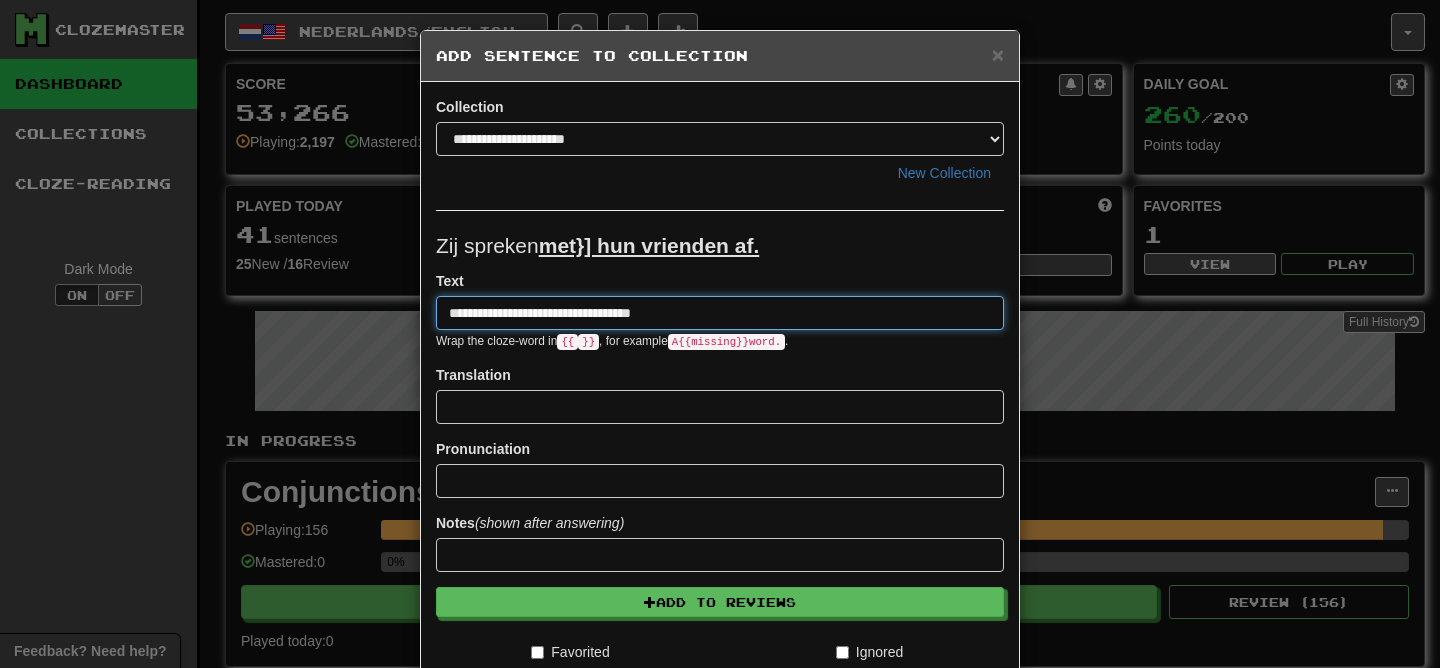 type on "**********" 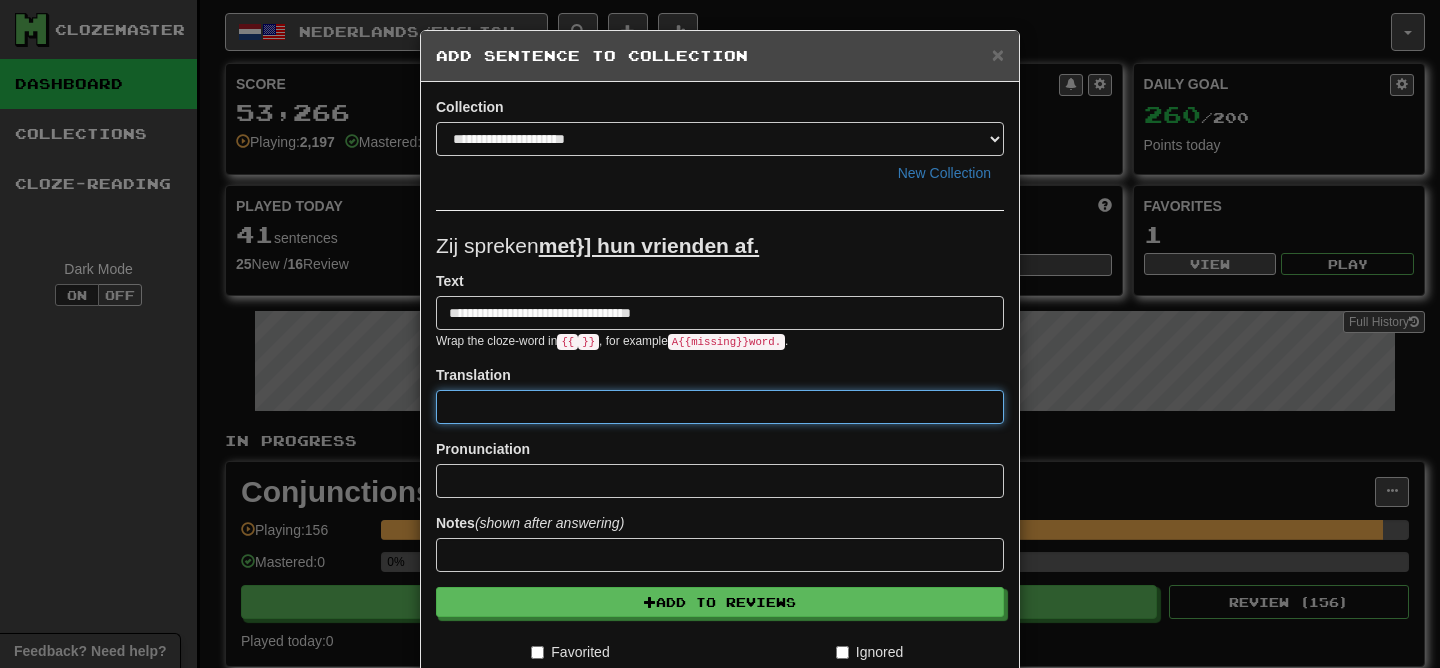 paste on "**********" 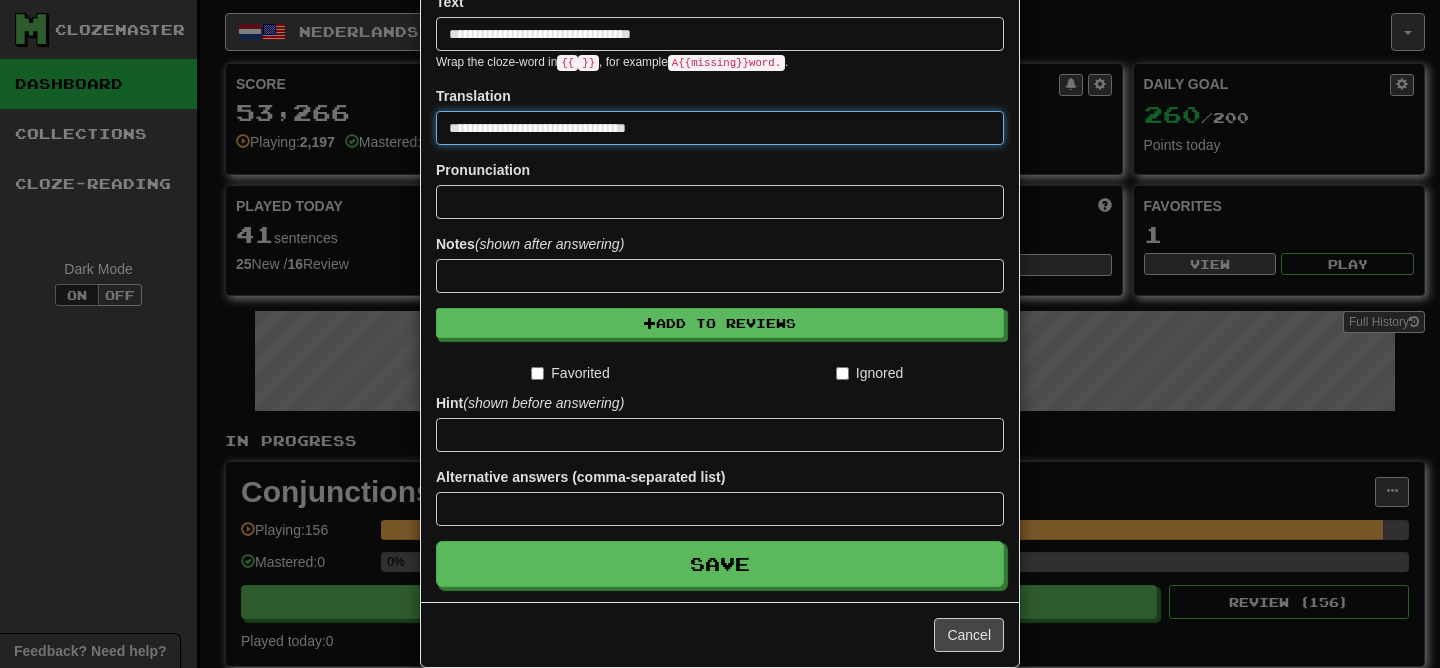 scroll, scrollTop: 309, scrollLeft: 0, axis: vertical 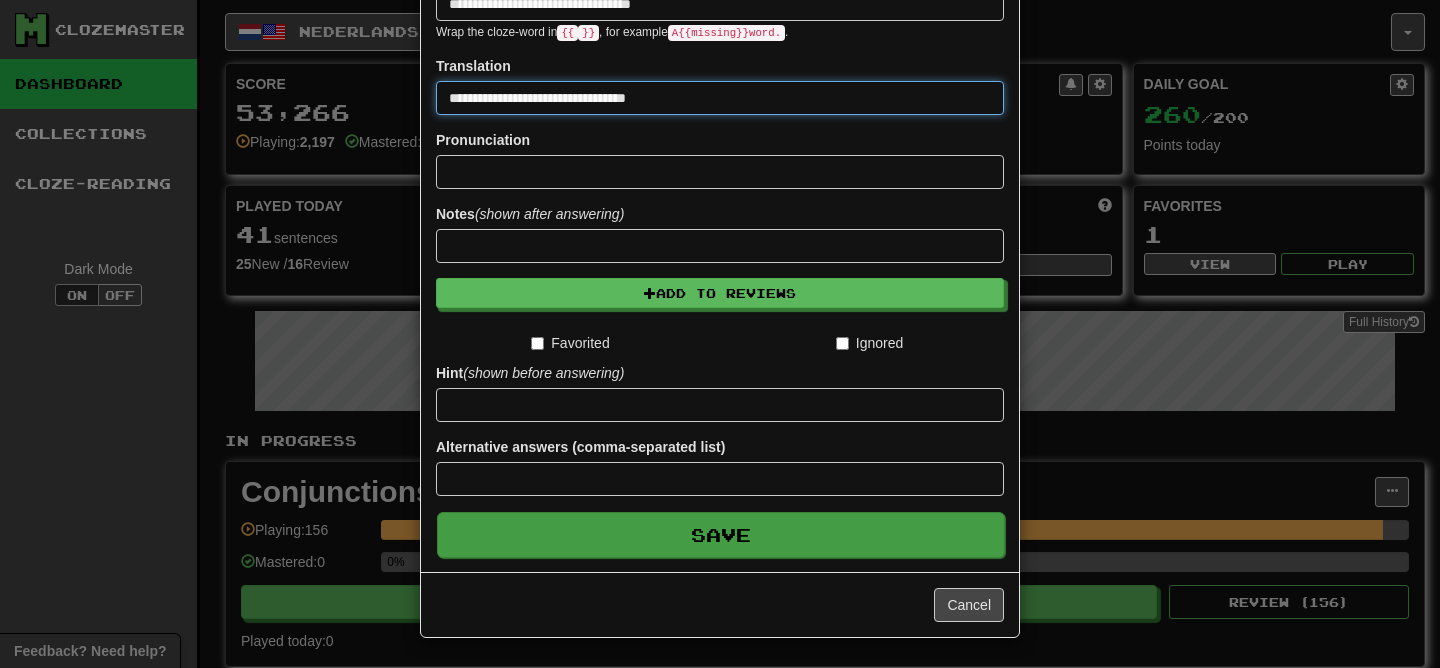 type on "**********" 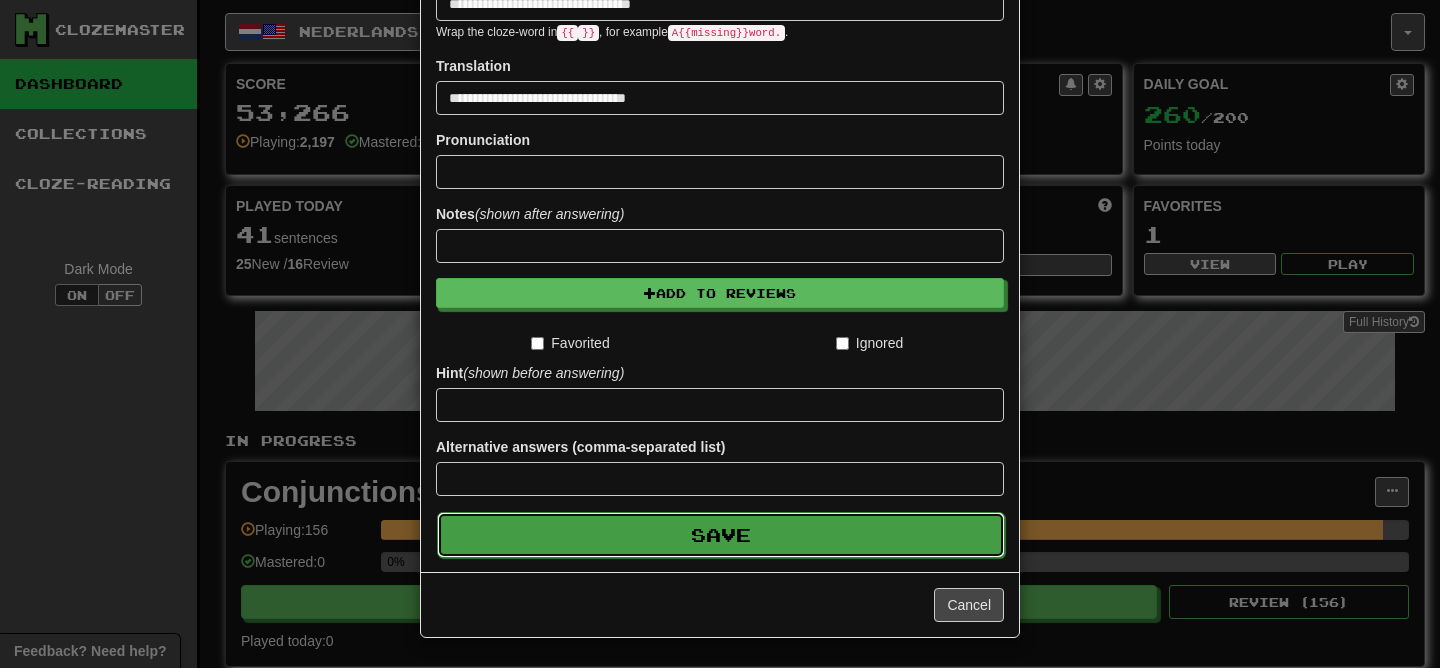 click on "Save" at bounding box center [721, 535] 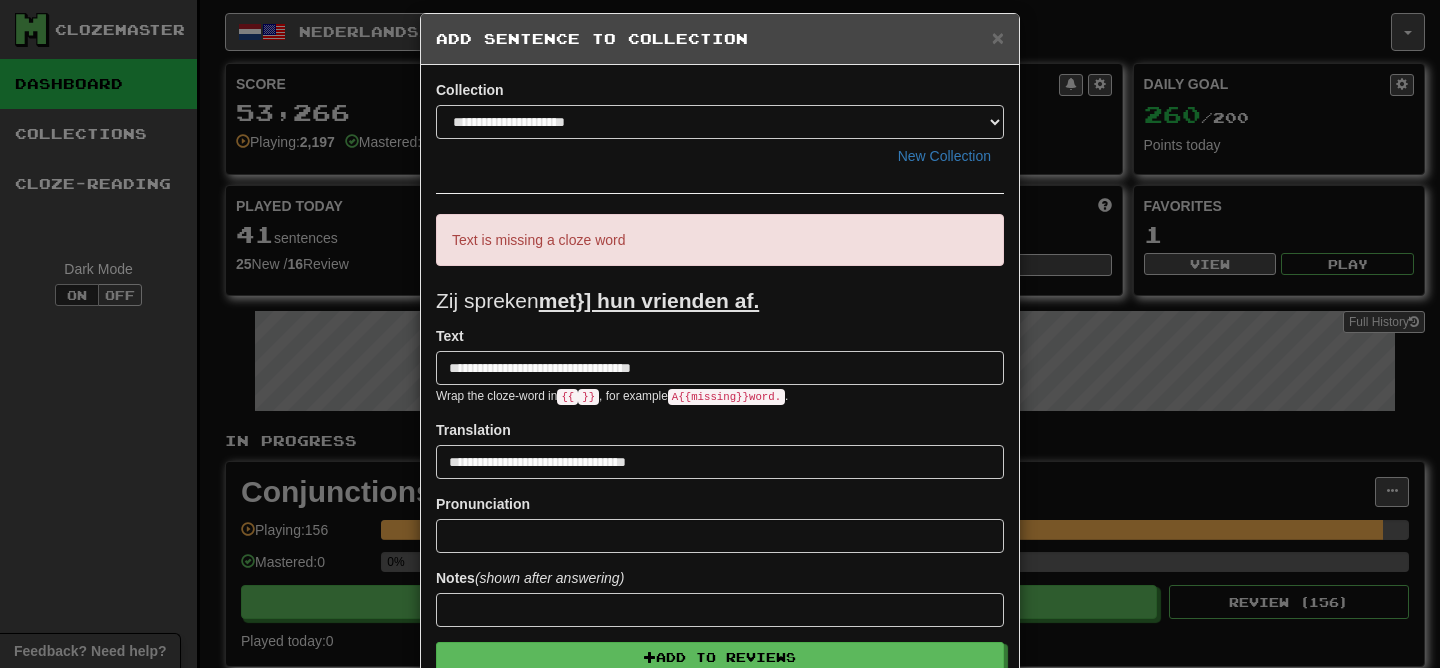 scroll, scrollTop: 26, scrollLeft: 0, axis: vertical 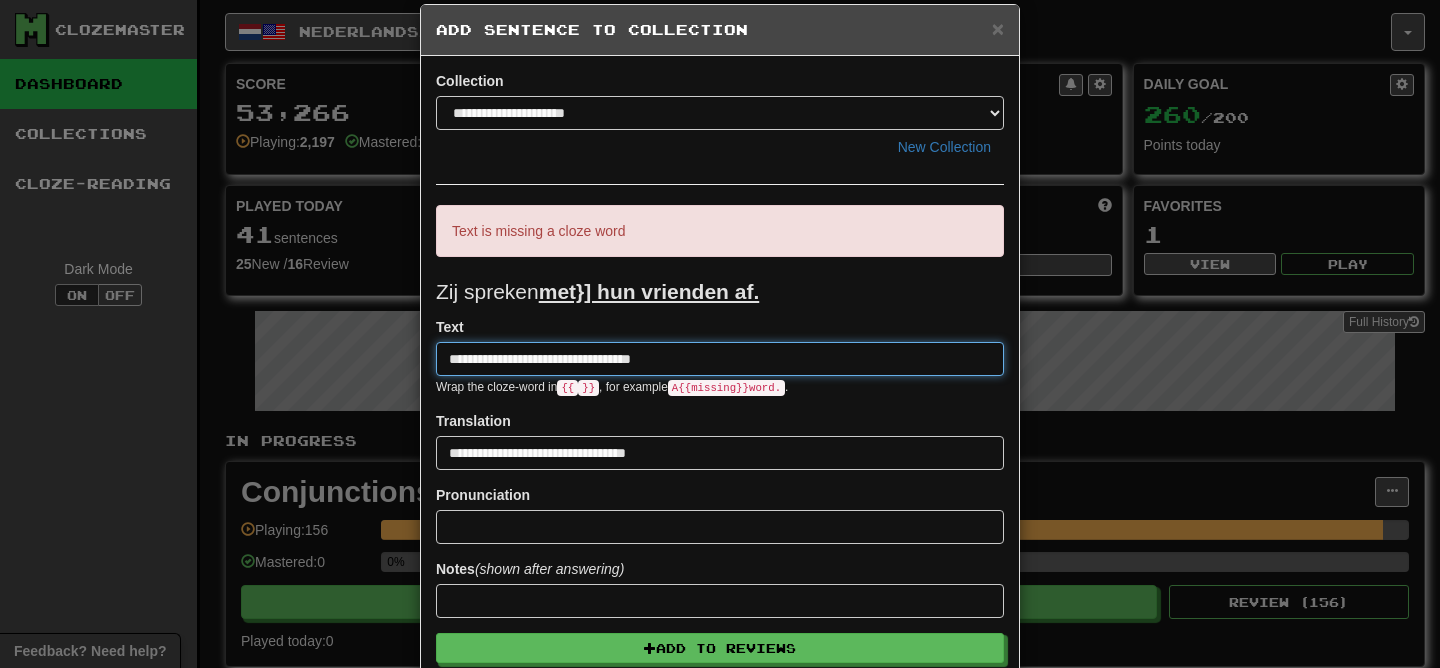 click on "**********" at bounding box center [720, 359] 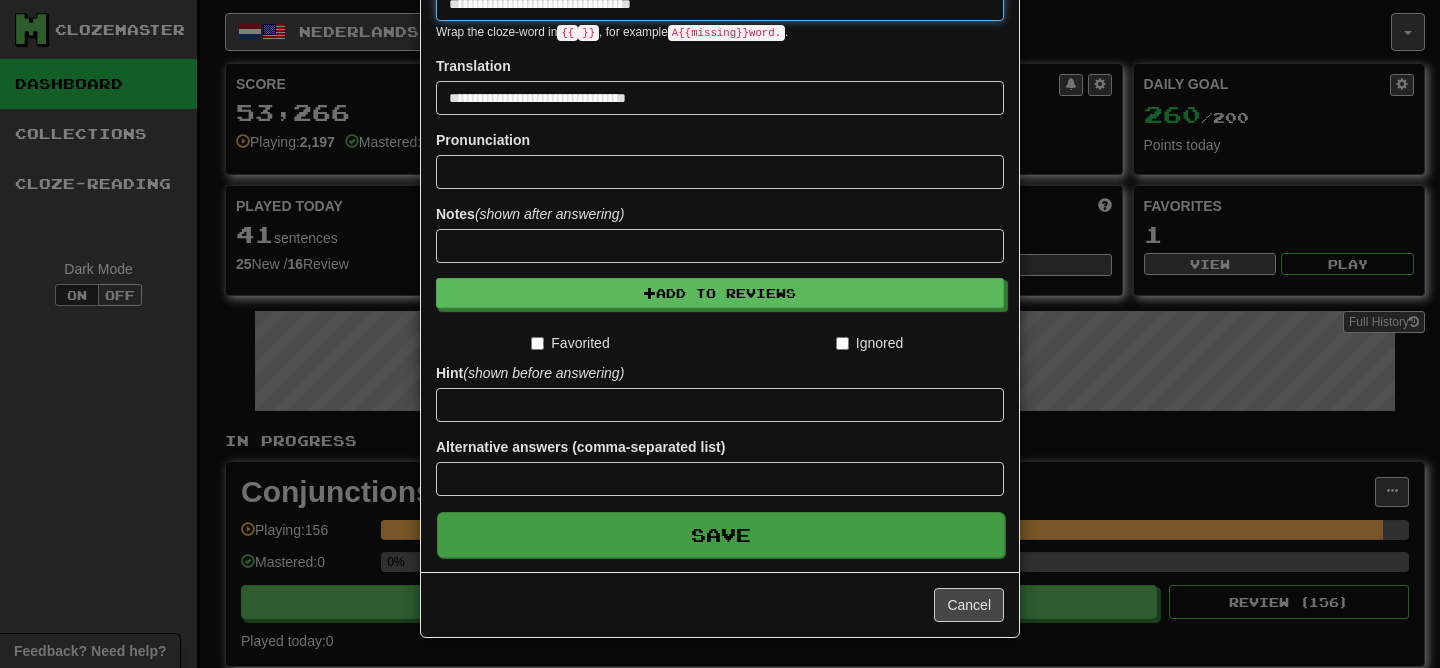 type on "**********" 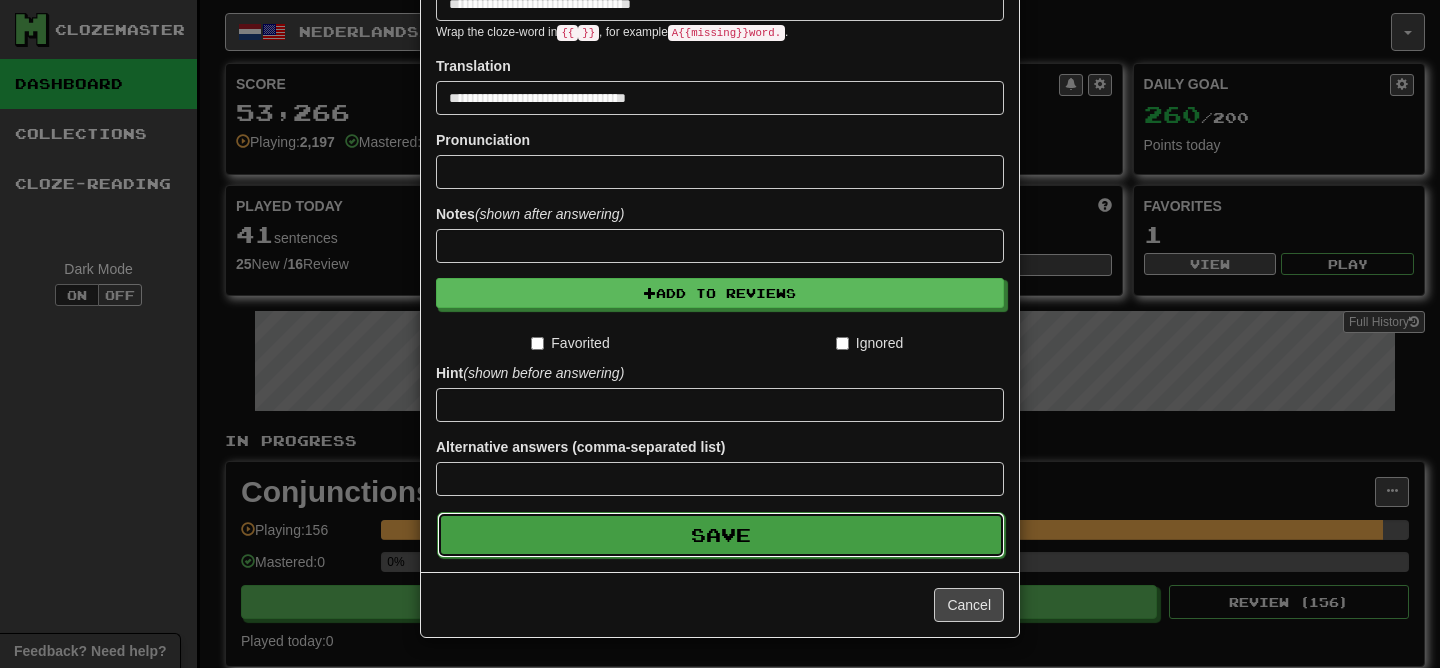 click on "Save" at bounding box center (721, 535) 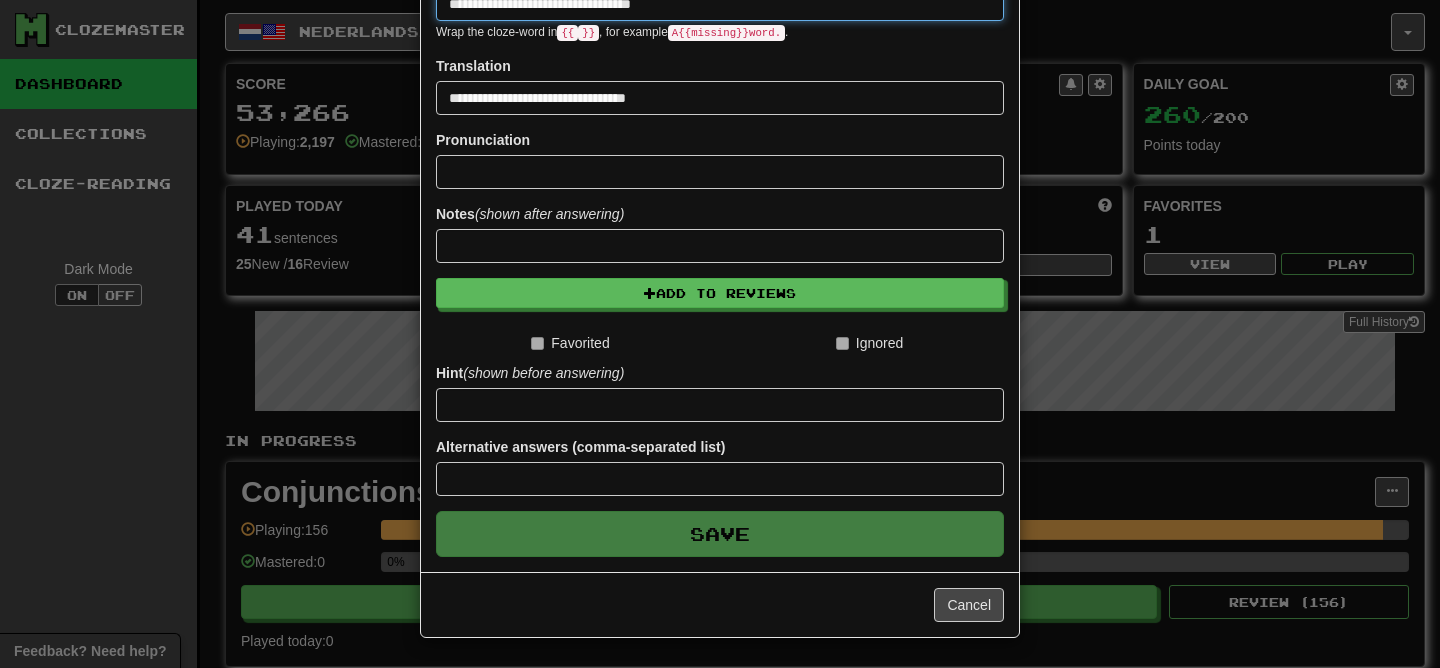 type 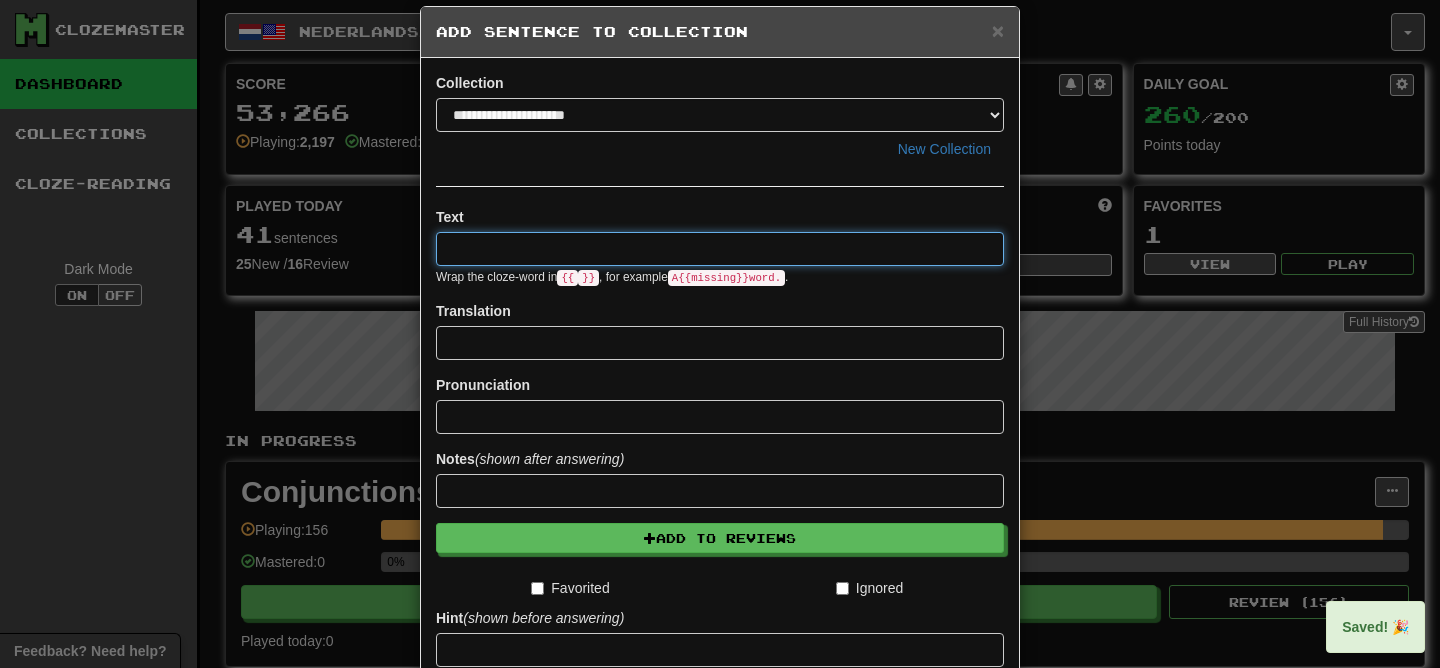 scroll, scrollTop: 0, scrollLeft: 0, axis: both 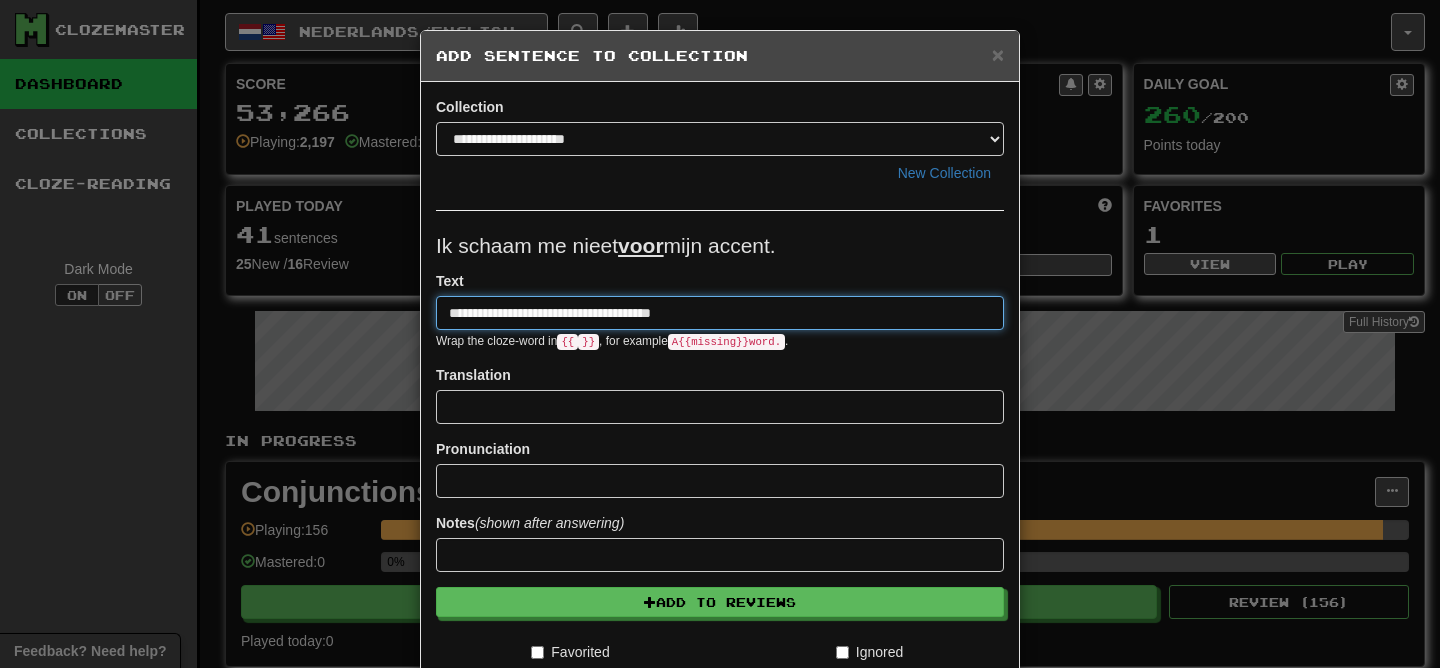type on "**********" 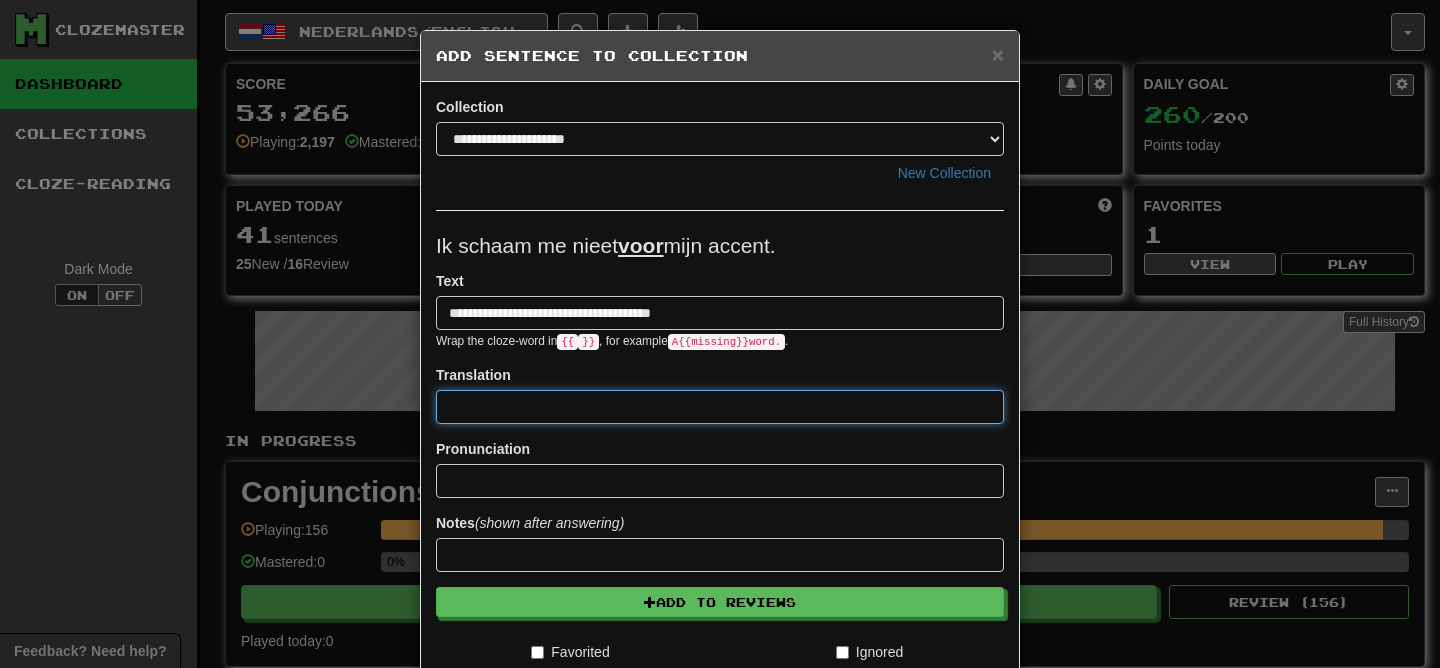 paste on "**********" 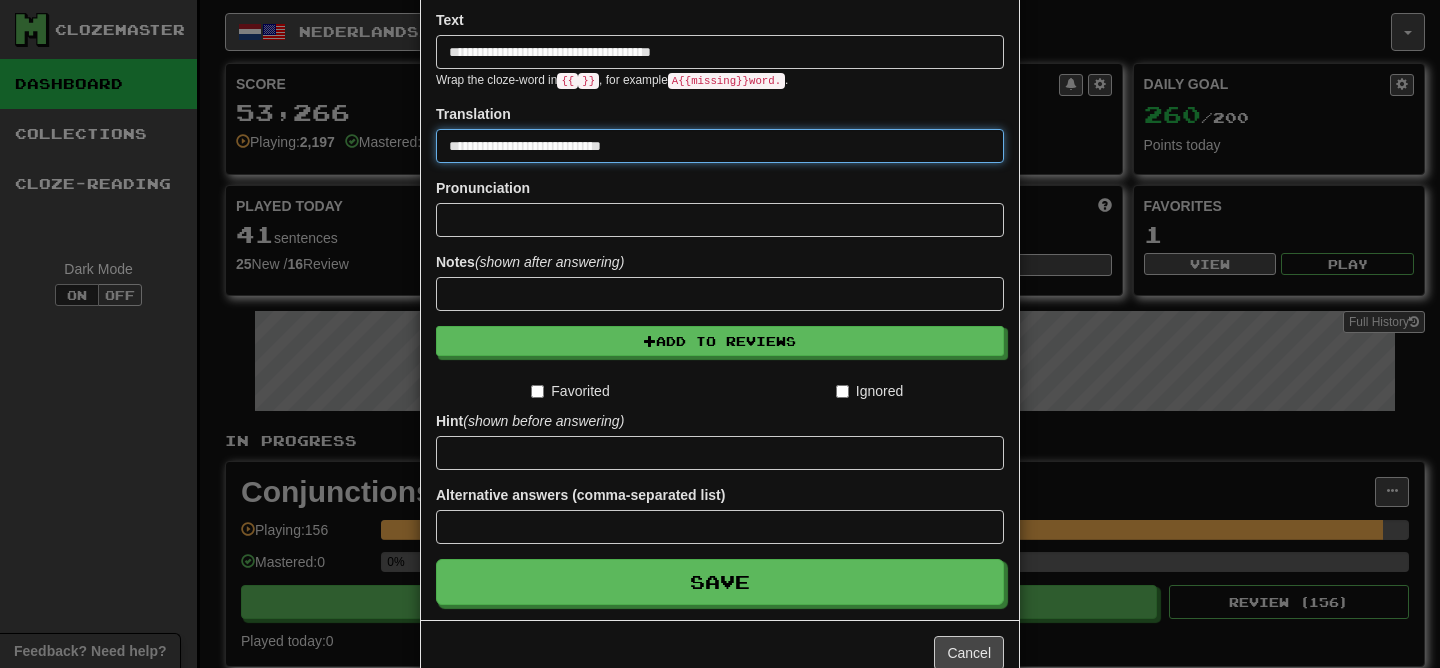 scroll, scrollTop: 309, scrollLeft: 0, axis: vertical 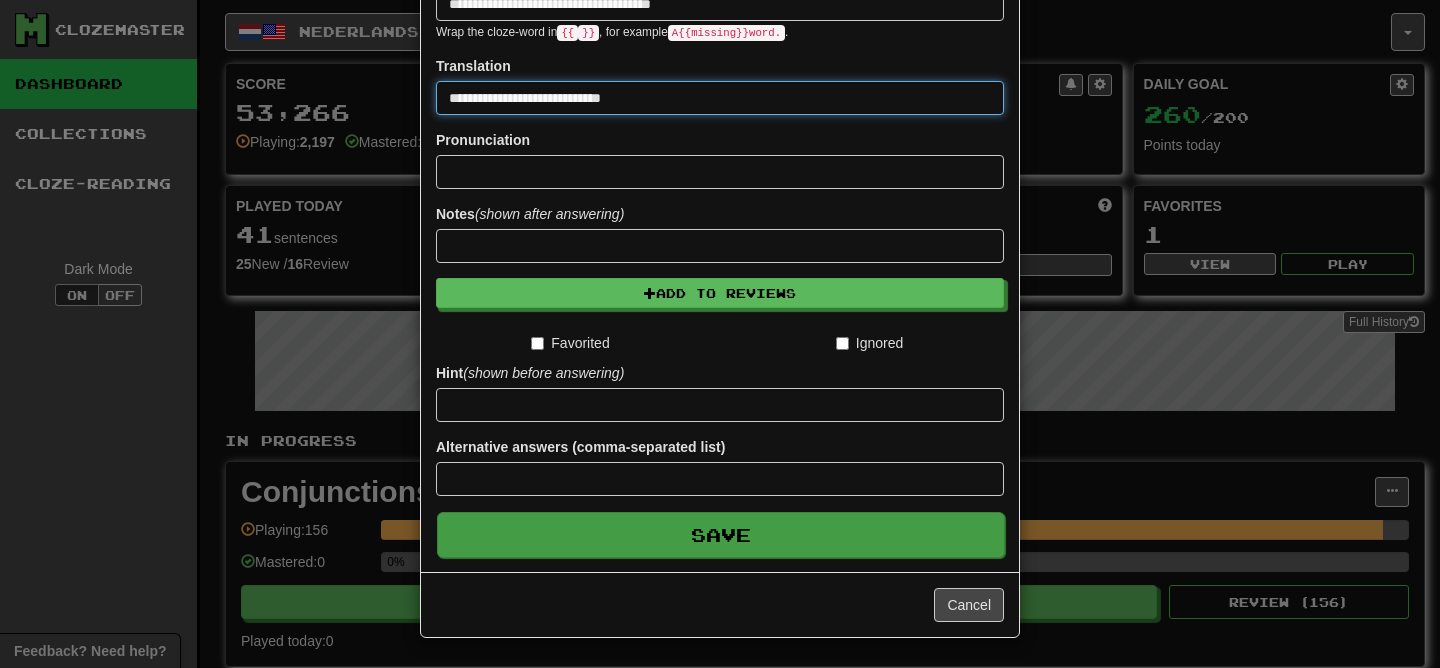 type on "**********" 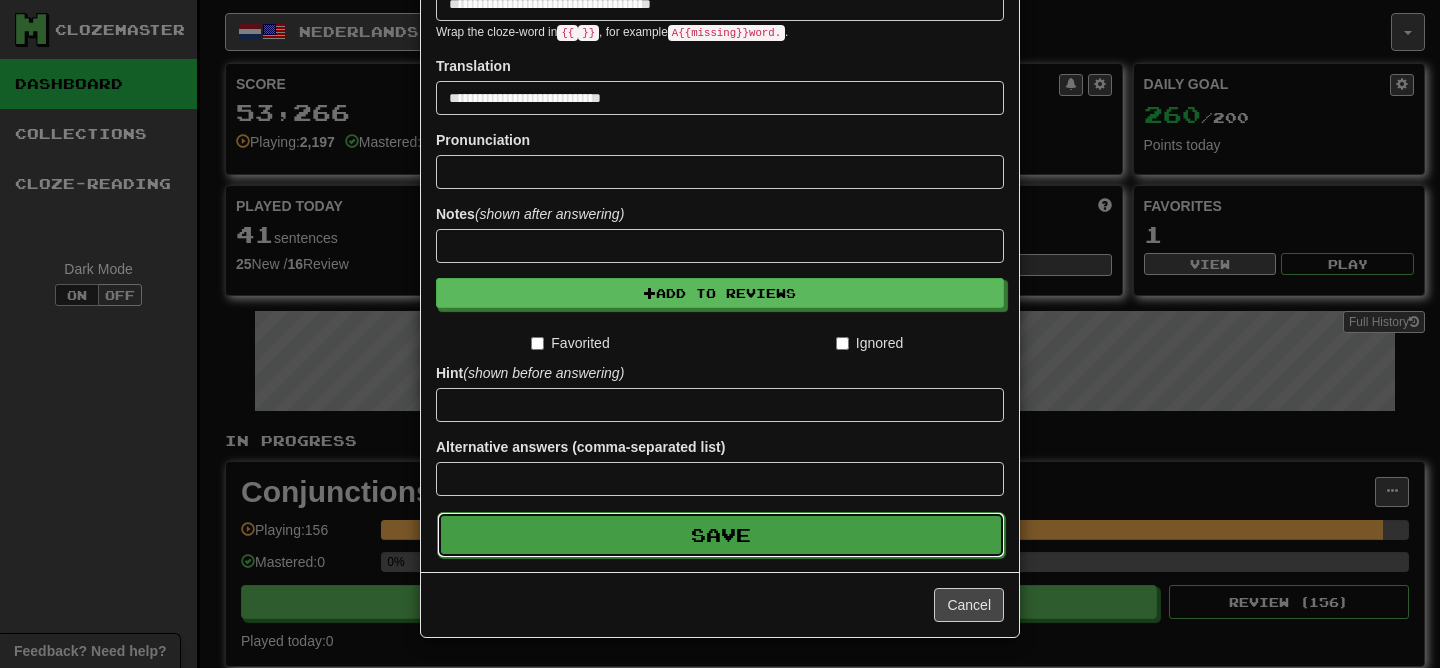 click on "Save" at bounding box center [721, 535] 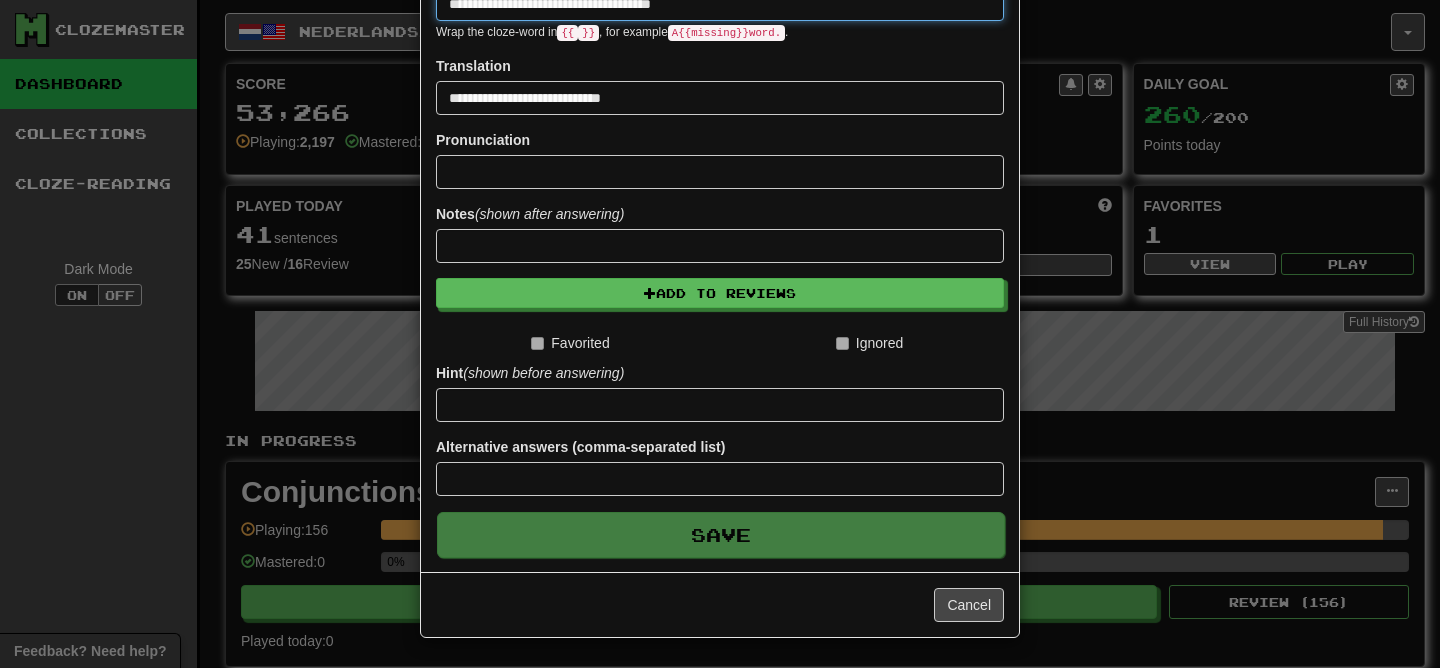type 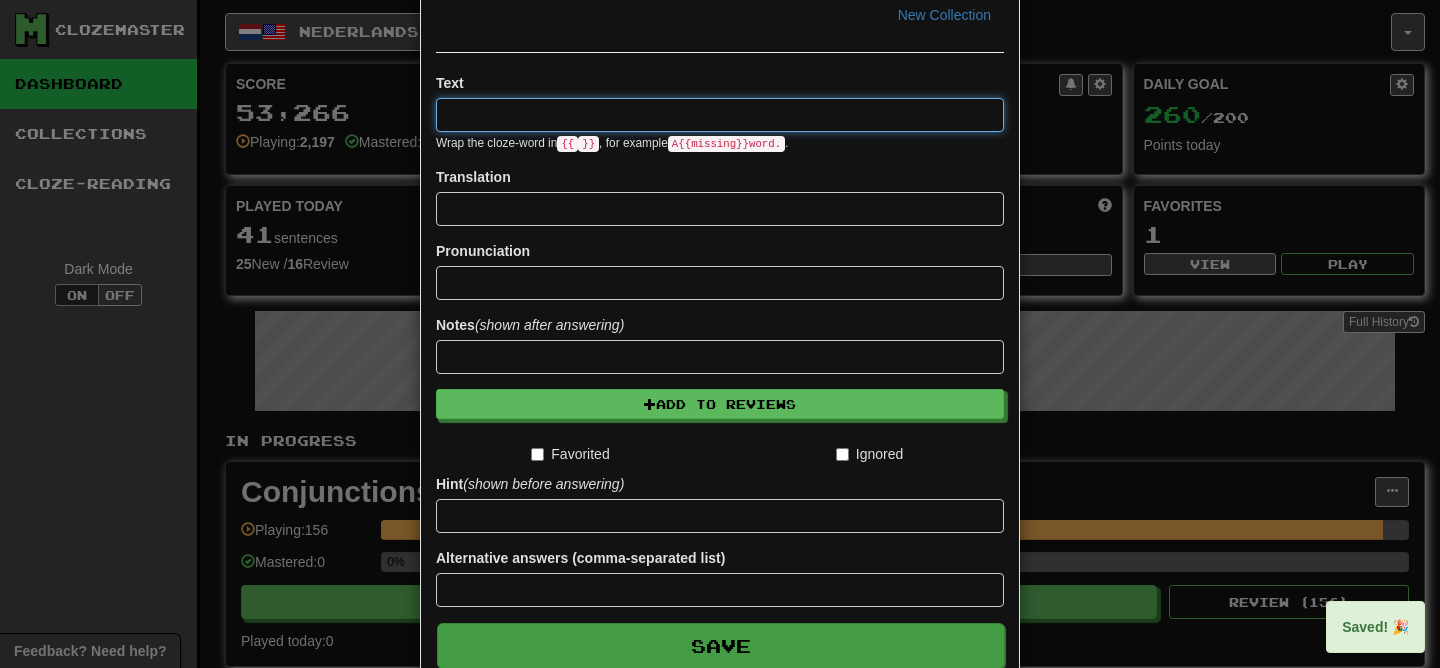 scroll, scrollTop: 0, scrollLeft: 0, axis: both 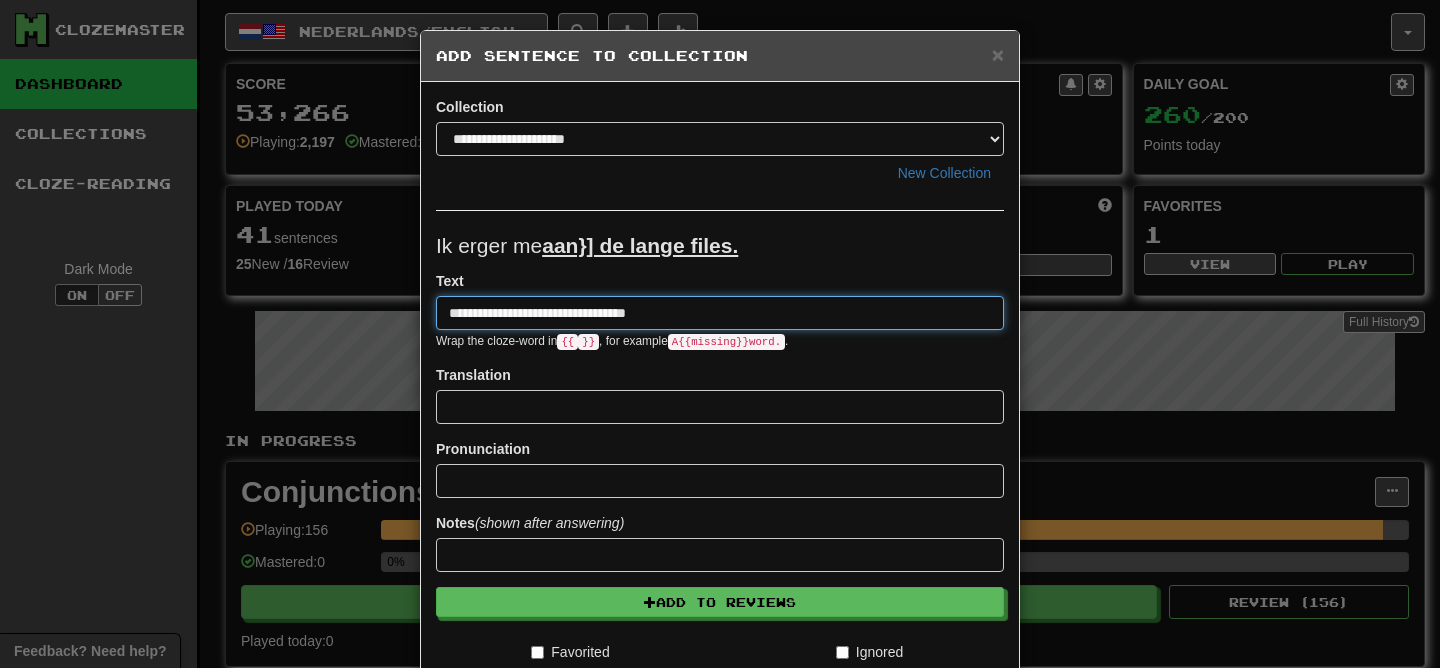 type on "**********" 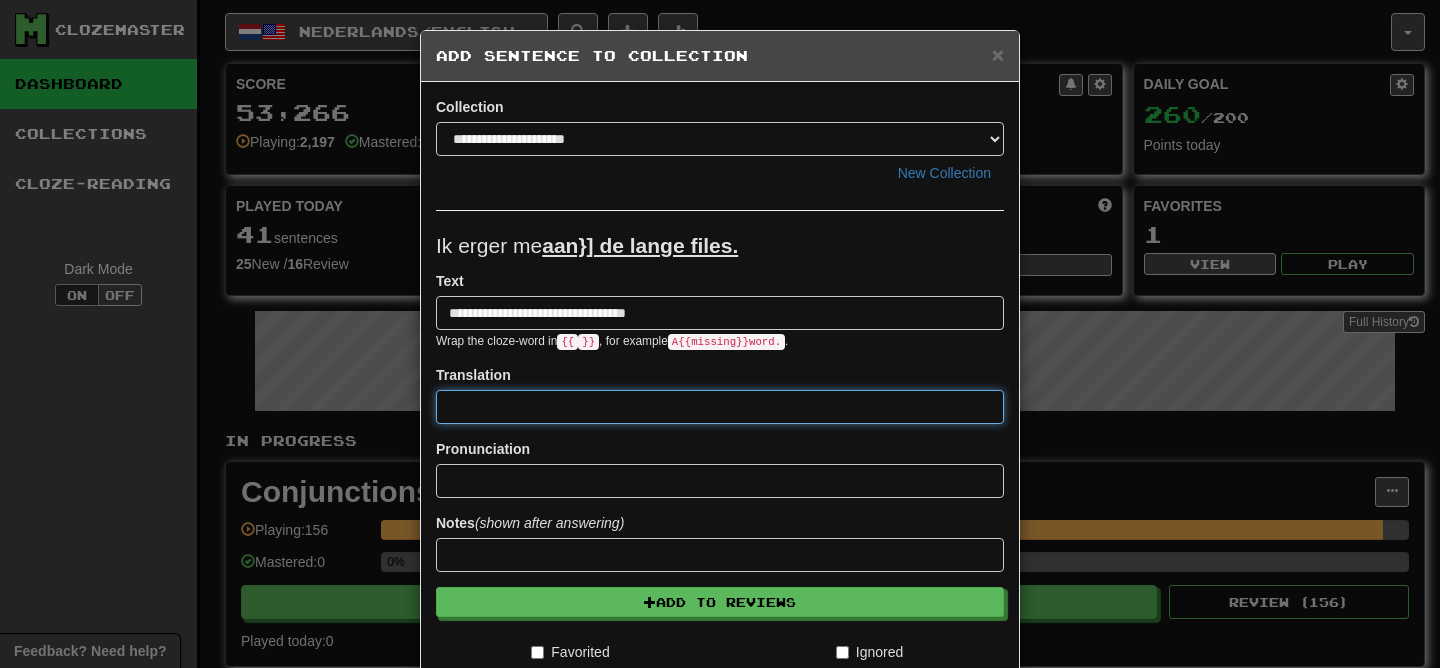 paste on "**********" 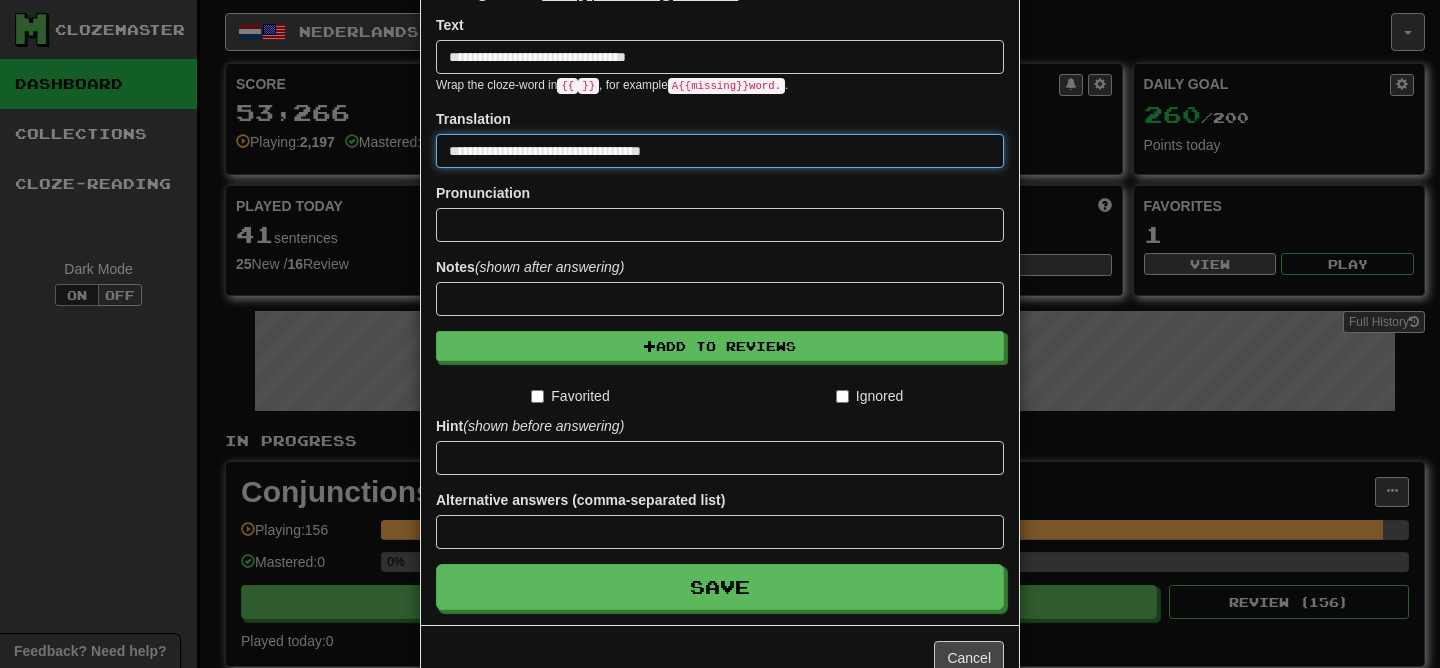 scroll, scrollTop: 309, scrollLeft: 0, axis: vertical 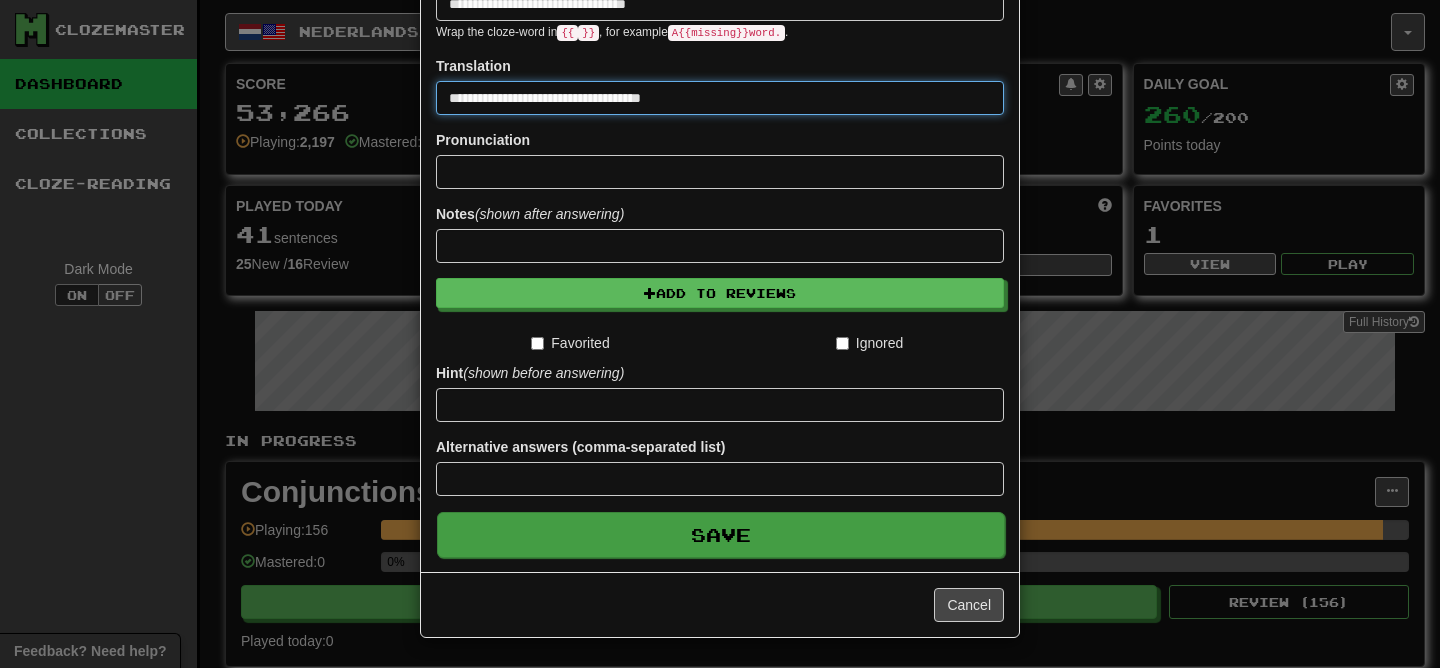 type on "**********" 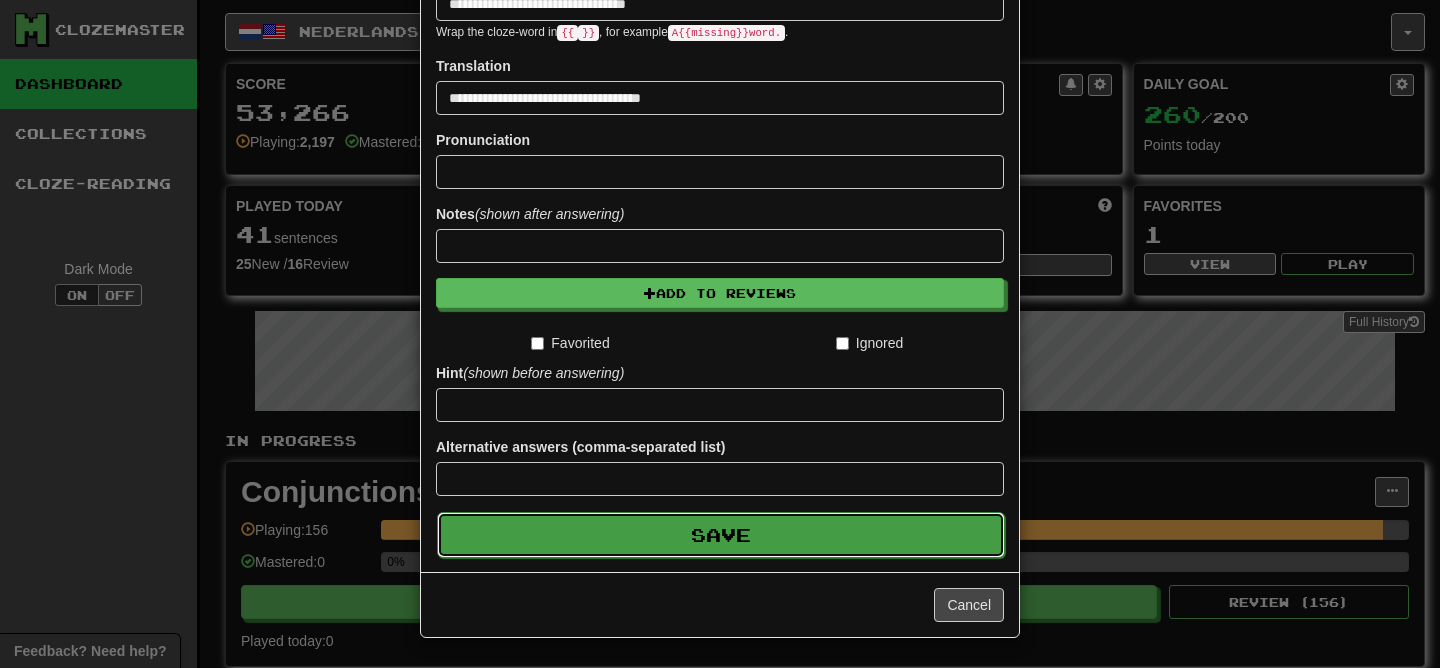 click on "Save" at bounding box center (721, 535) 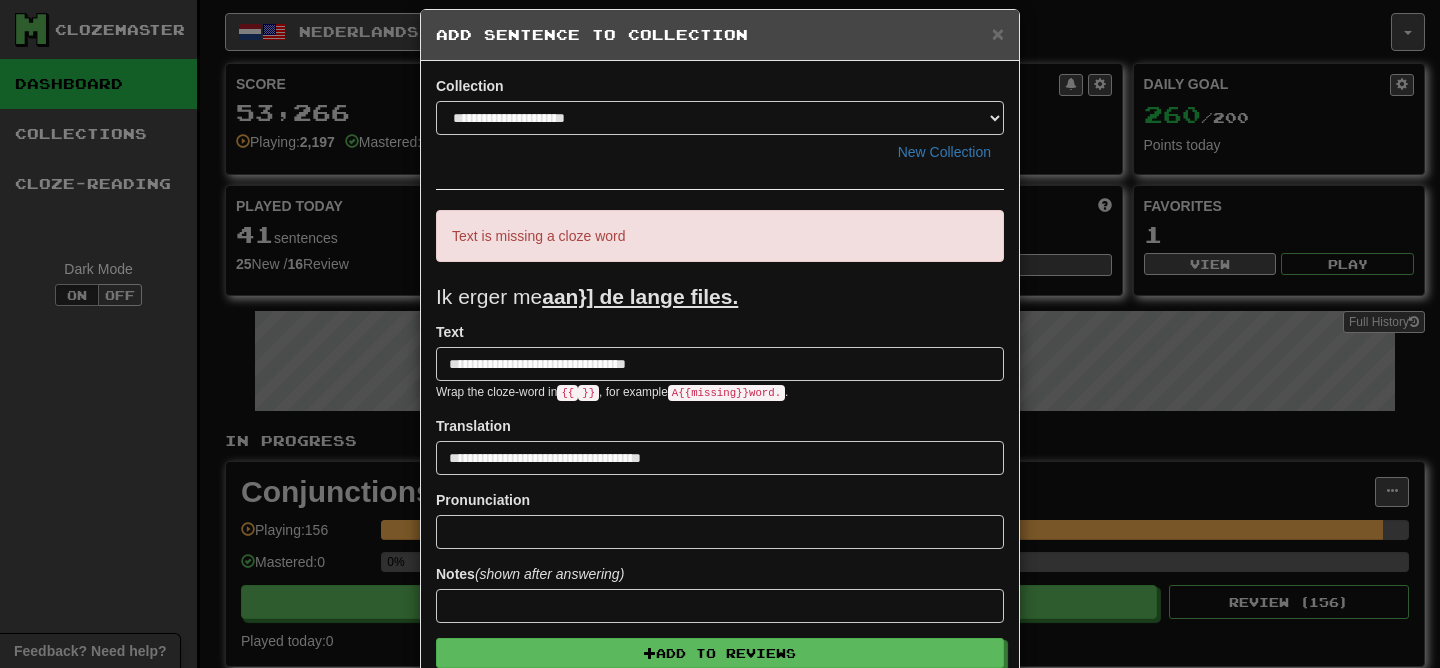 scroll, scrollTop: 0, scrollLeft: 0, axis: both 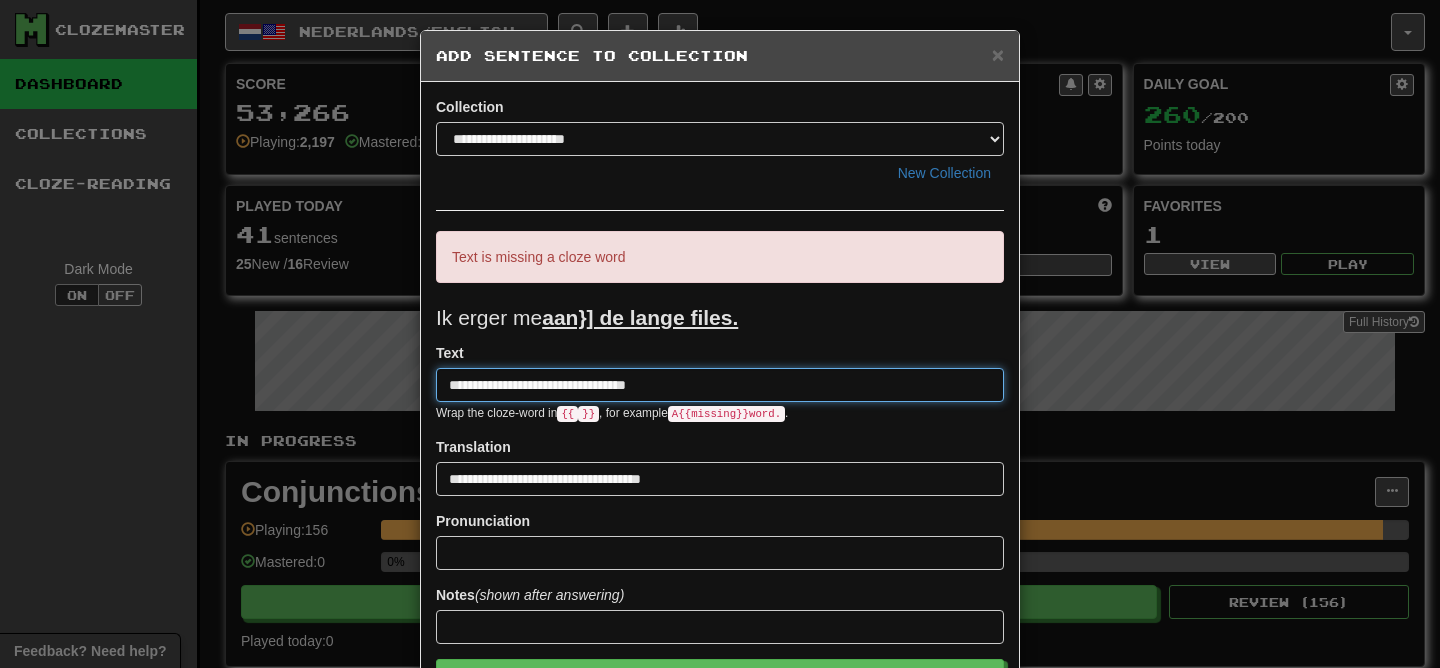 click on "**********" at bounding box center [720, 385] 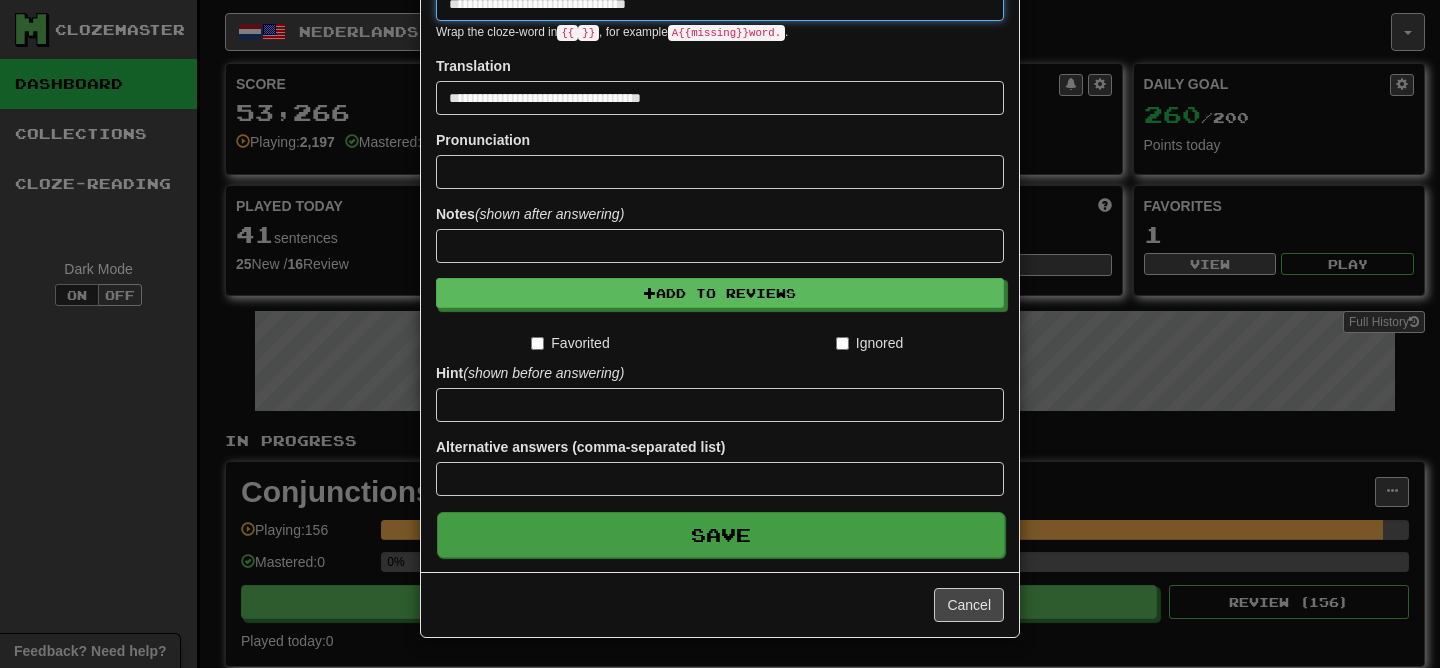 type on "**********" 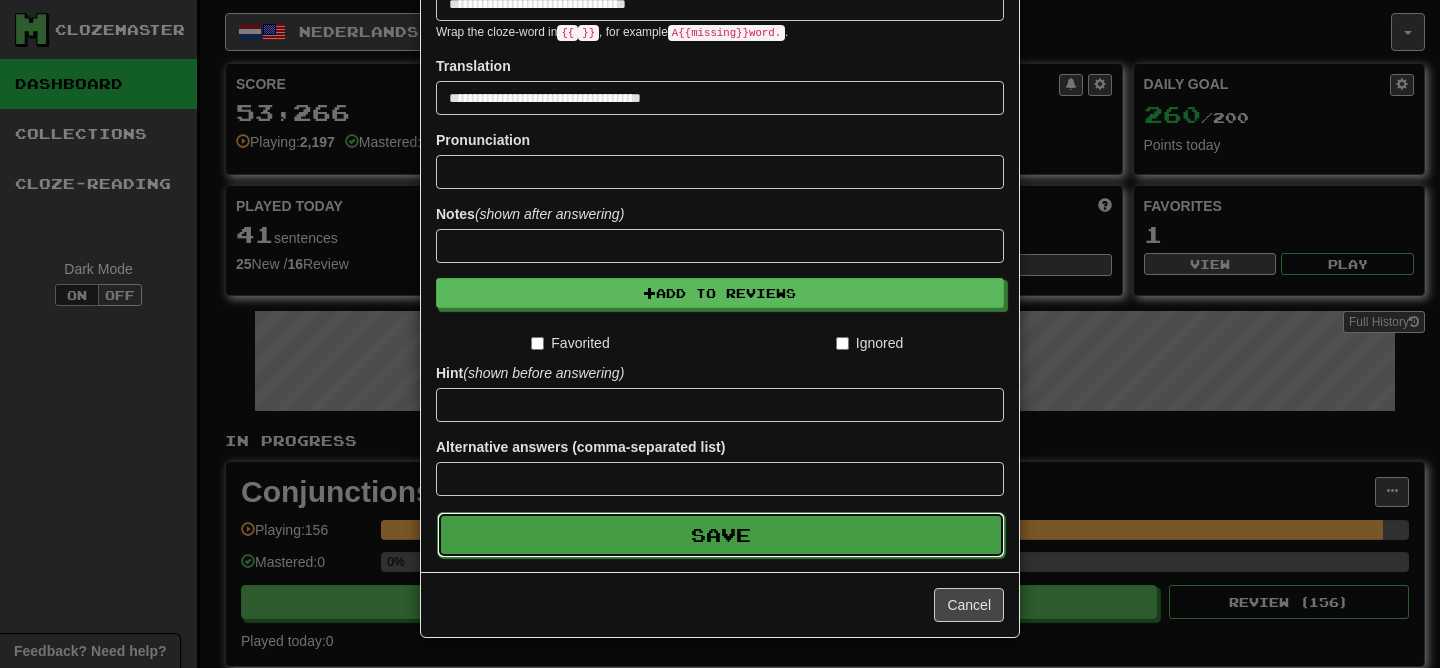 click on "Save" at bounding box center (721, 535) 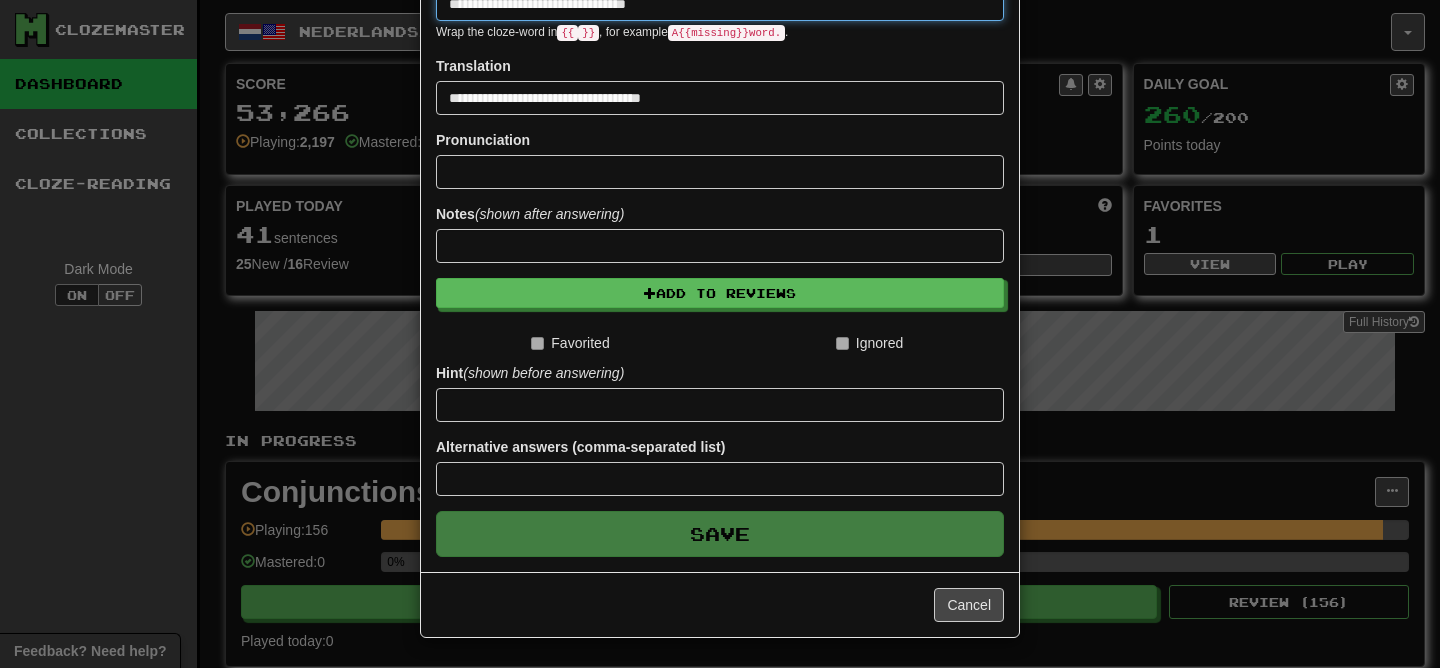 type 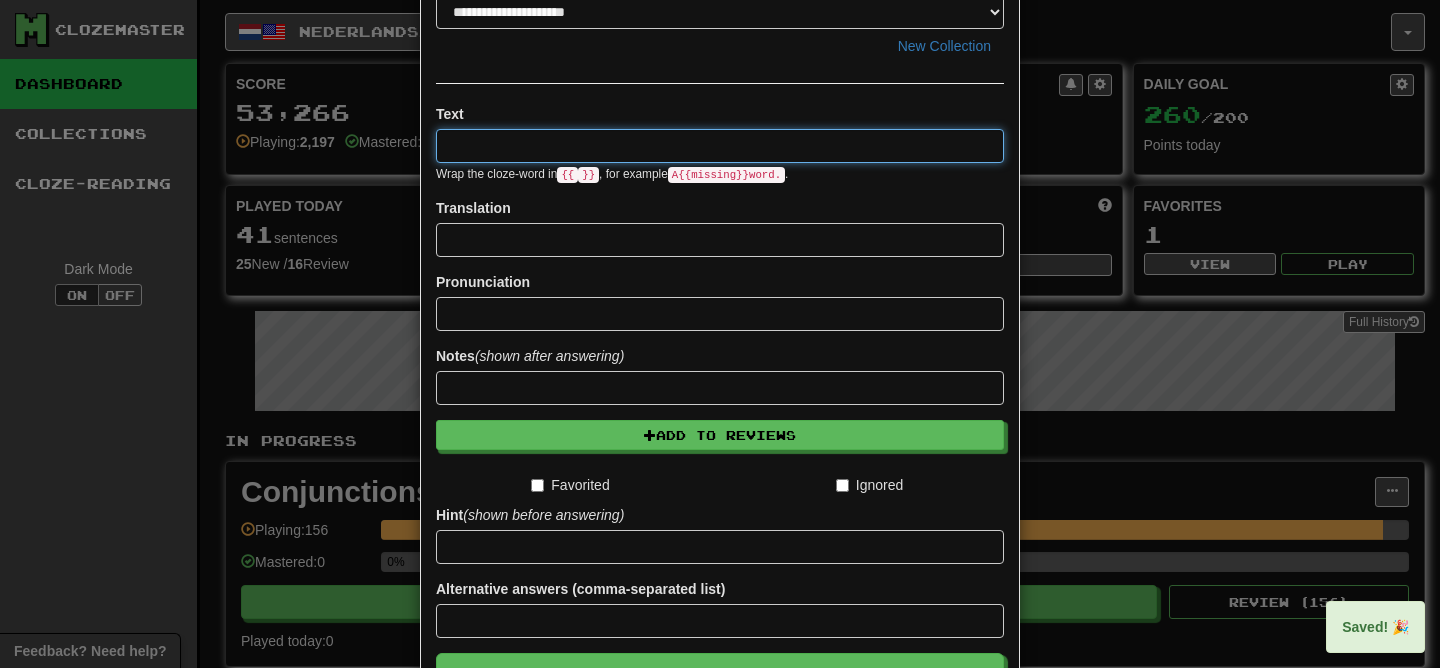scroll, scrollTop: 0, scrollLeft: 0, axis: both 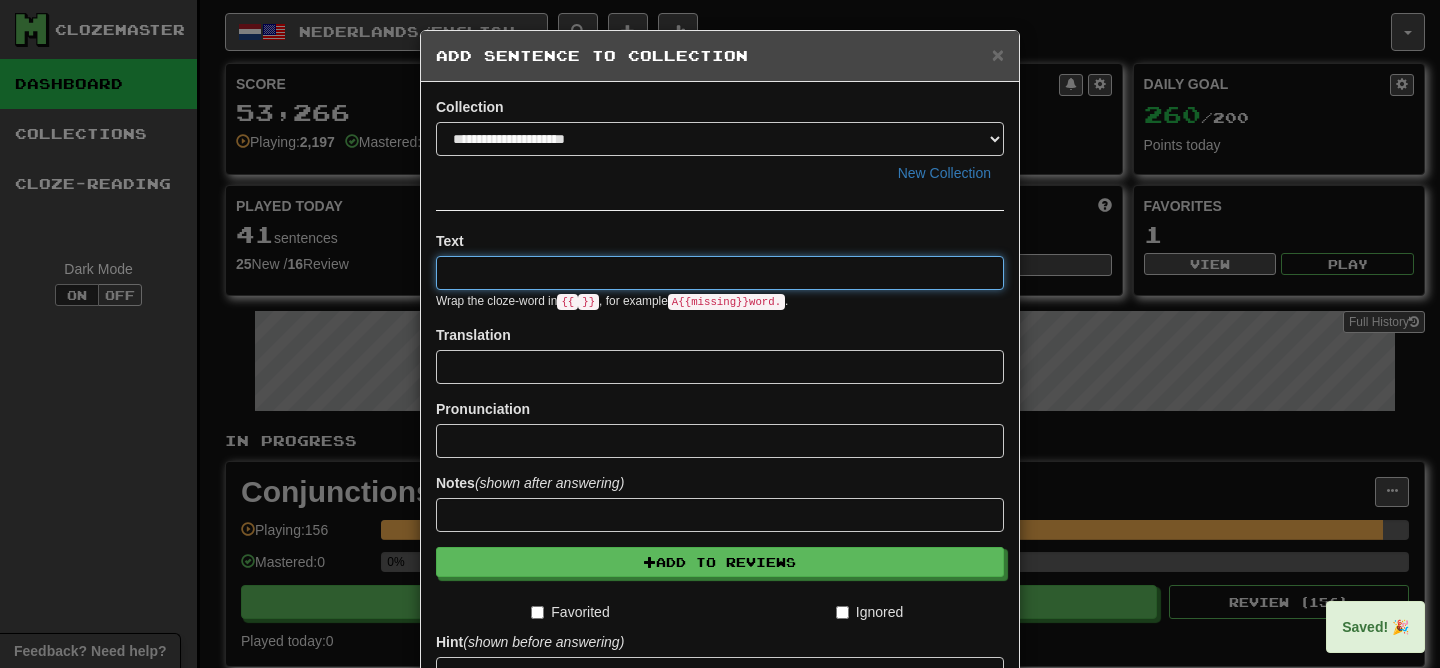 click at bounding box center [720, 273] 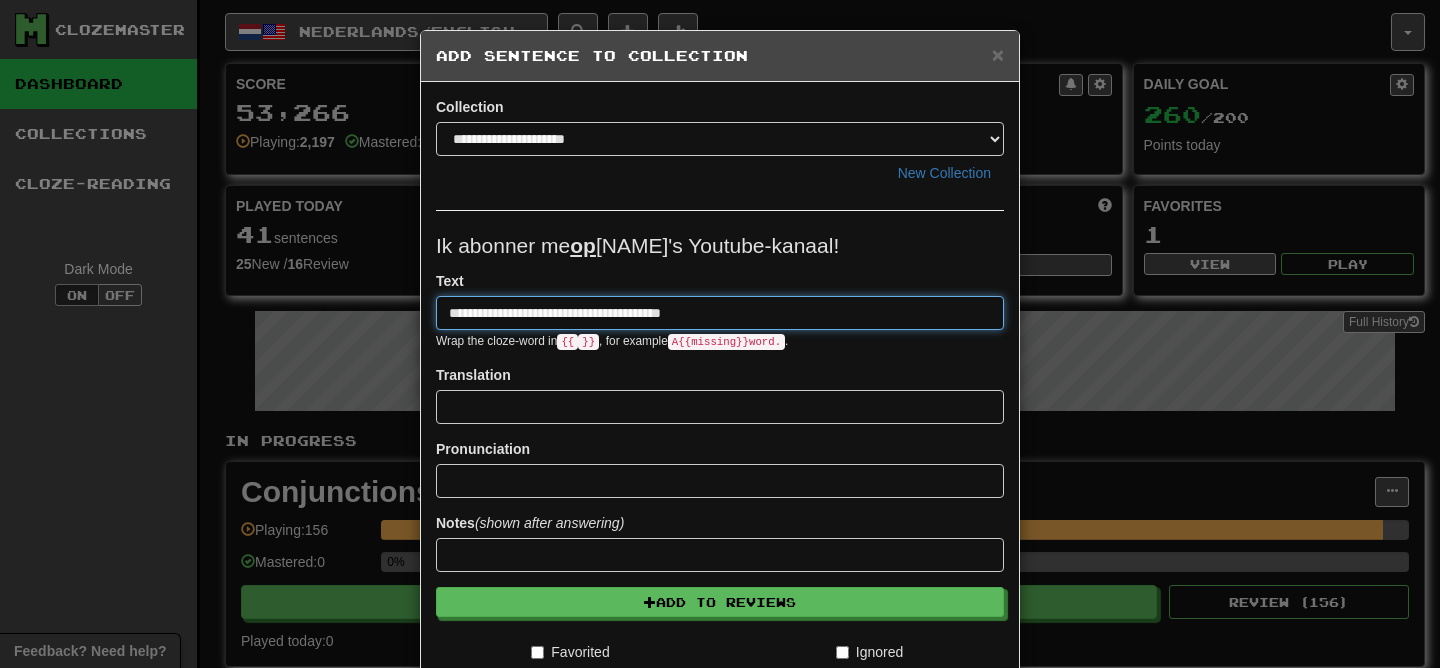 type on "**********" 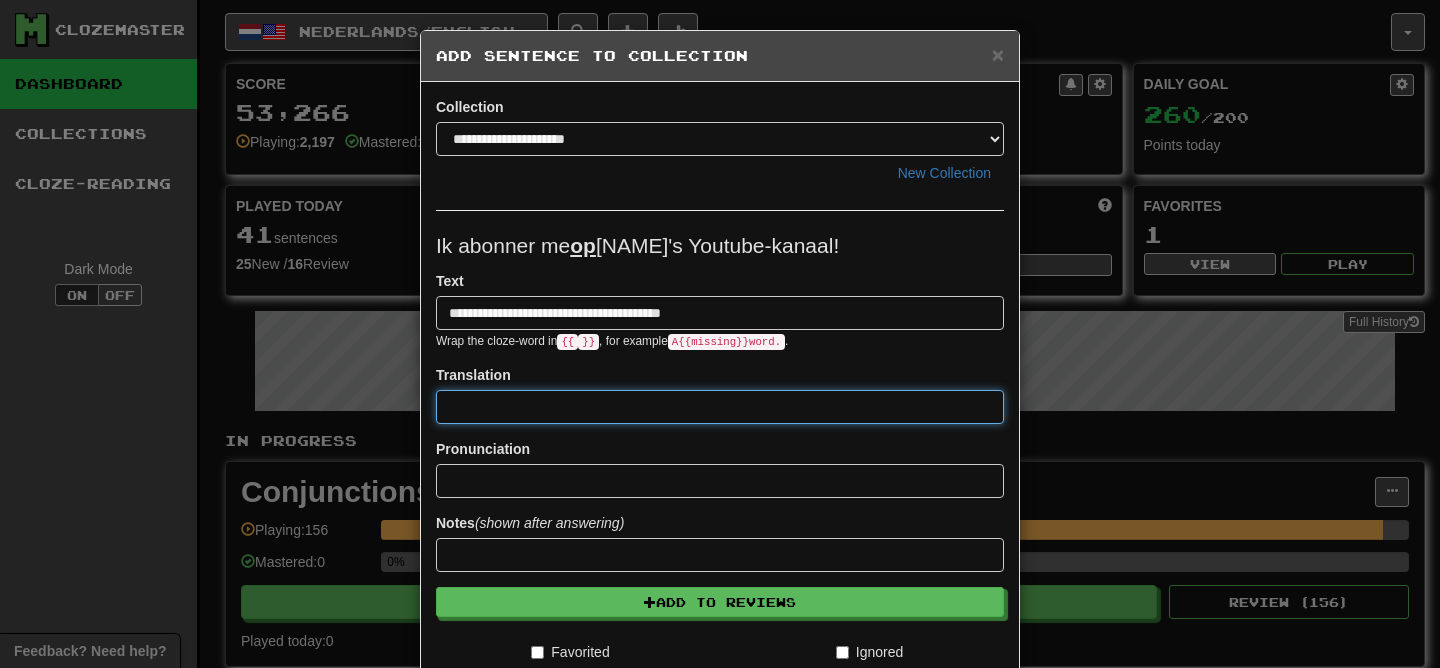 paste on "**********" 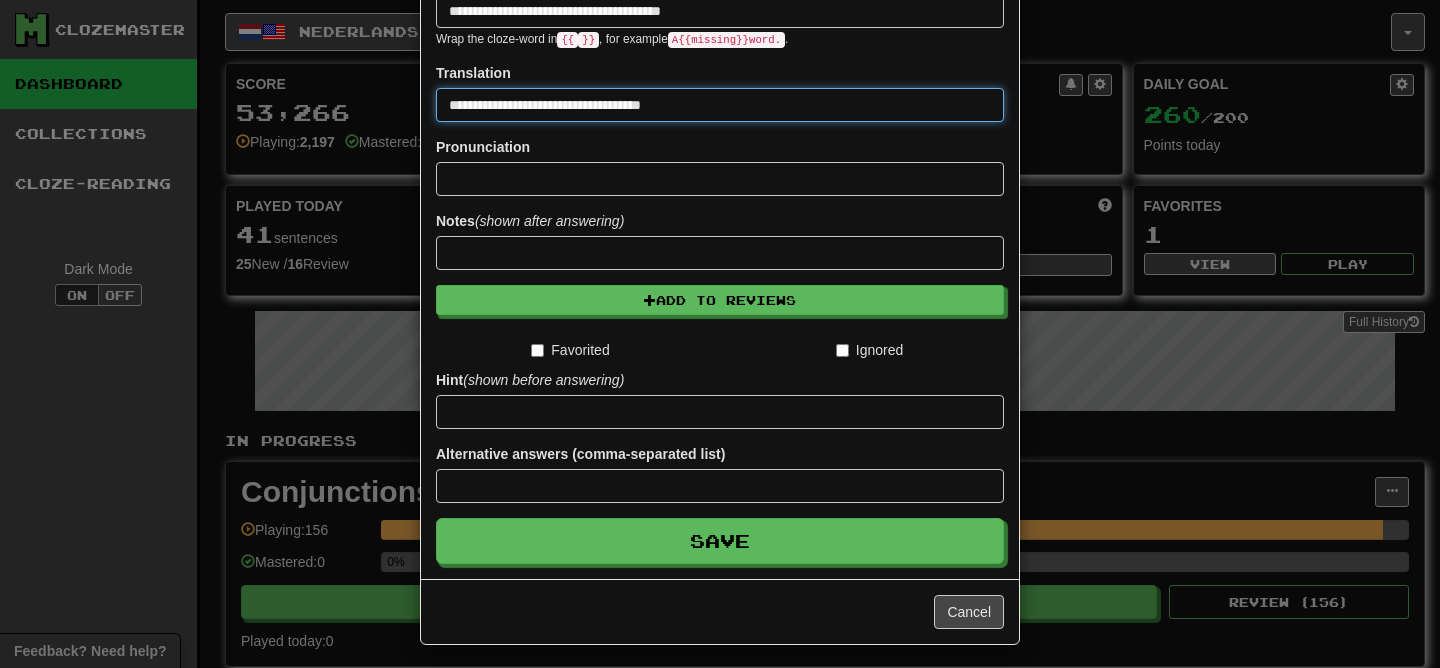 scroll, scrollTop: 309, scrollLeft: 0, axis: vertical 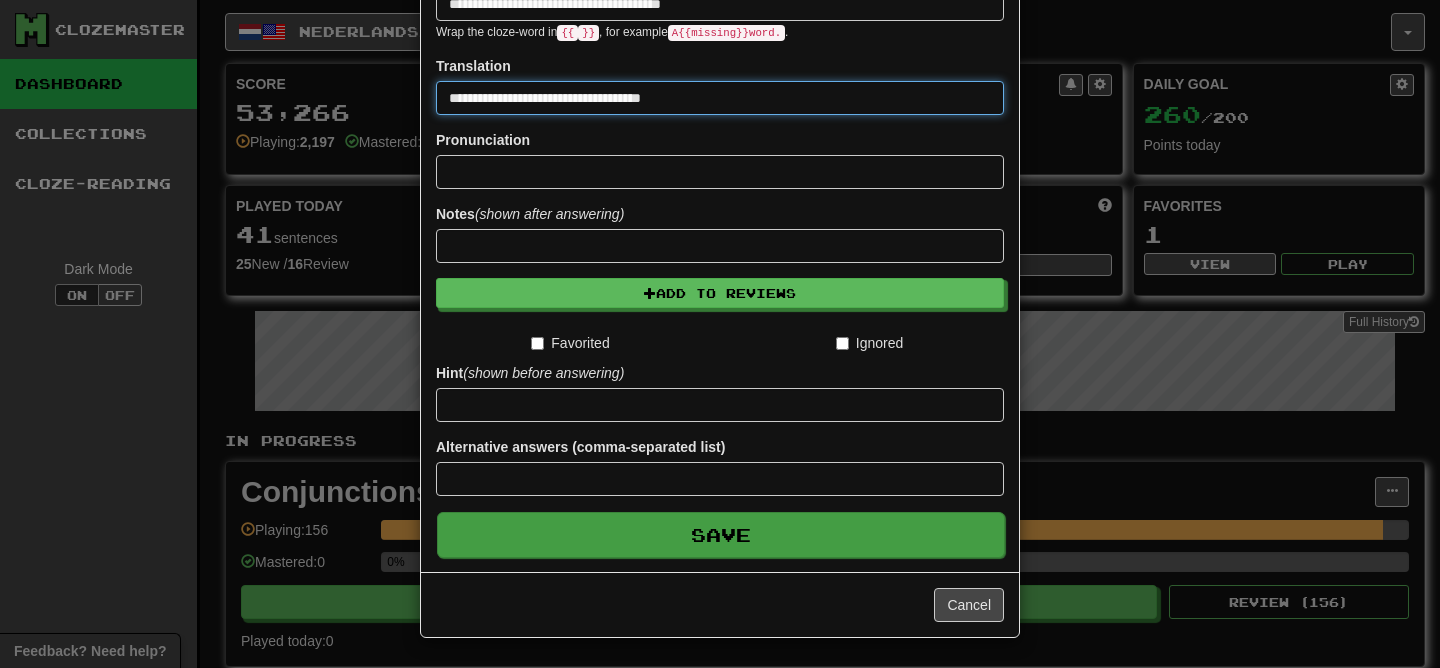 type on "**********" 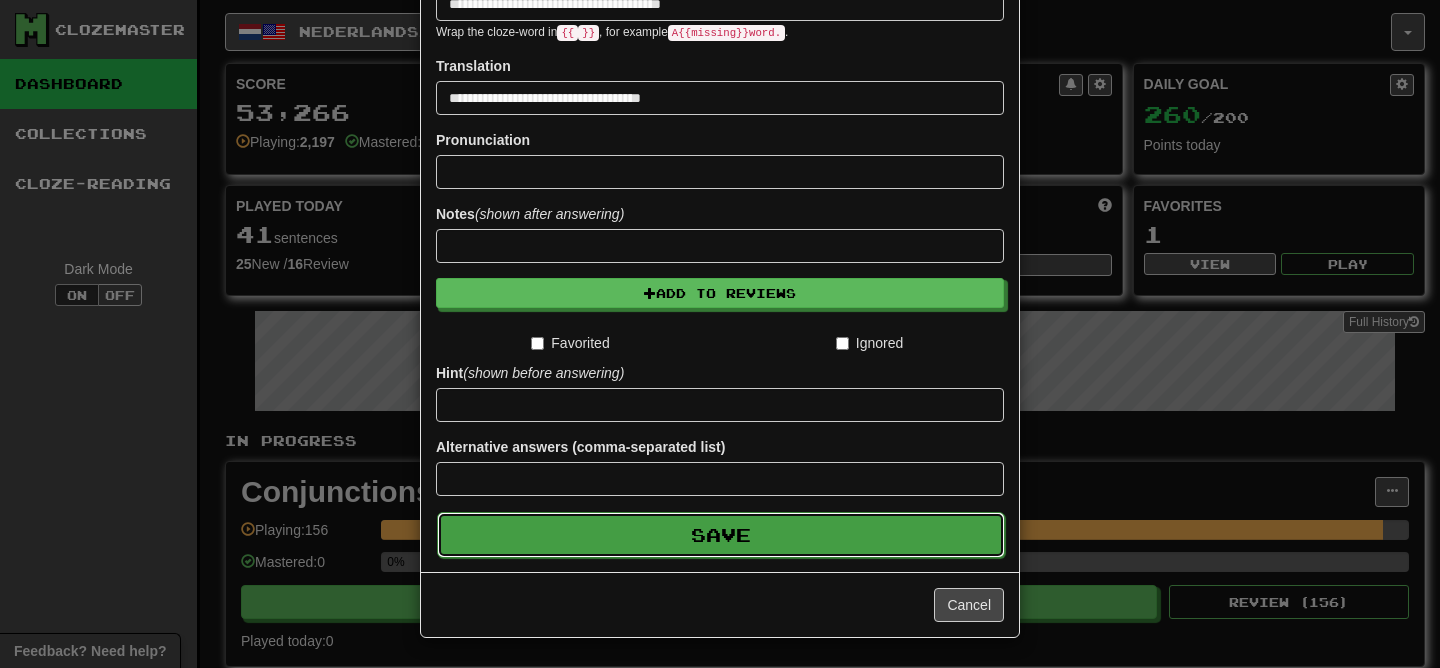 click on "Save" at bounding box center [721, 535] 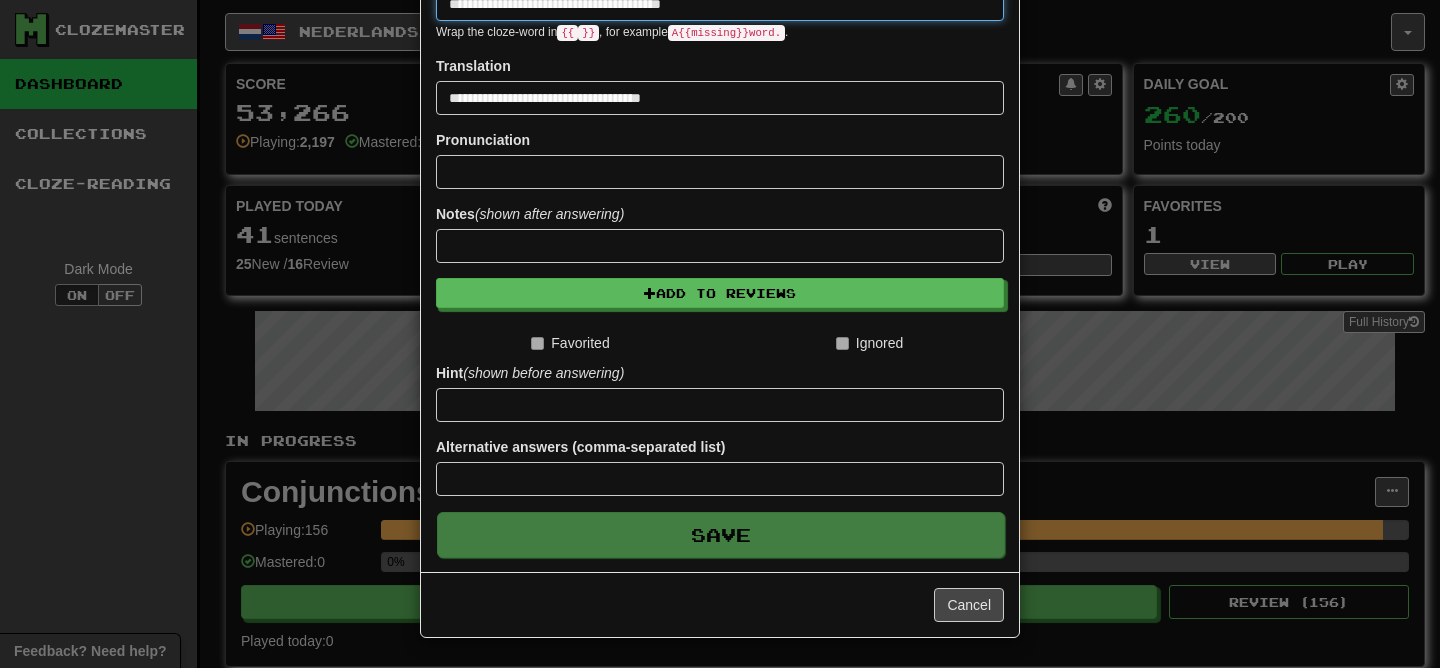 type 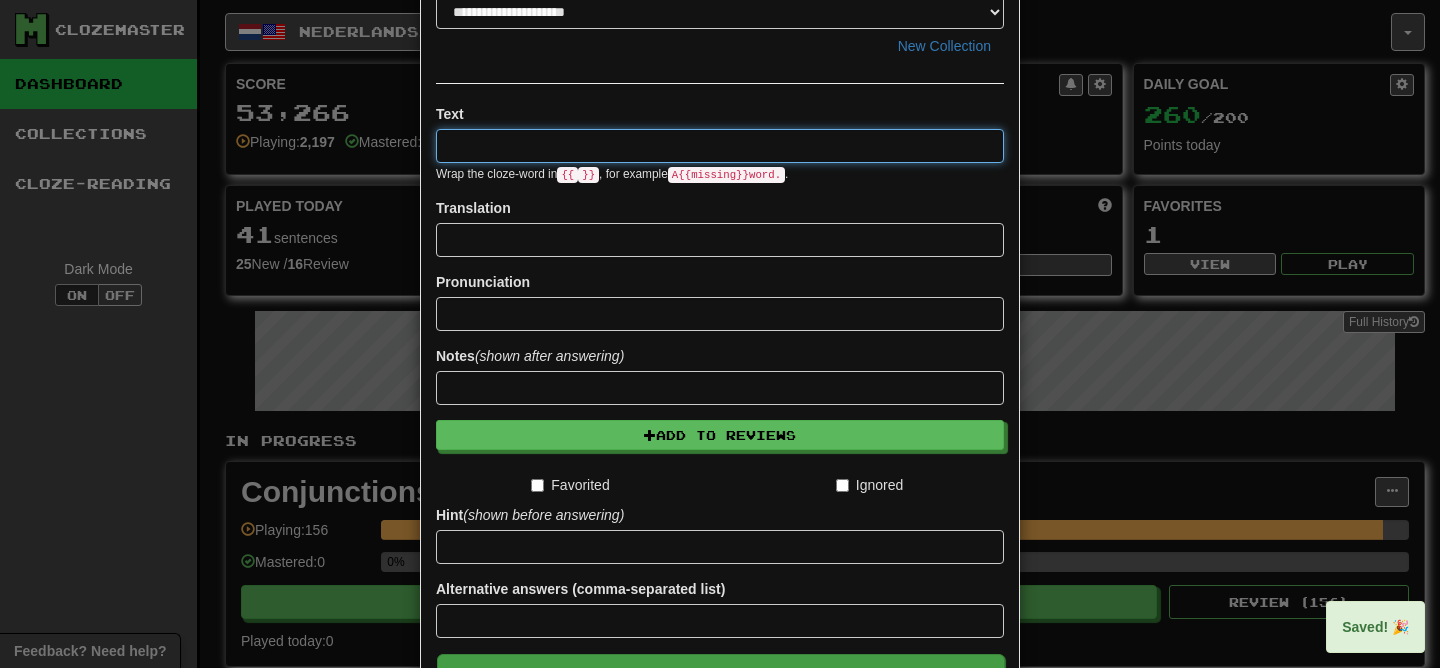 scroll, scrollTop: 0, scrollLeft: 0, axis: both 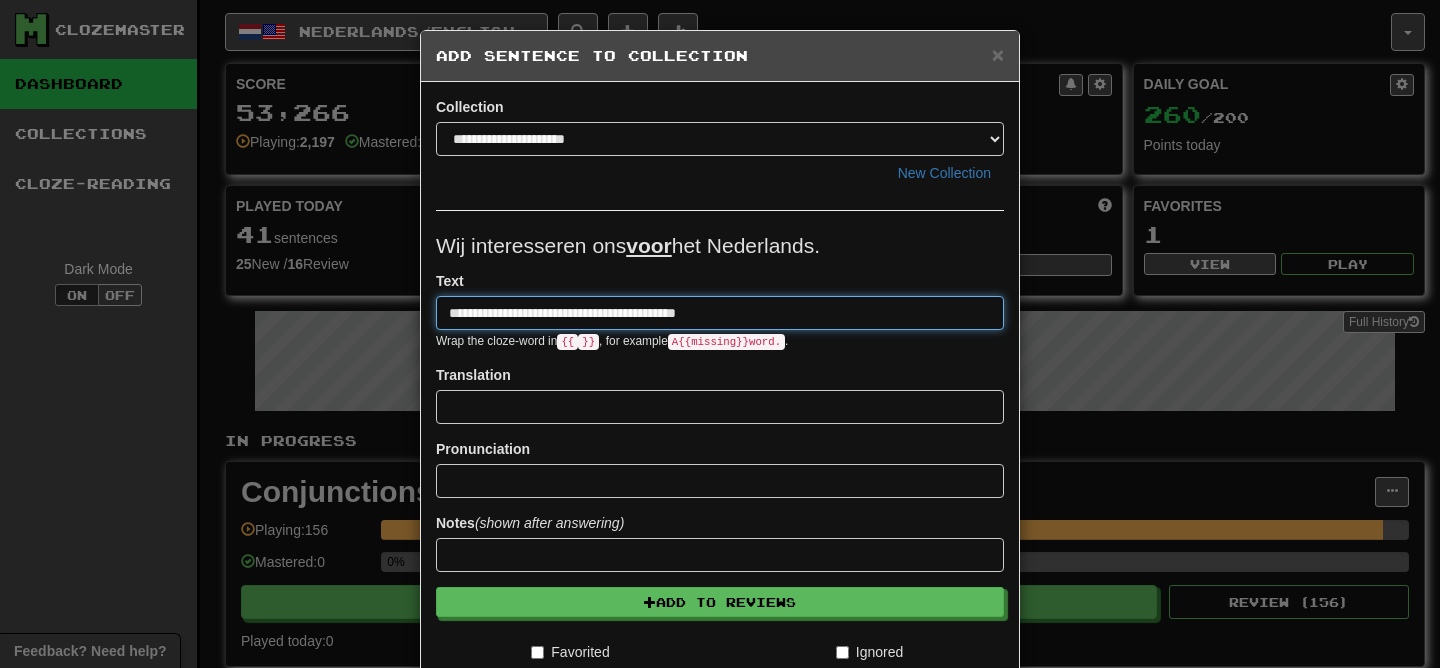 type on "**********" 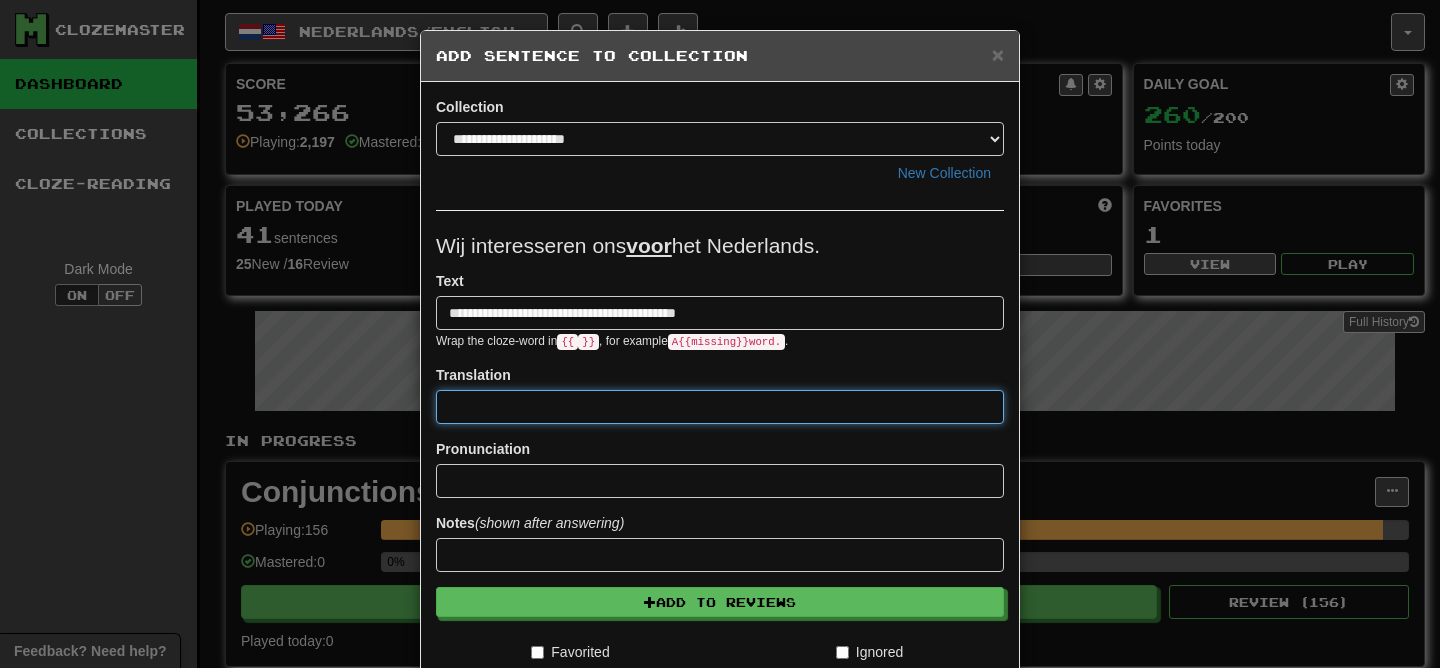 paste on "**********" 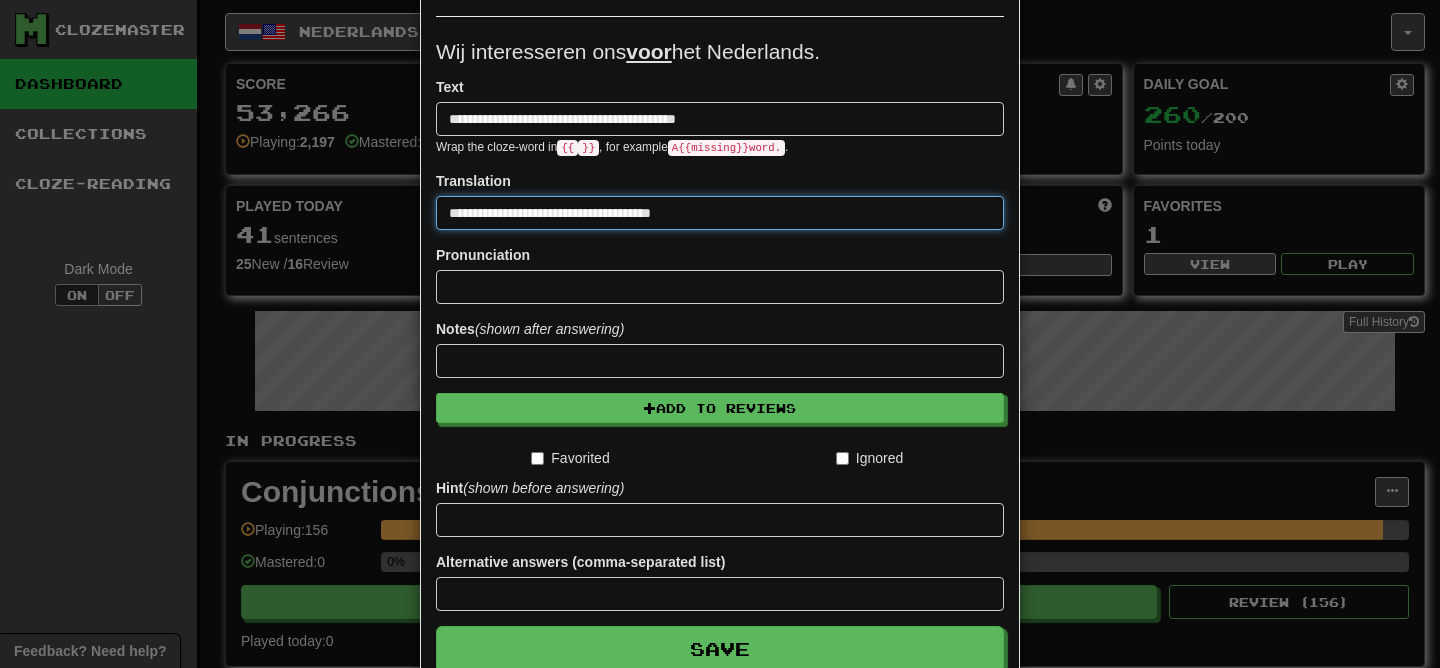 scroll, scrollTop: 309, scrollLeft: 0, axis: vertical 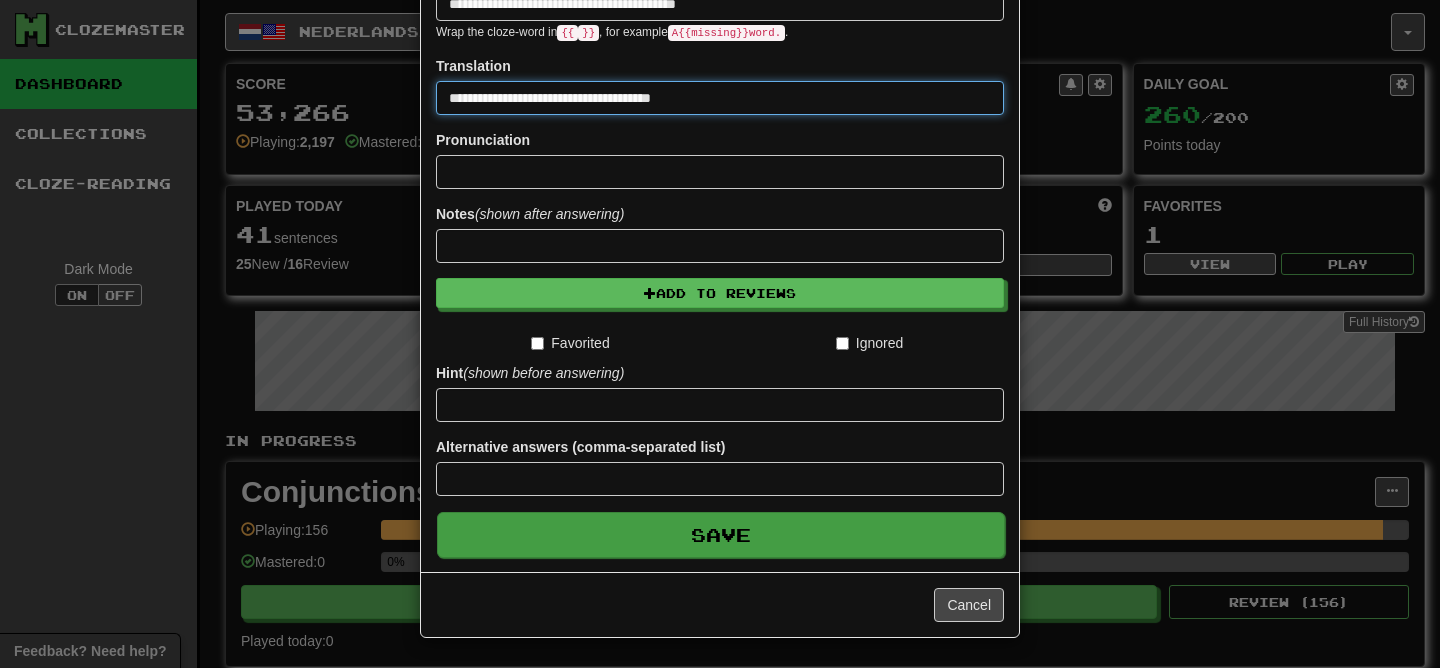 type on "**********" 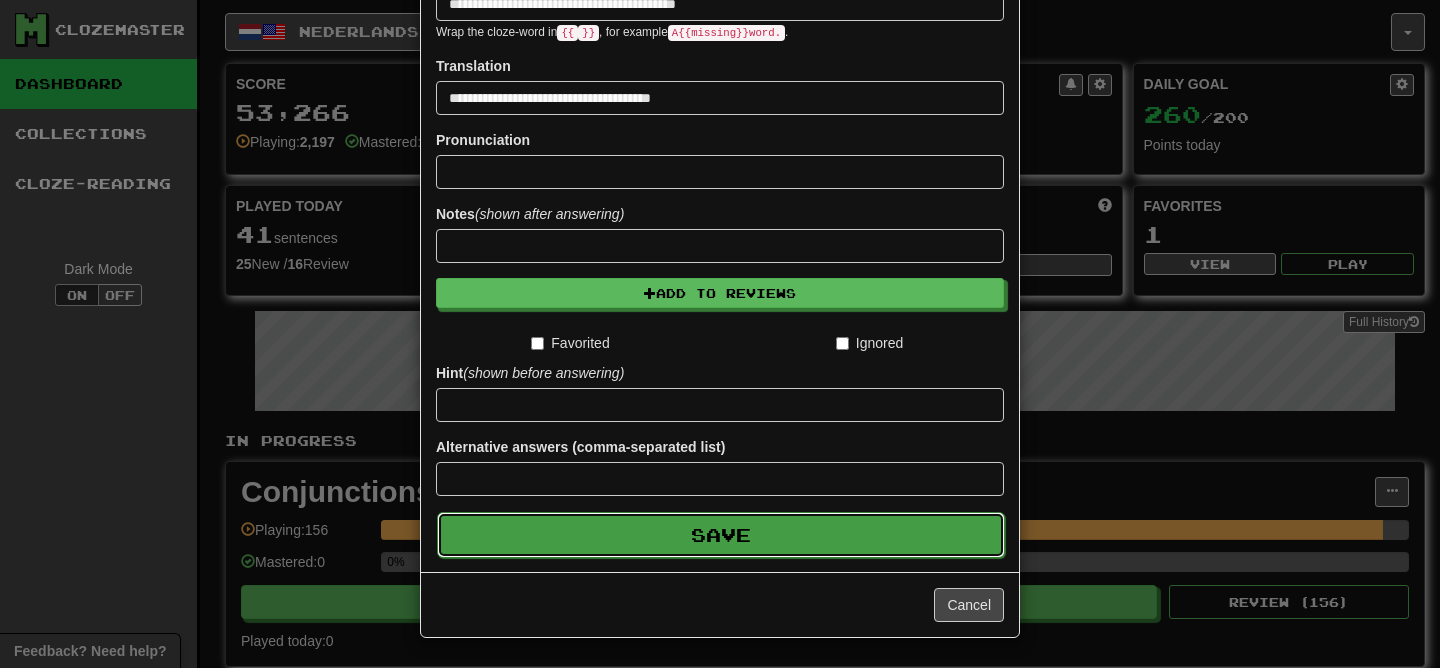 click on "Save" at bounding box center [721, 535] 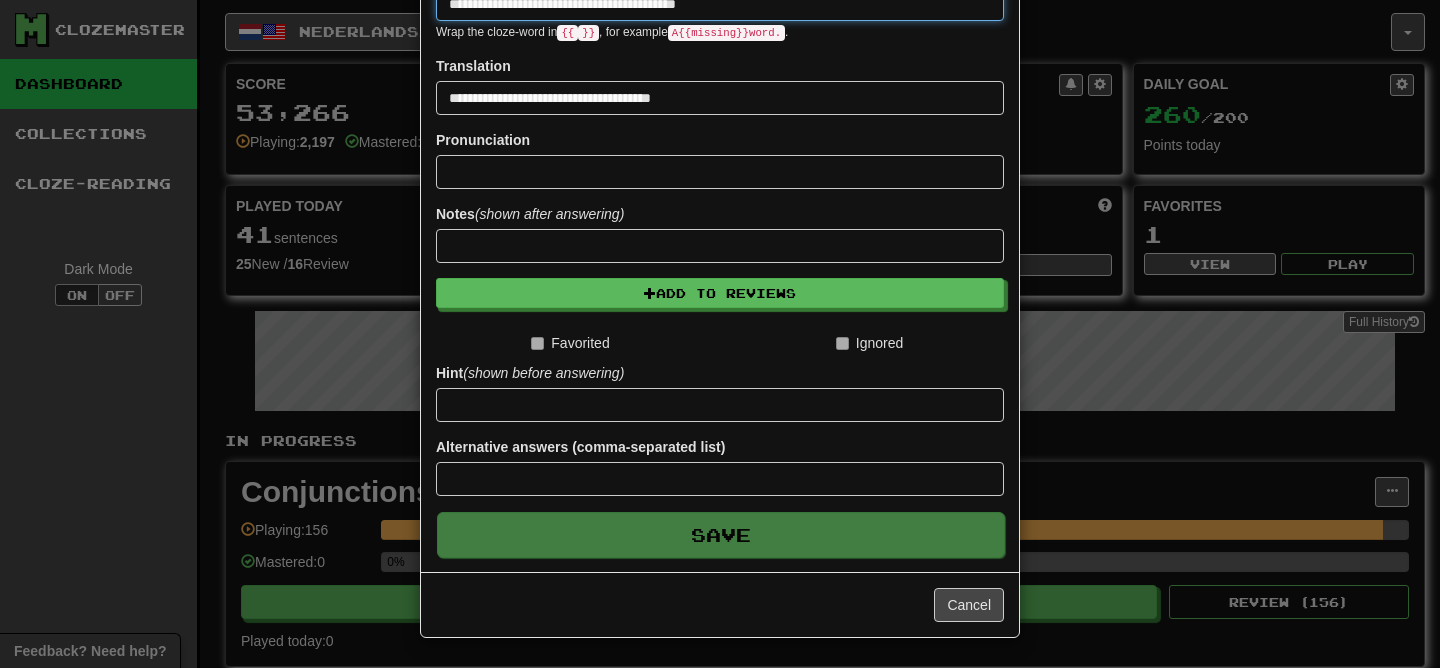 type 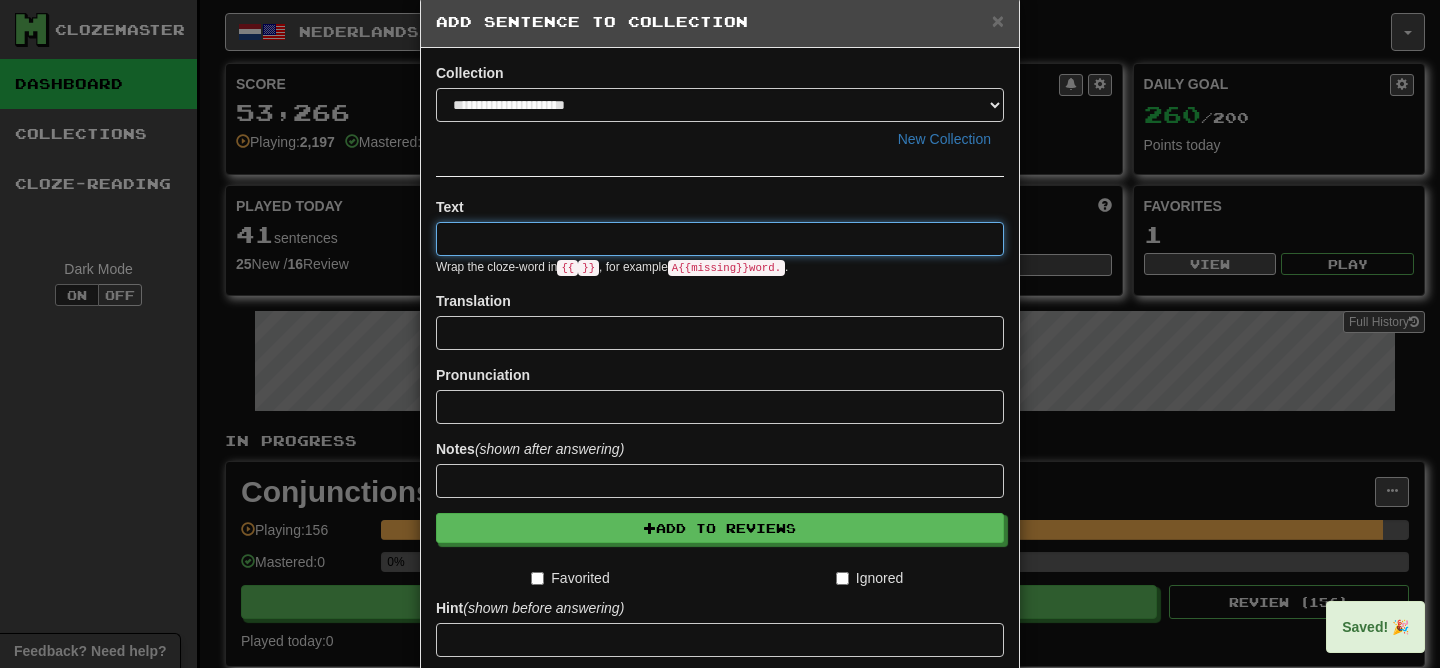 scroll, scrollTop: 0, scrollLeft: 0, axis: both 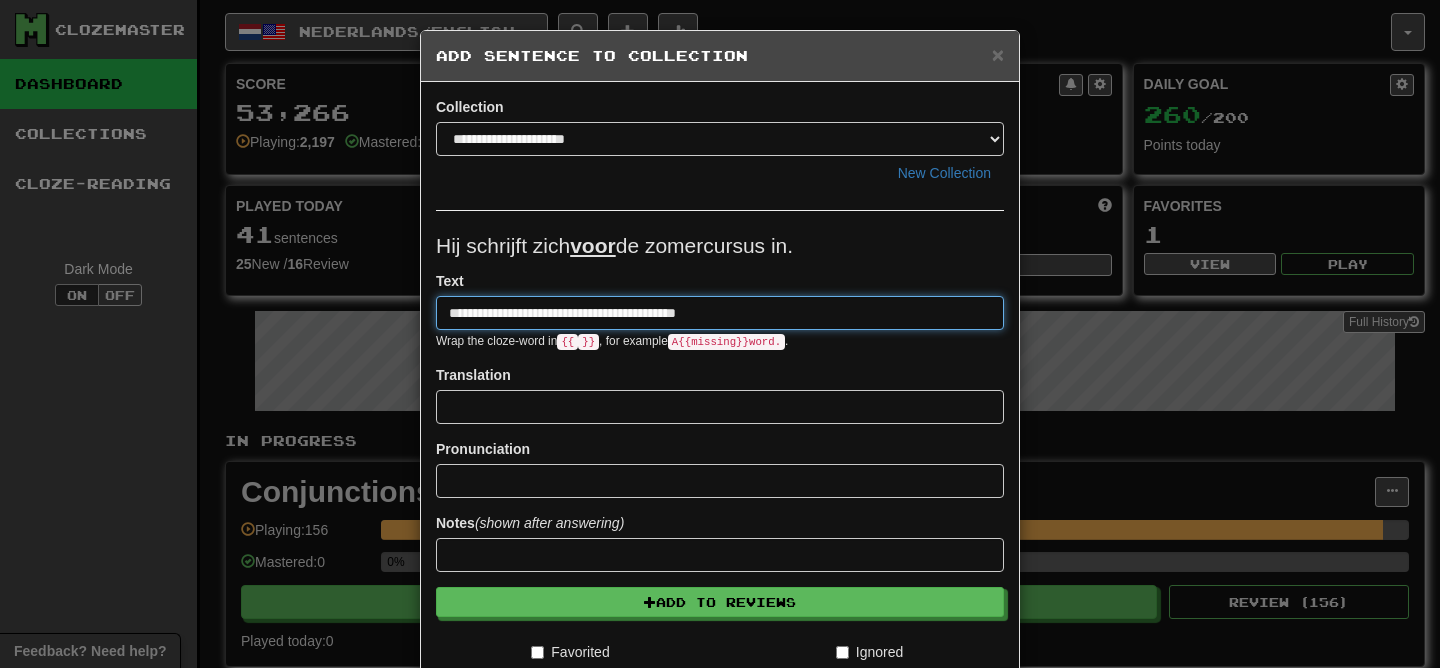 type on "**********" 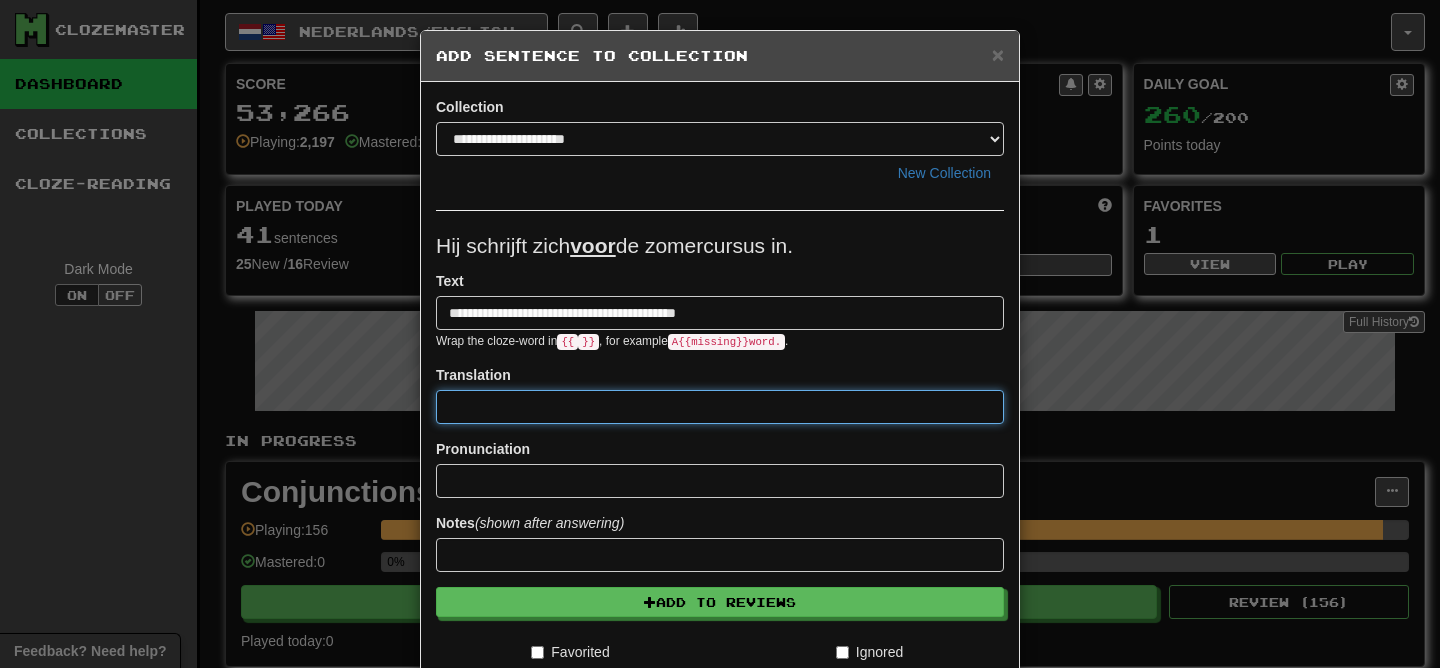 paste on "**********" 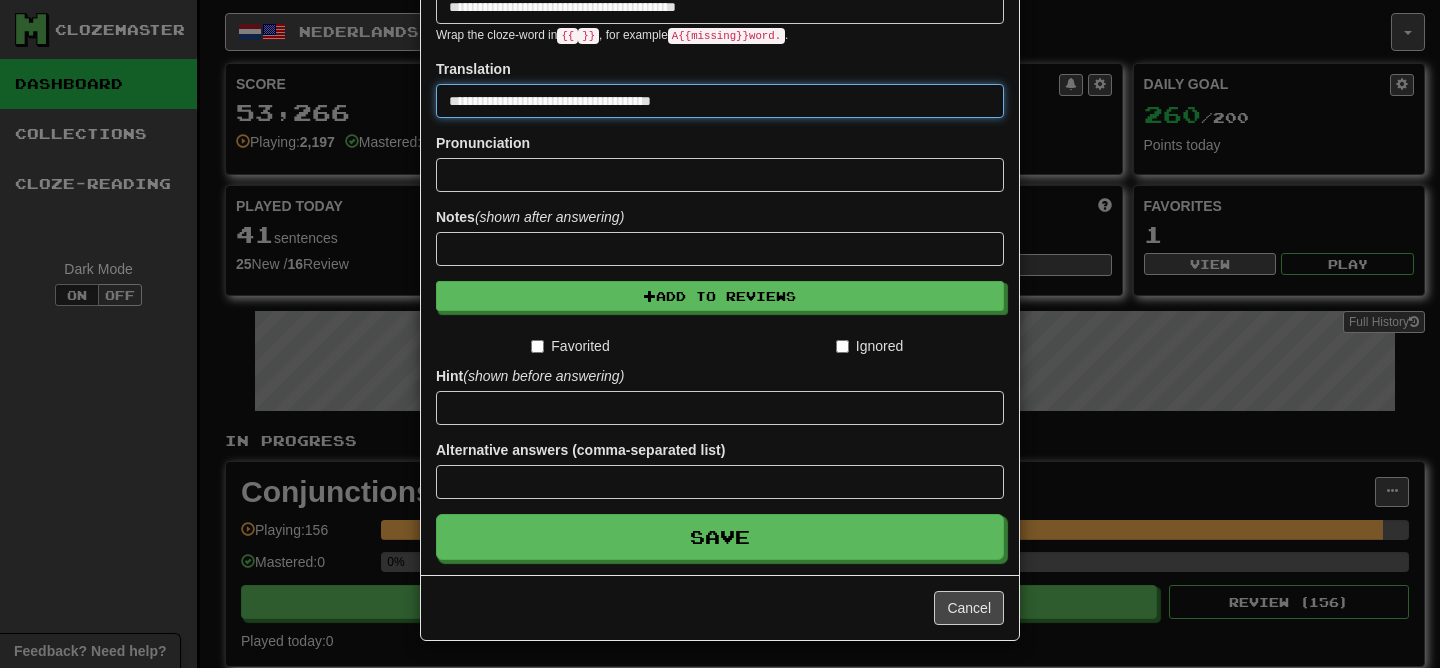 scroll, scrollTop: 309, scrollLeft: 0, axis: vertical 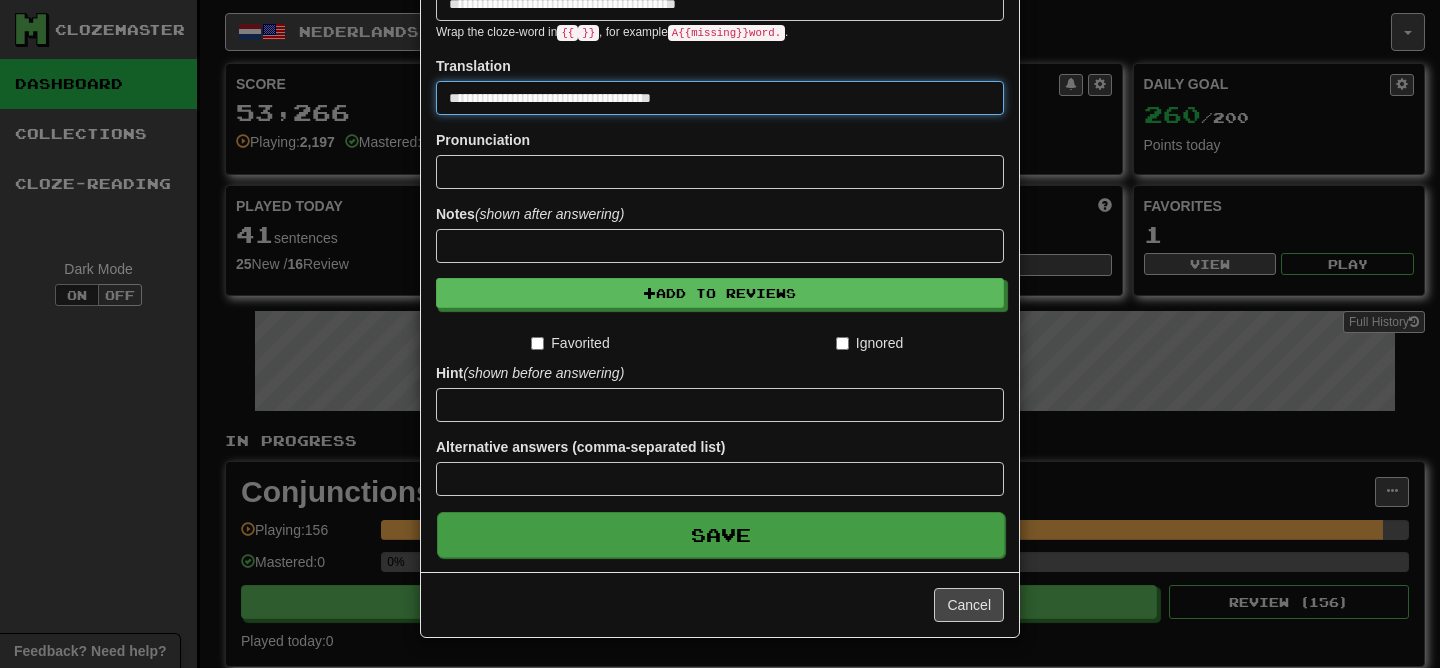 type on "**********" 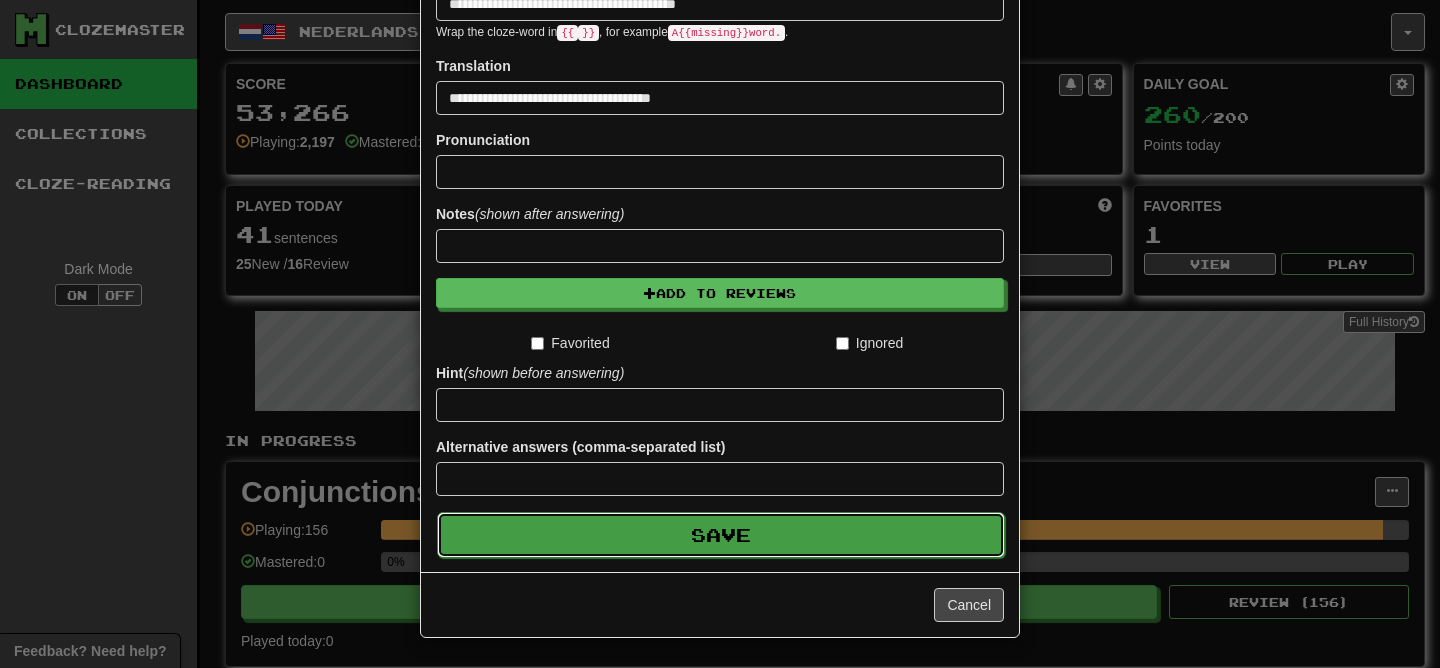 click on "Save" at bounding box center (721, 535) 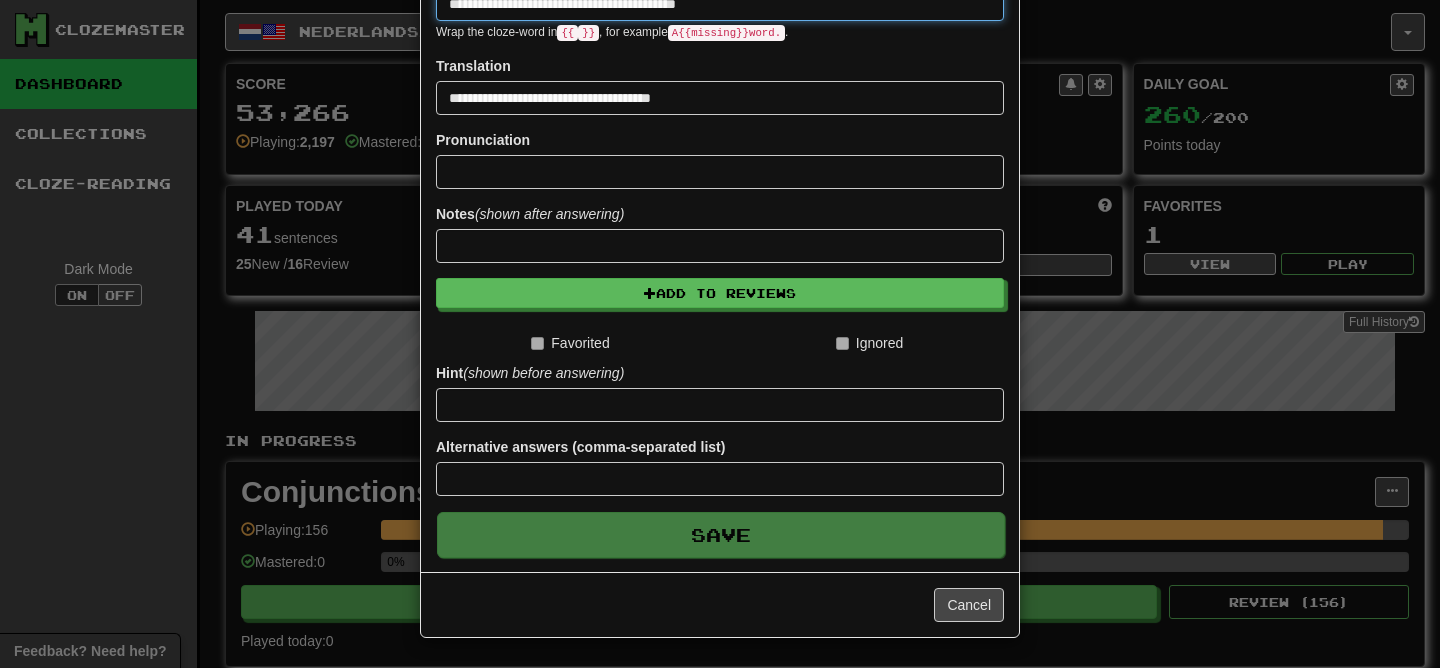 type 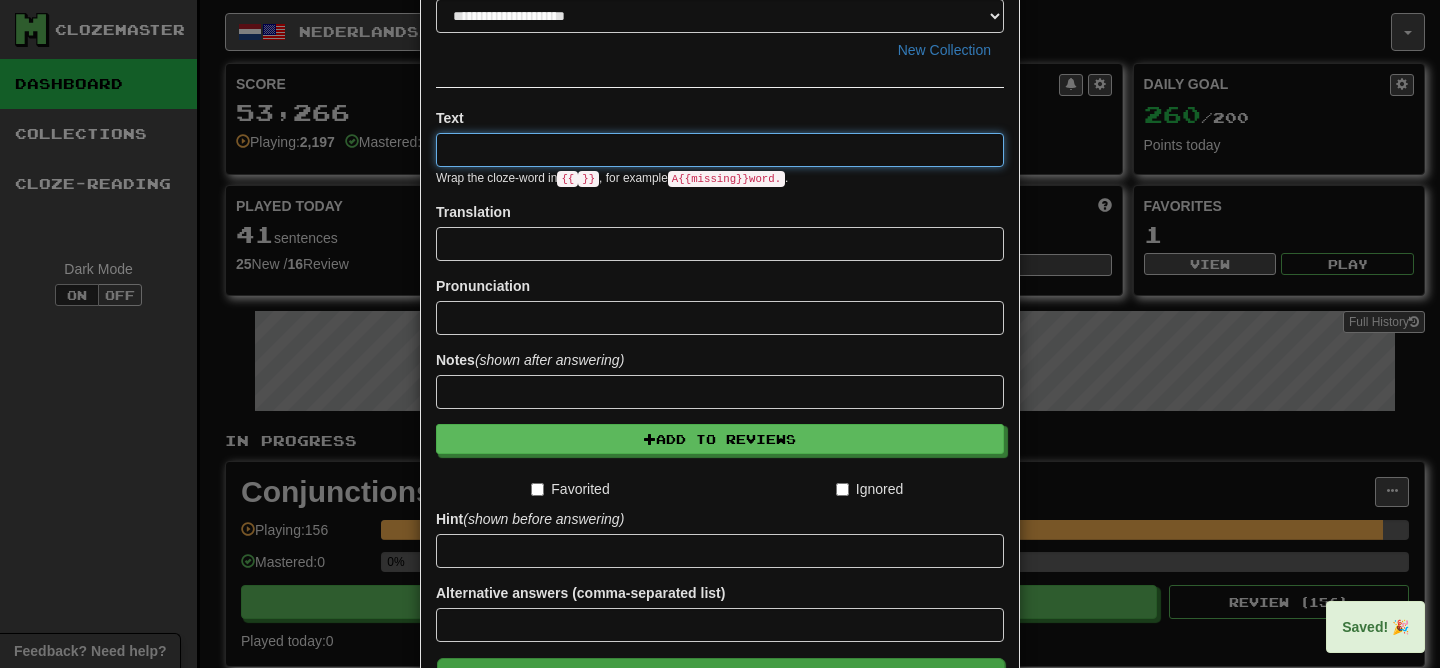 scroll, scrollTop: 0, scrollLeft: 0, axis: both 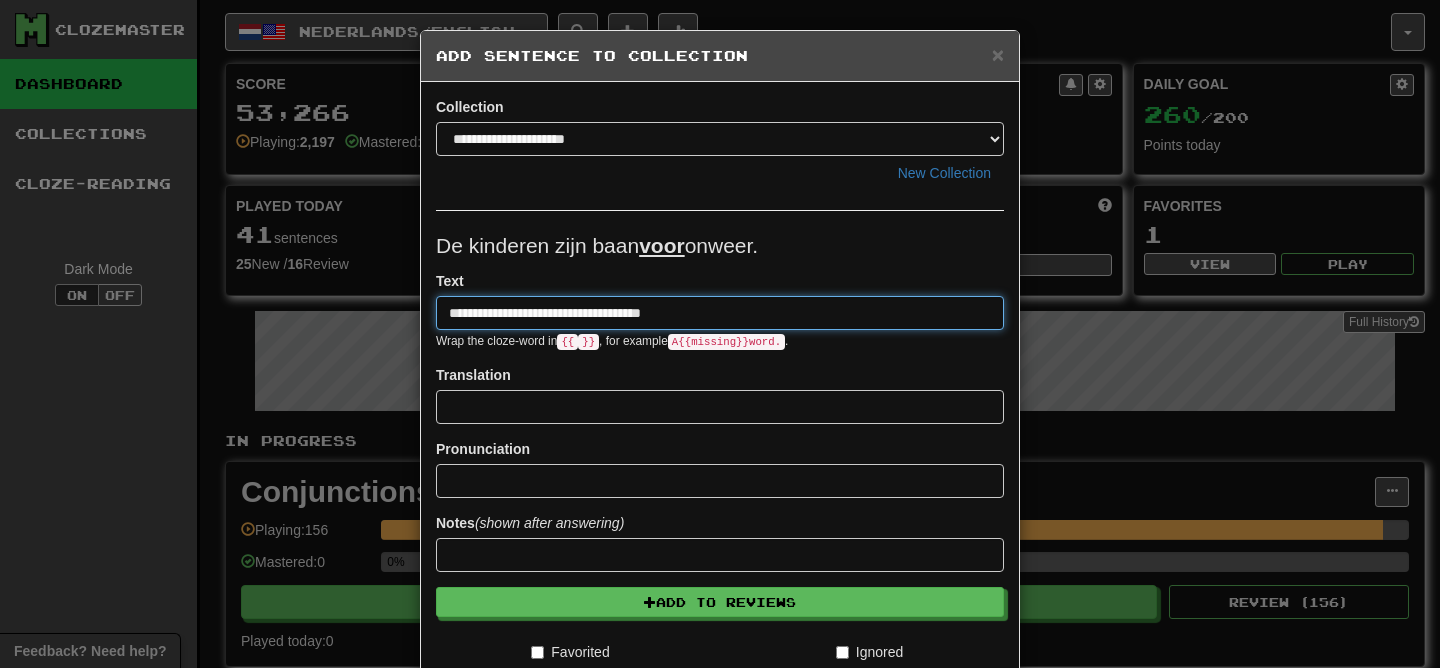 click on "**********" at bounding box center [720, 313] 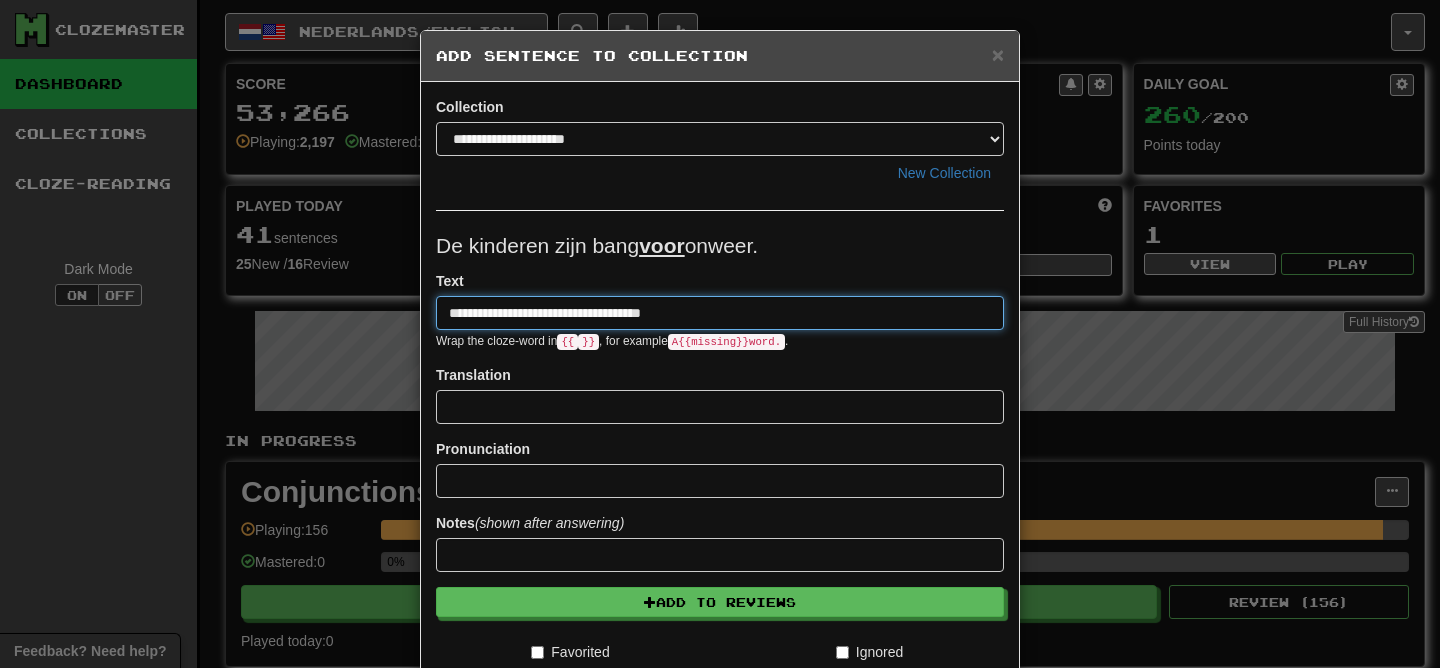 type on "**********" 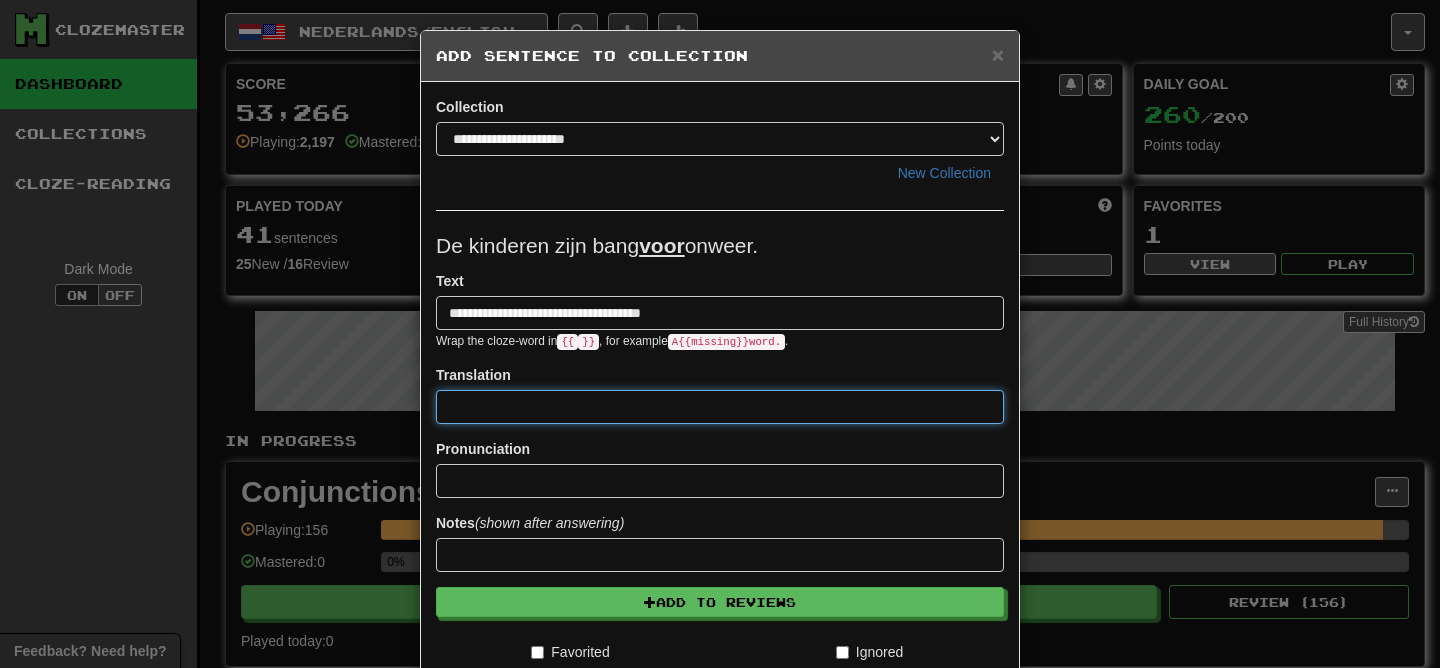 click at bounding box center (720, 407) 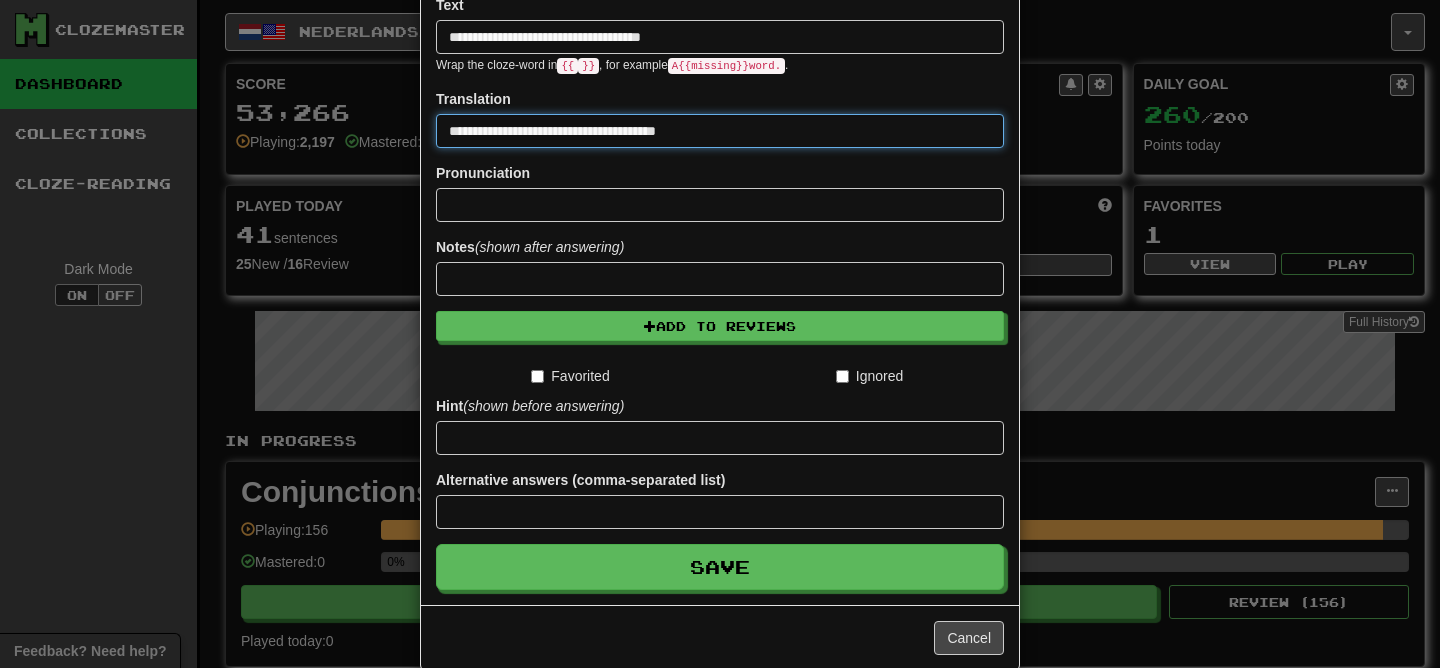scroll, scrollTop: 309, scrollLeft: 0, axis: vertical 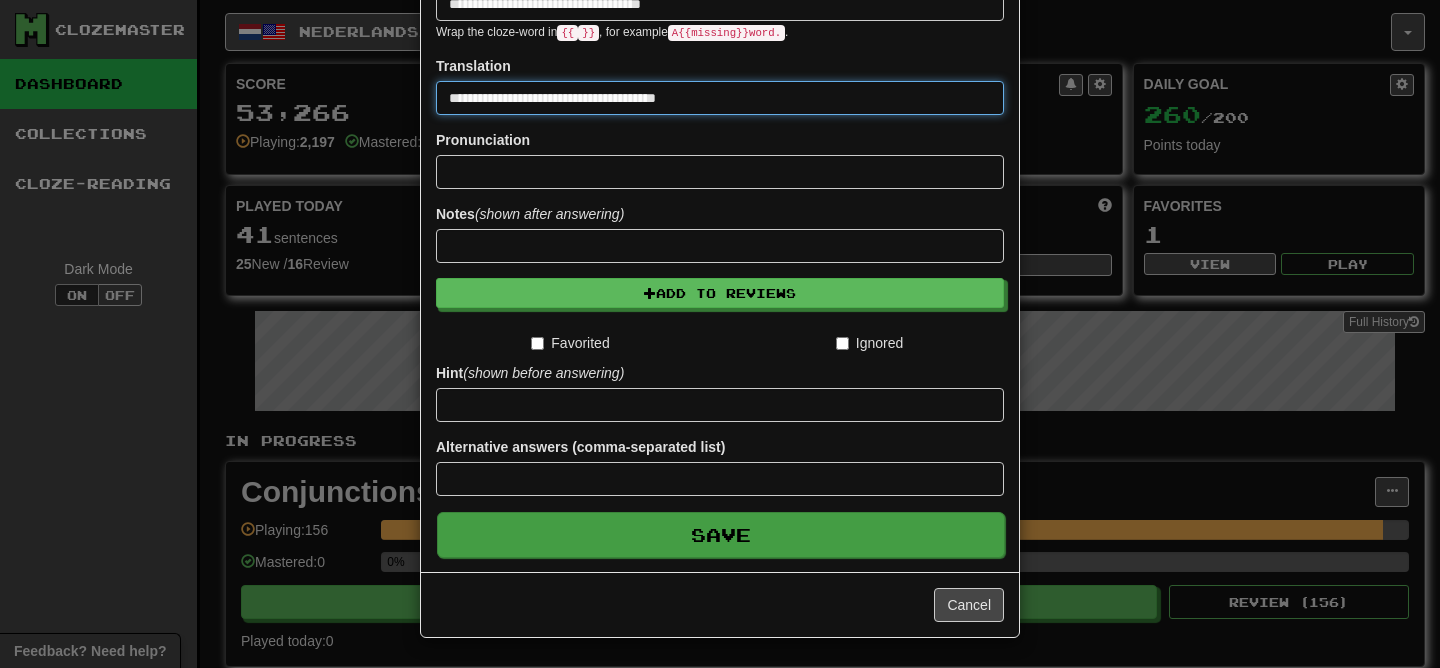type on "**********" 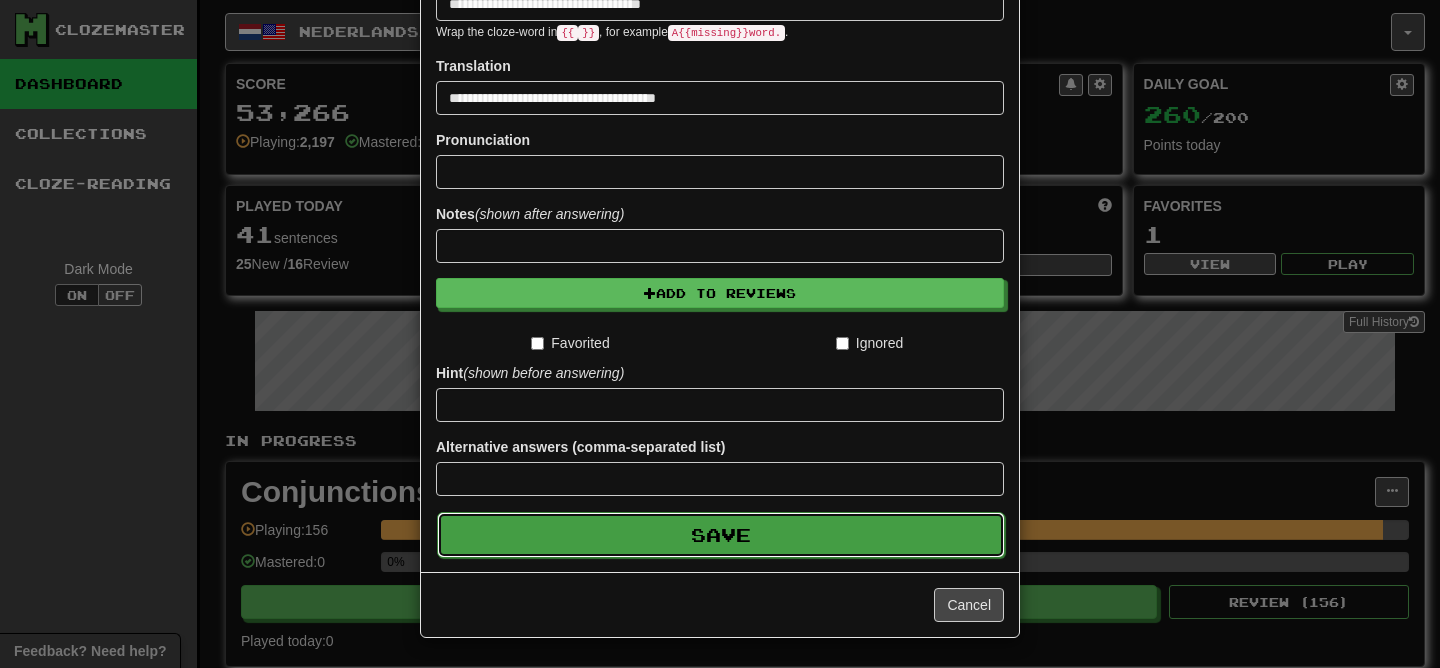 click on "Save" at bounding box center (721, 535) 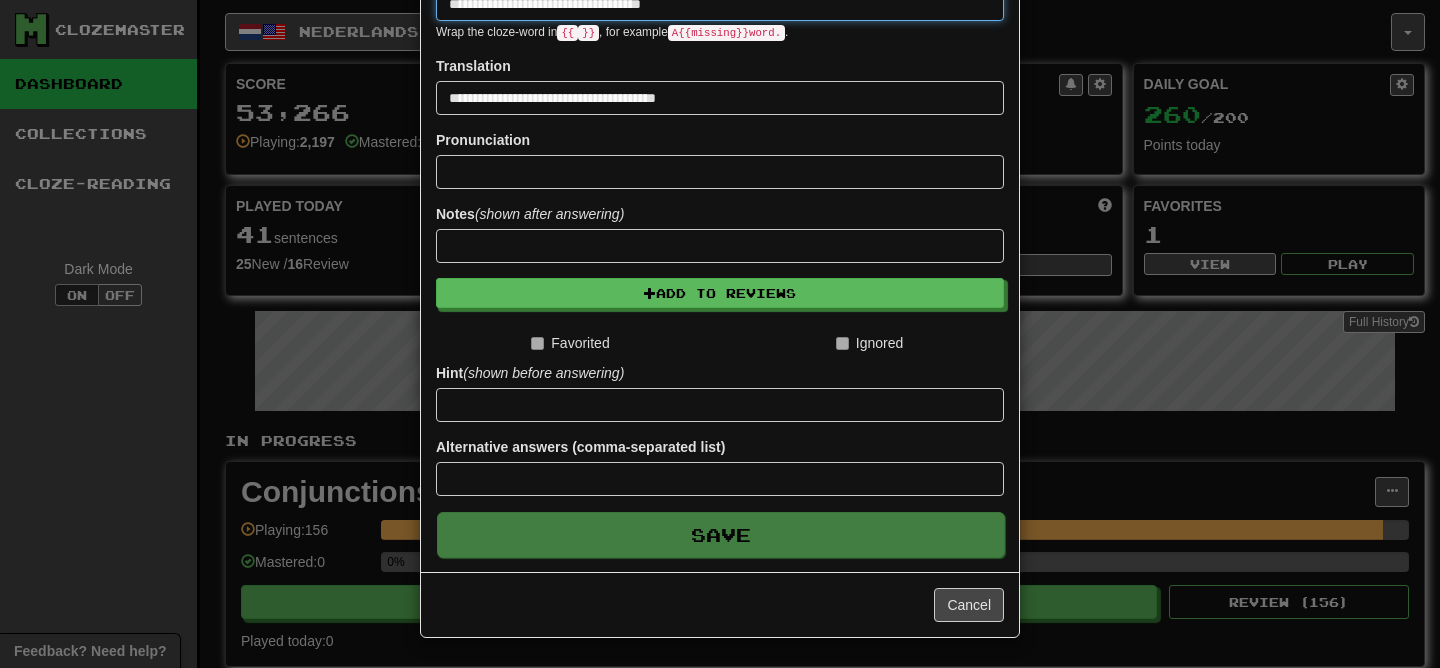 type 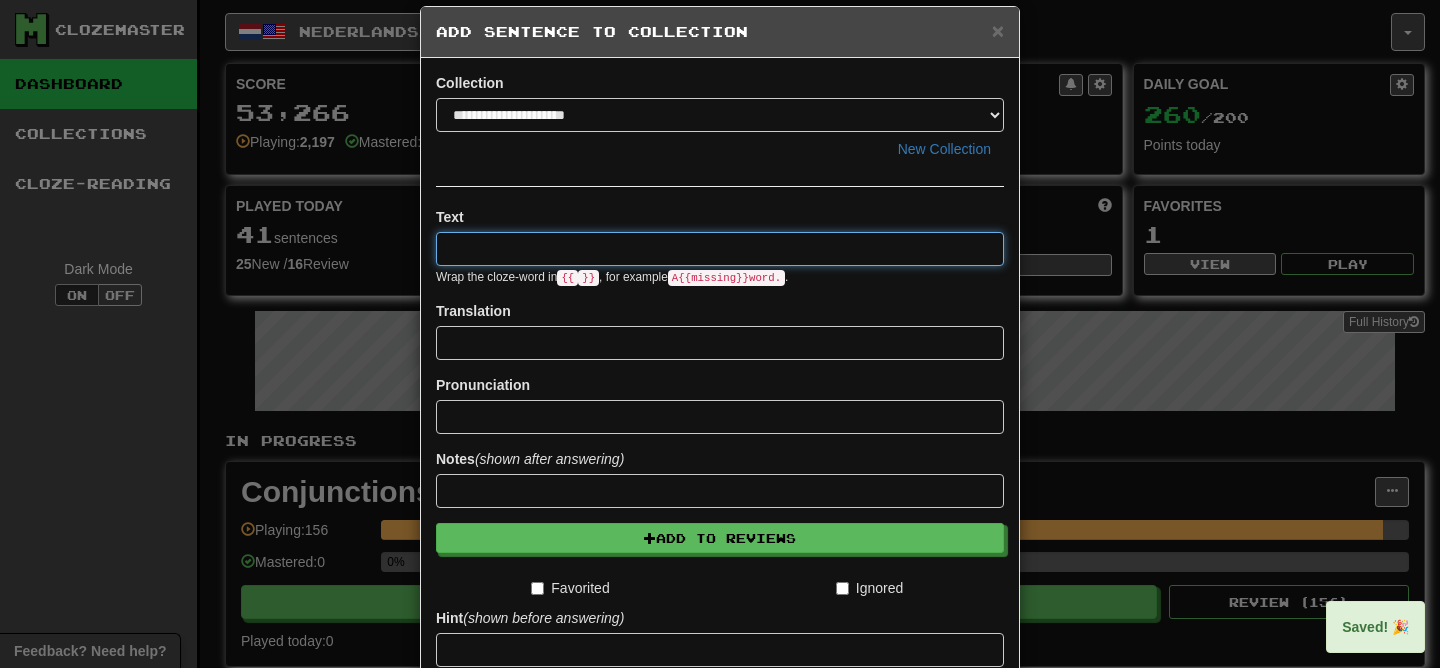 scroll, scrollTop: 0, scrollLeft: 0, axis: both 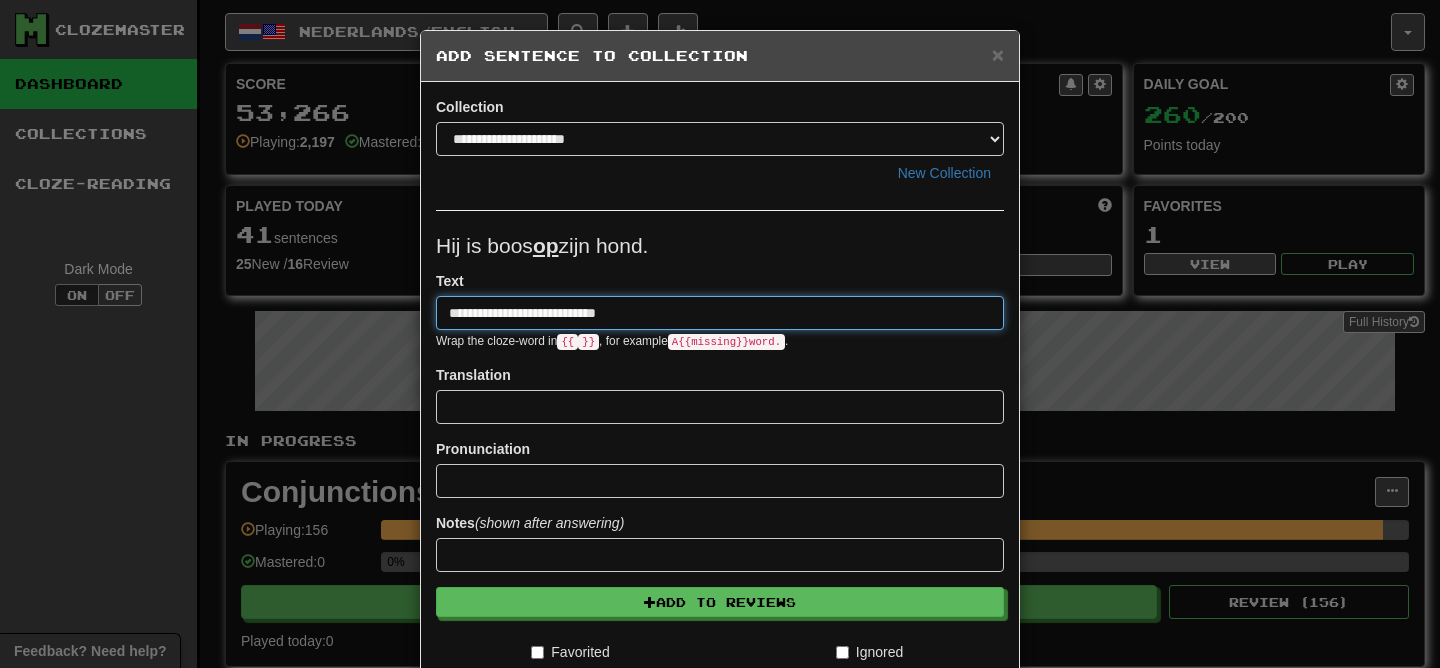 type on "**********" 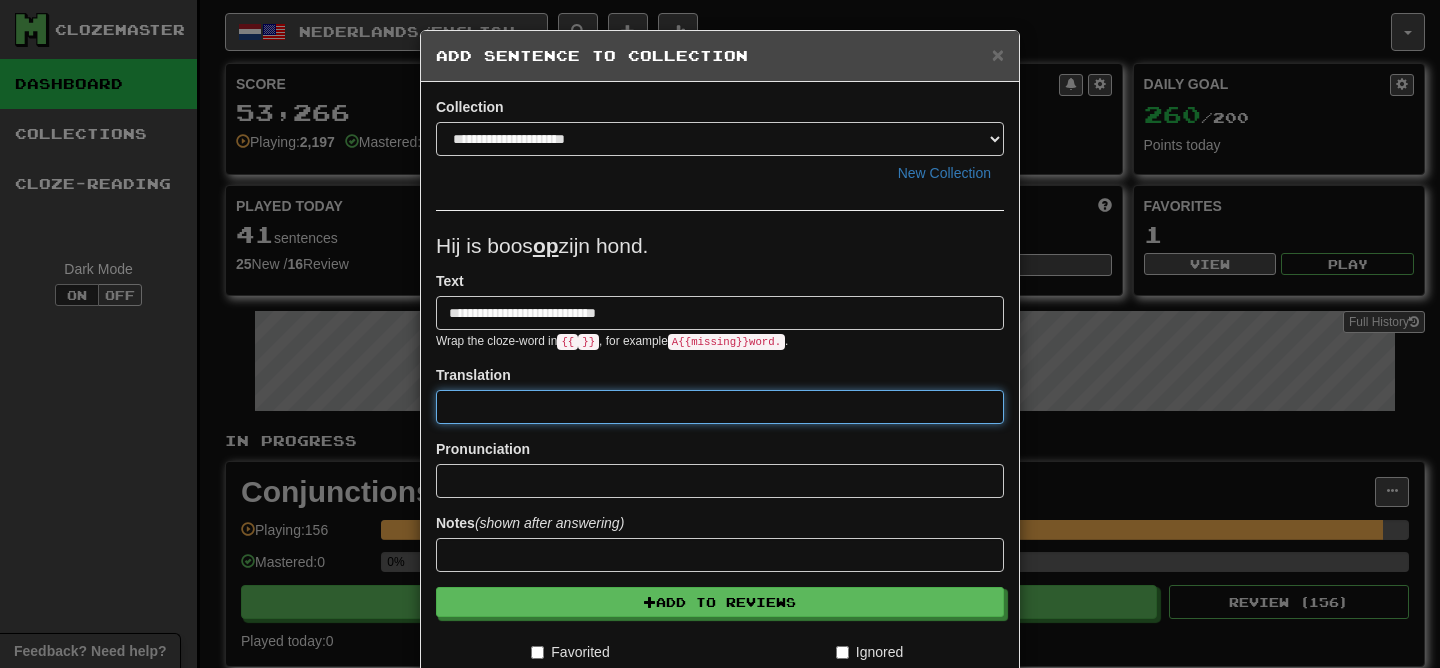 paste on "**********" 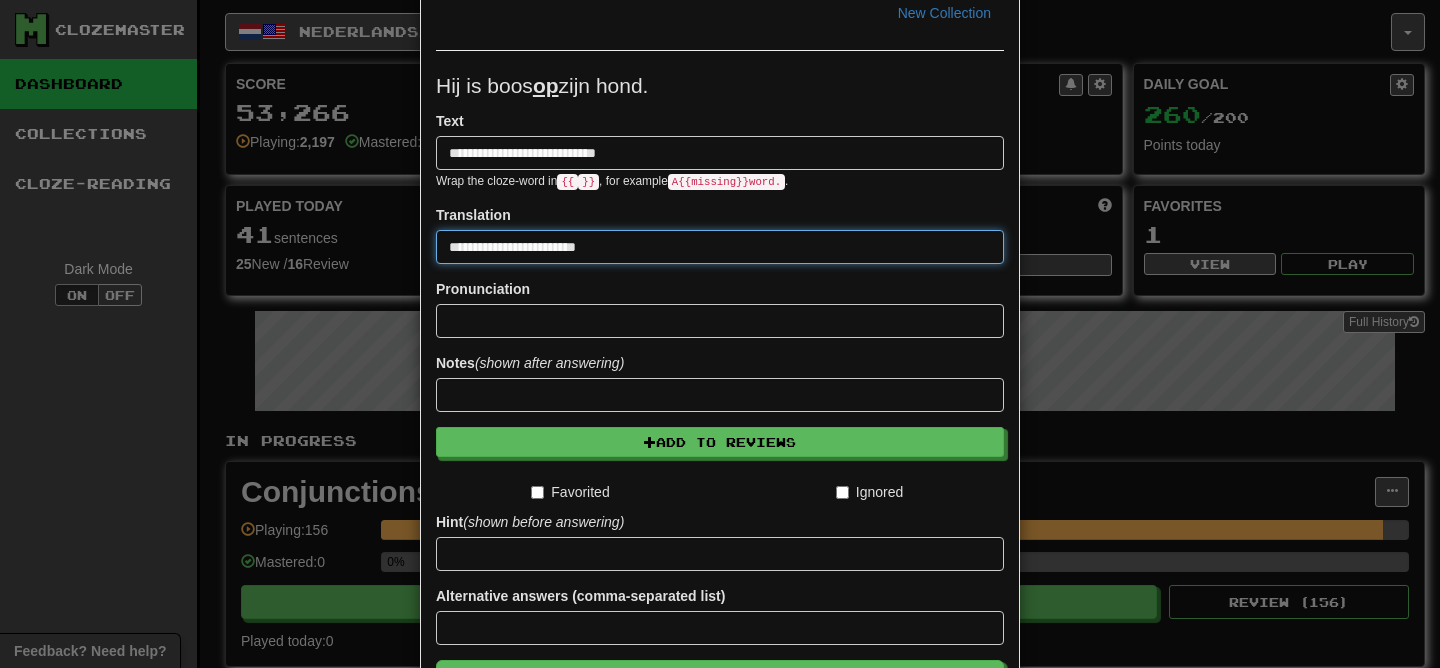 scroll, scrollTop: 309, scrollLeft: 0, axis: vertical 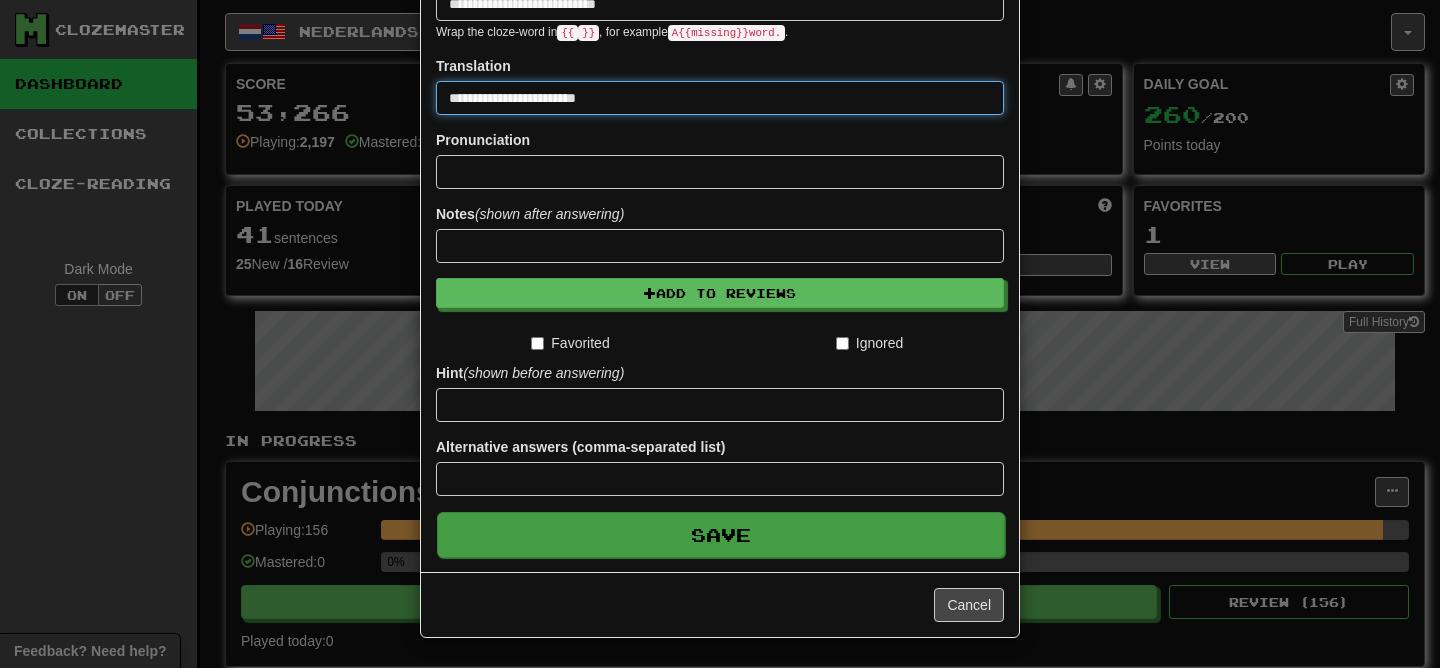 type on "**********" 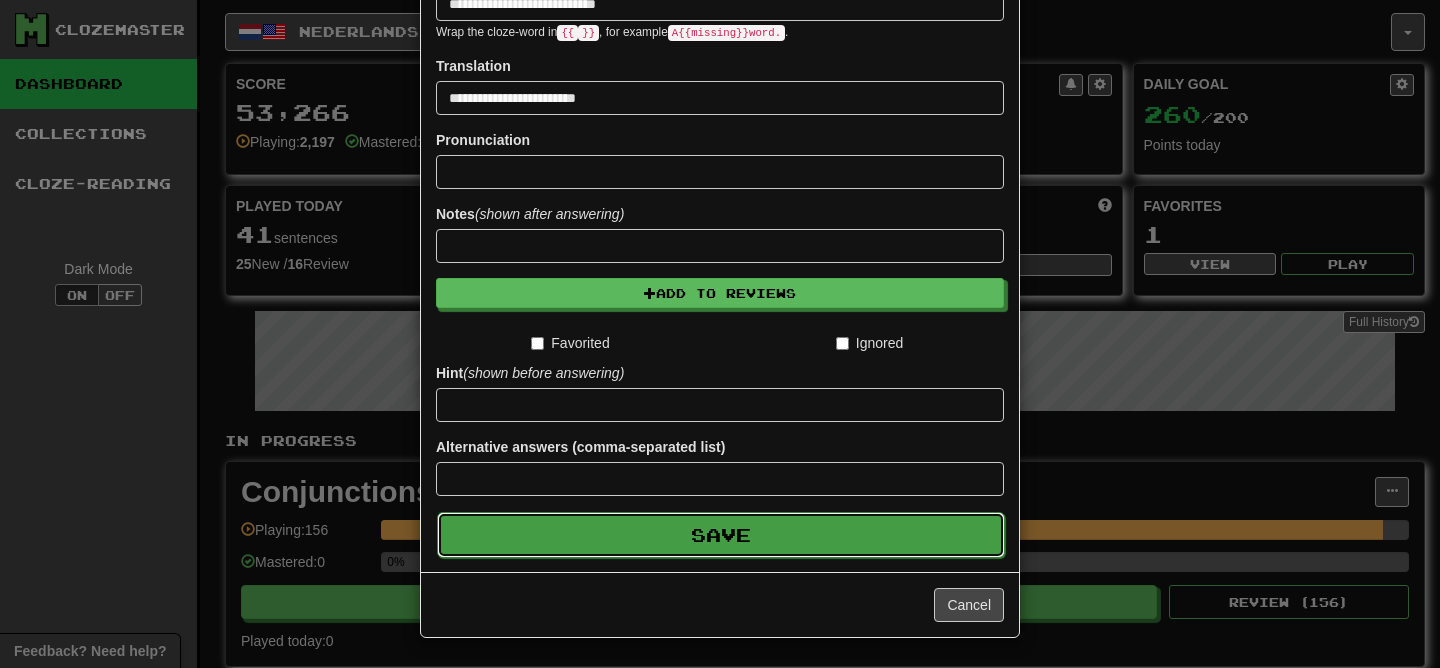 click on "Save" at bounding box center (721, 535) 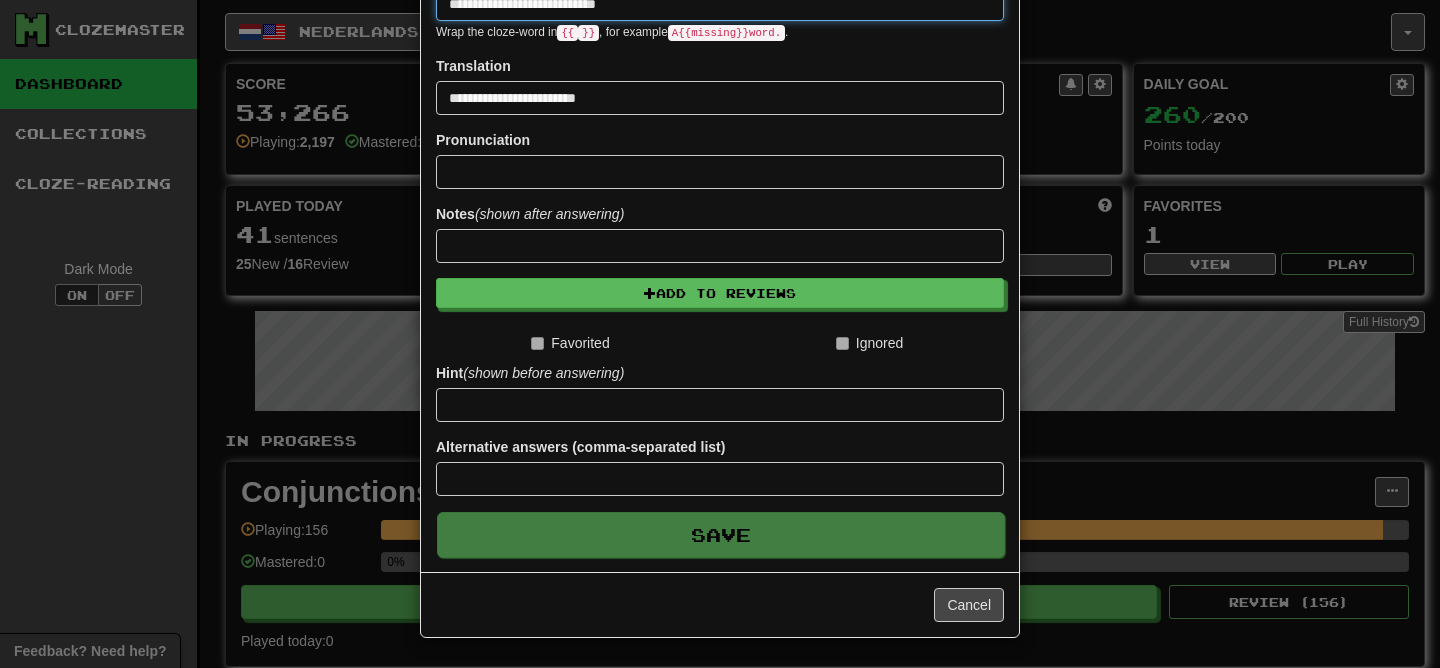 type 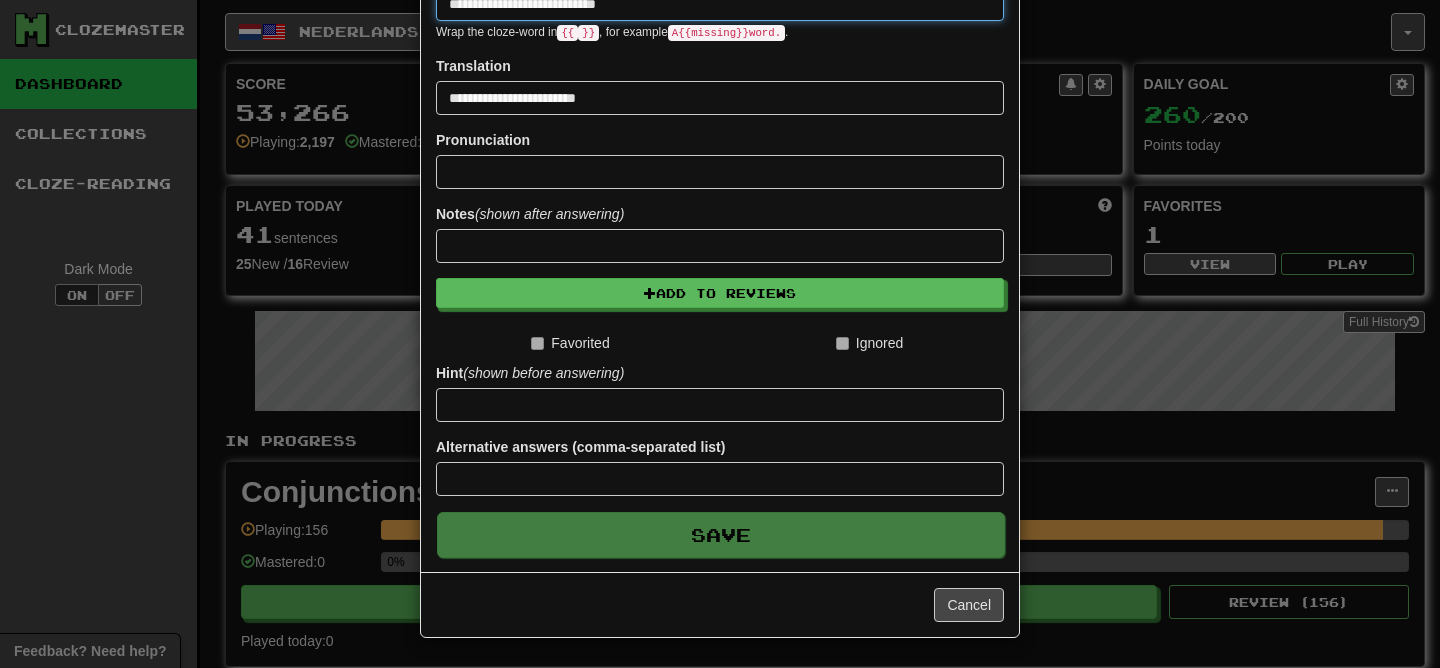type 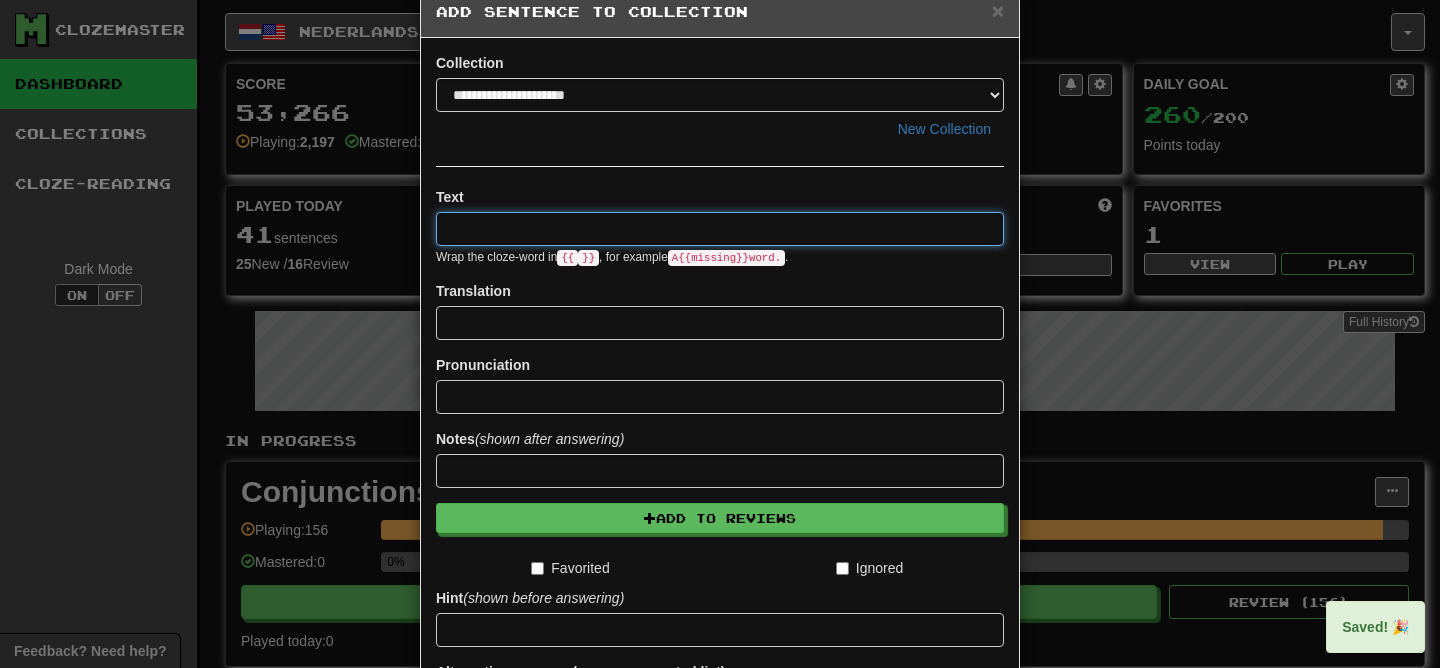 scroll, scrollTop: 0, scrollLeft: 0, axis: both 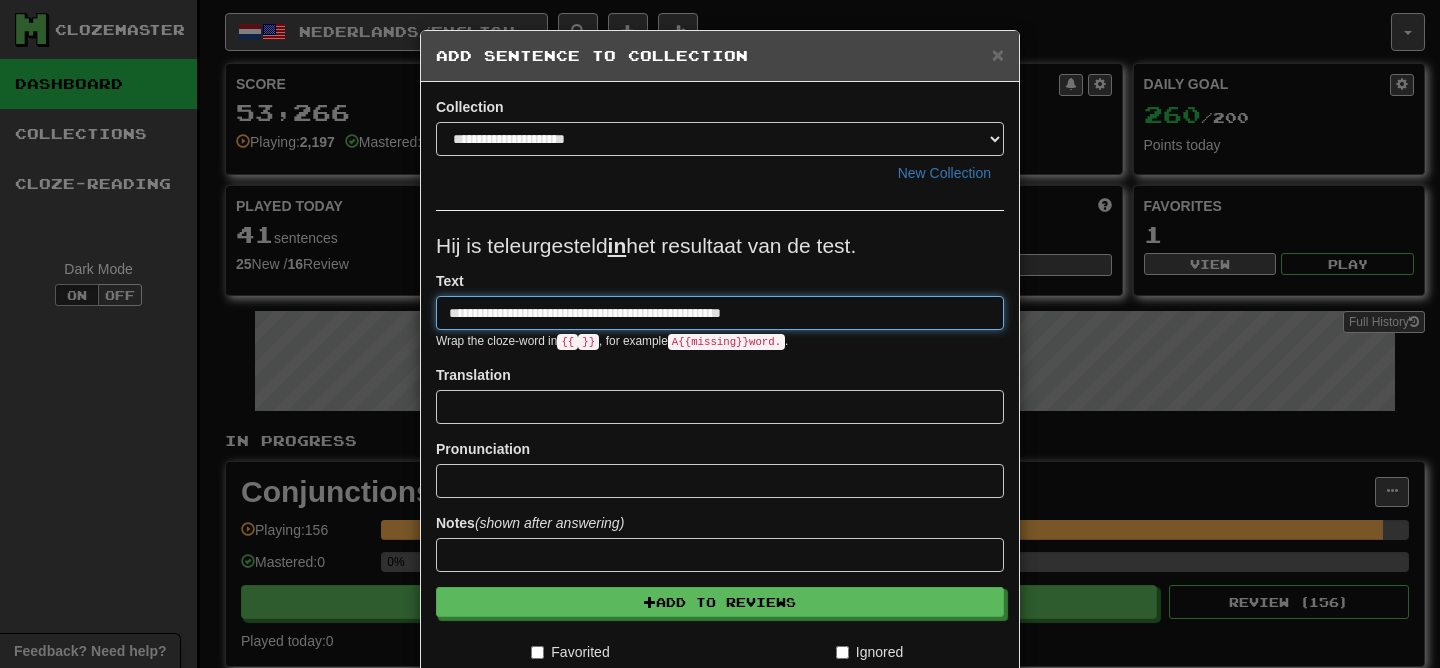 type on "**********" 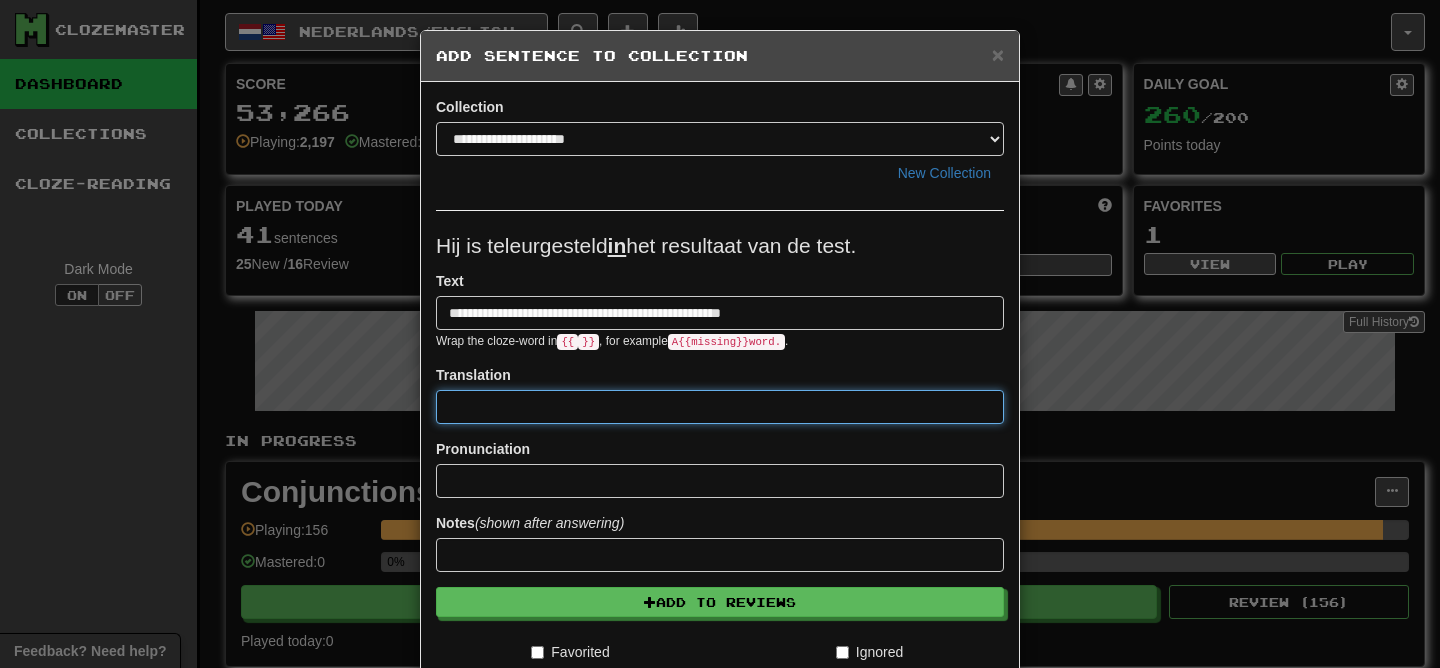 paste on "**********" 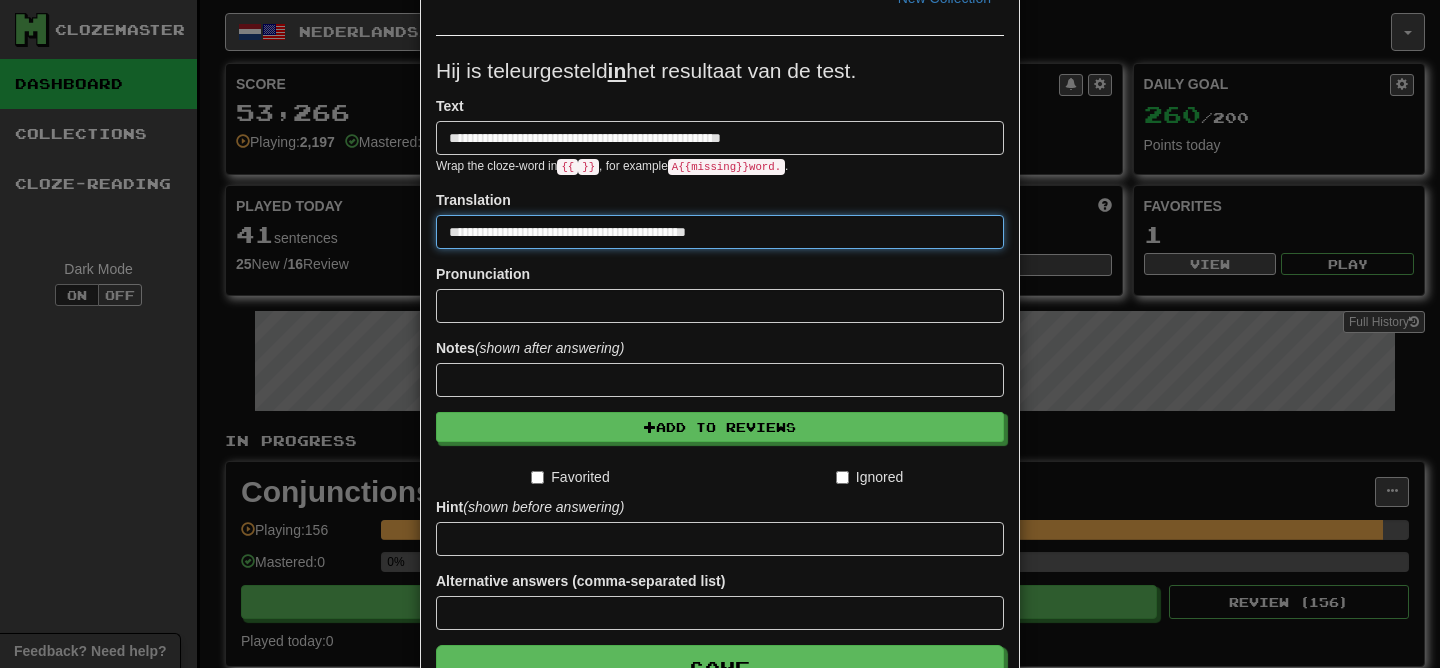 scroll, scrollTop: 309, scrollLeft: 0, axis: vertical 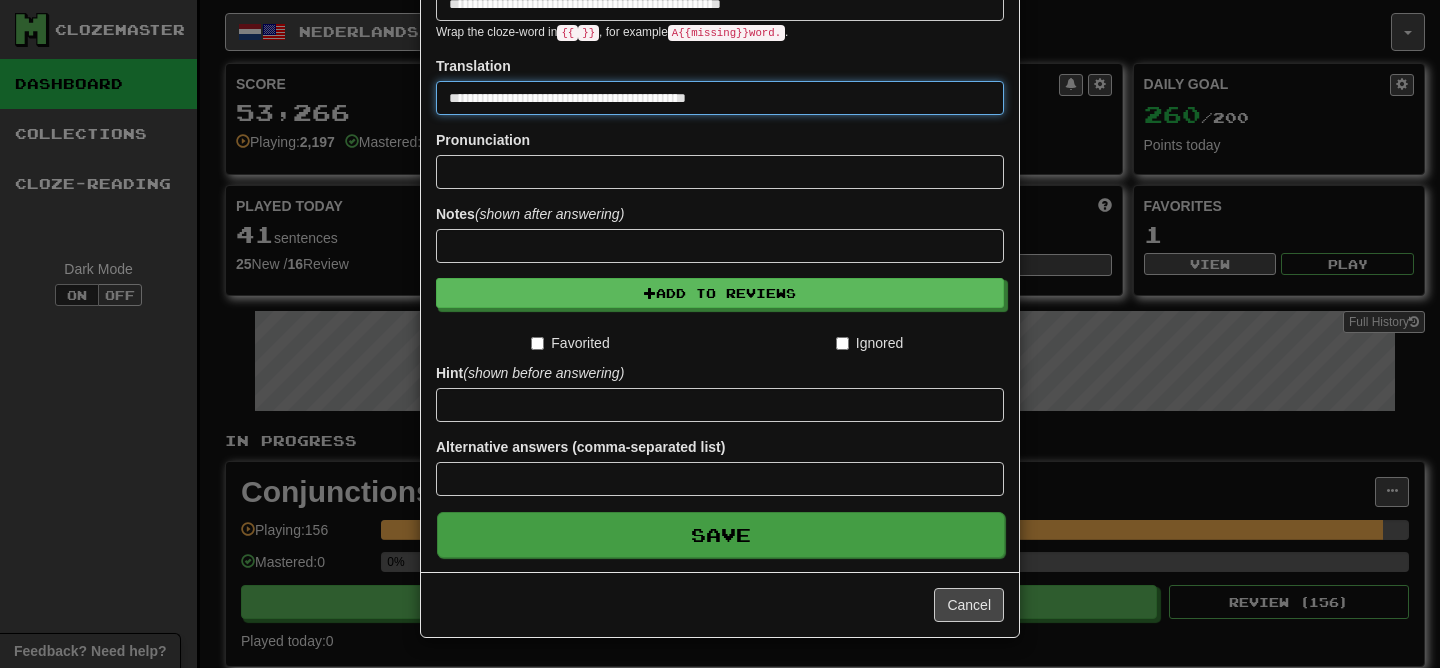 type on "**********" 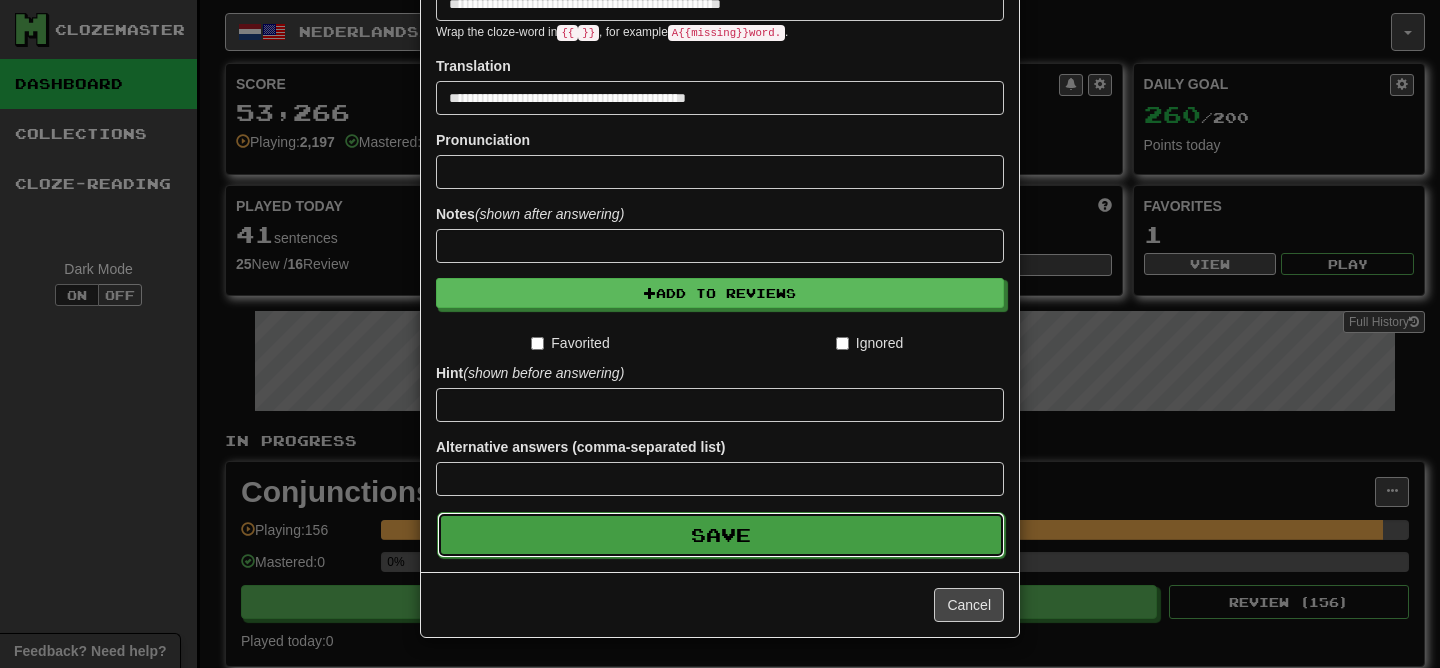 click on "Save" at bounding box center [721, 535] 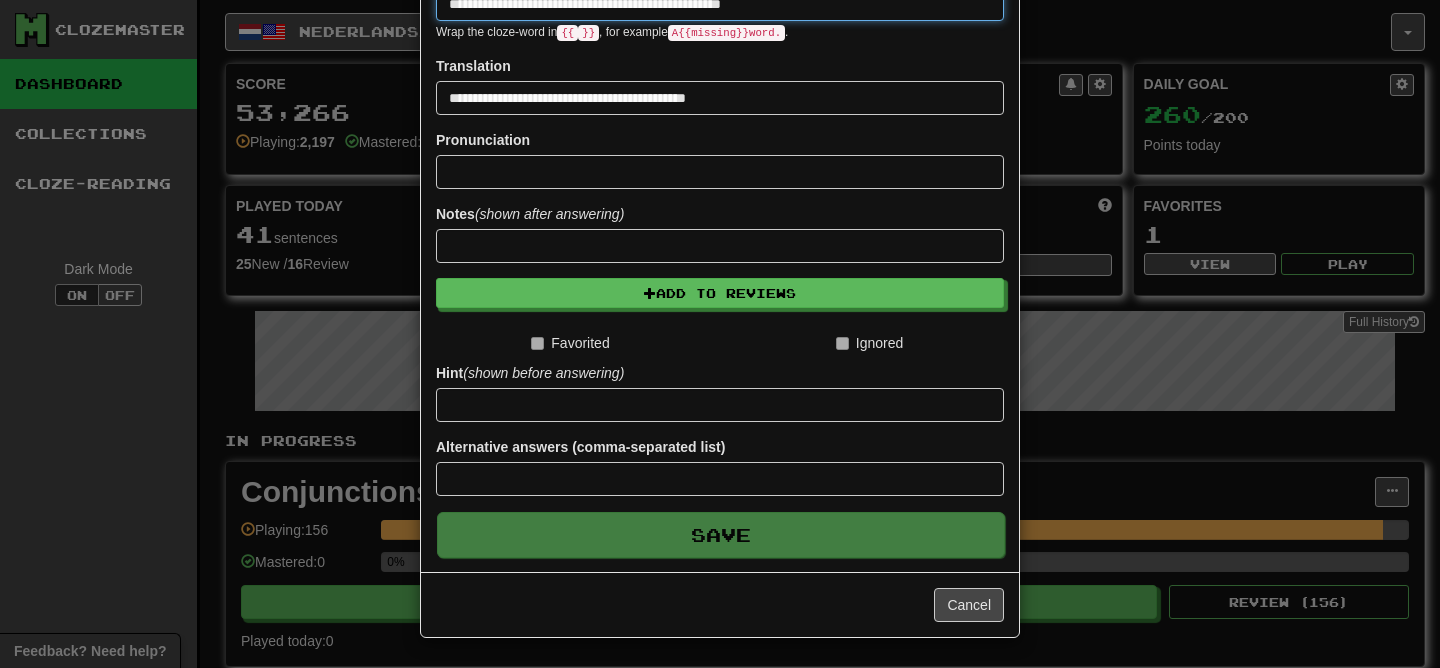 type 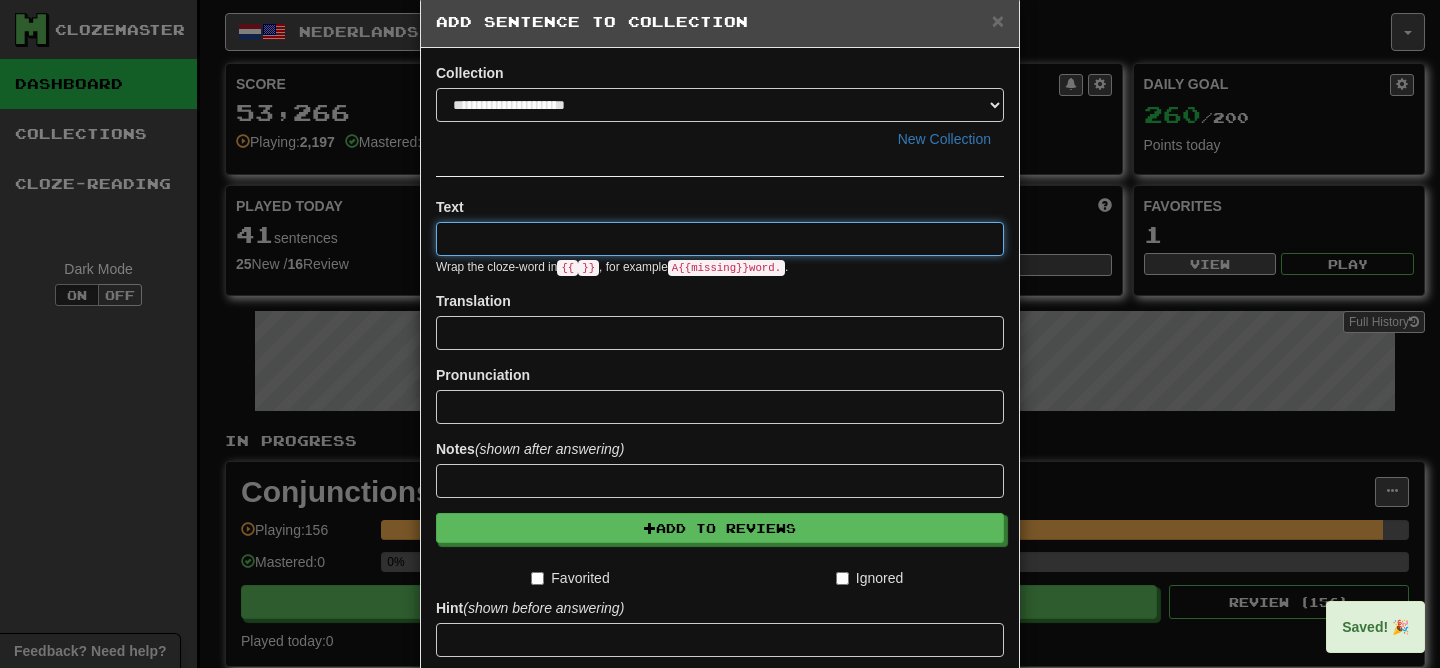 scroll, scrollTop: 0, scrollLeft: 0, axis: both 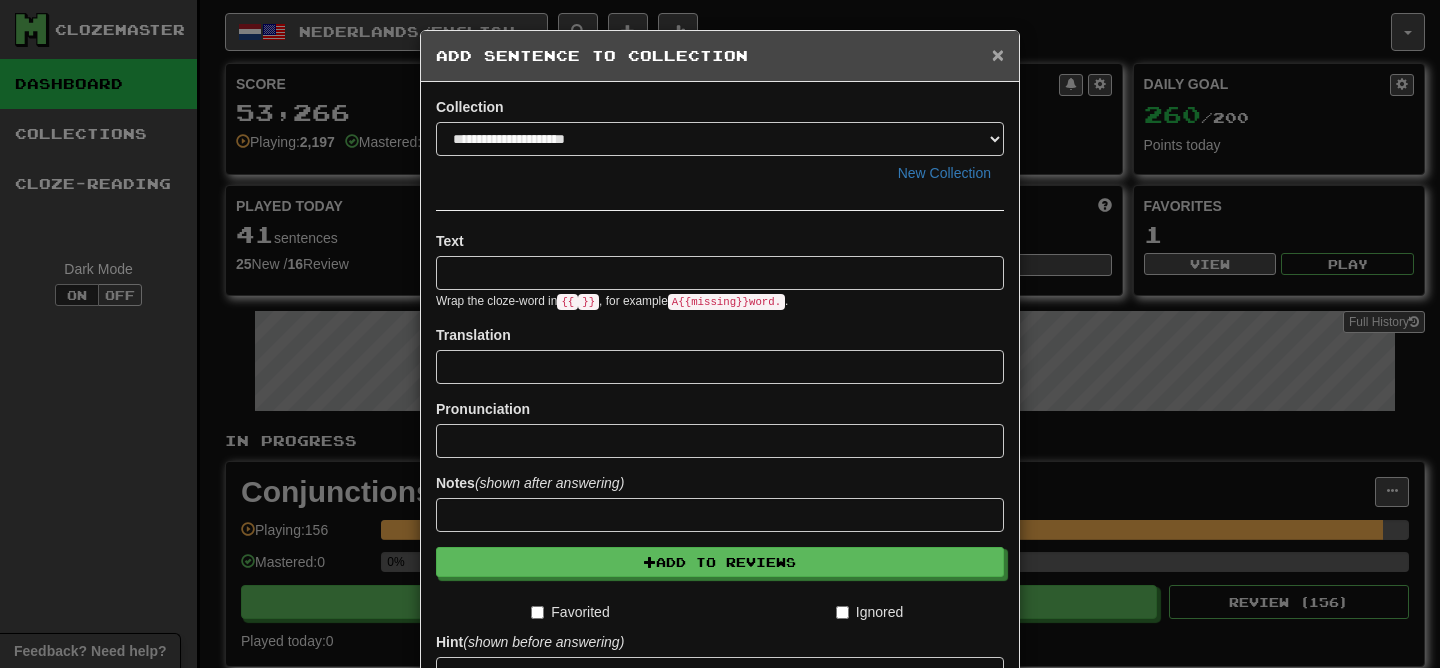 click on "×" at bounding box center (998, 54) 